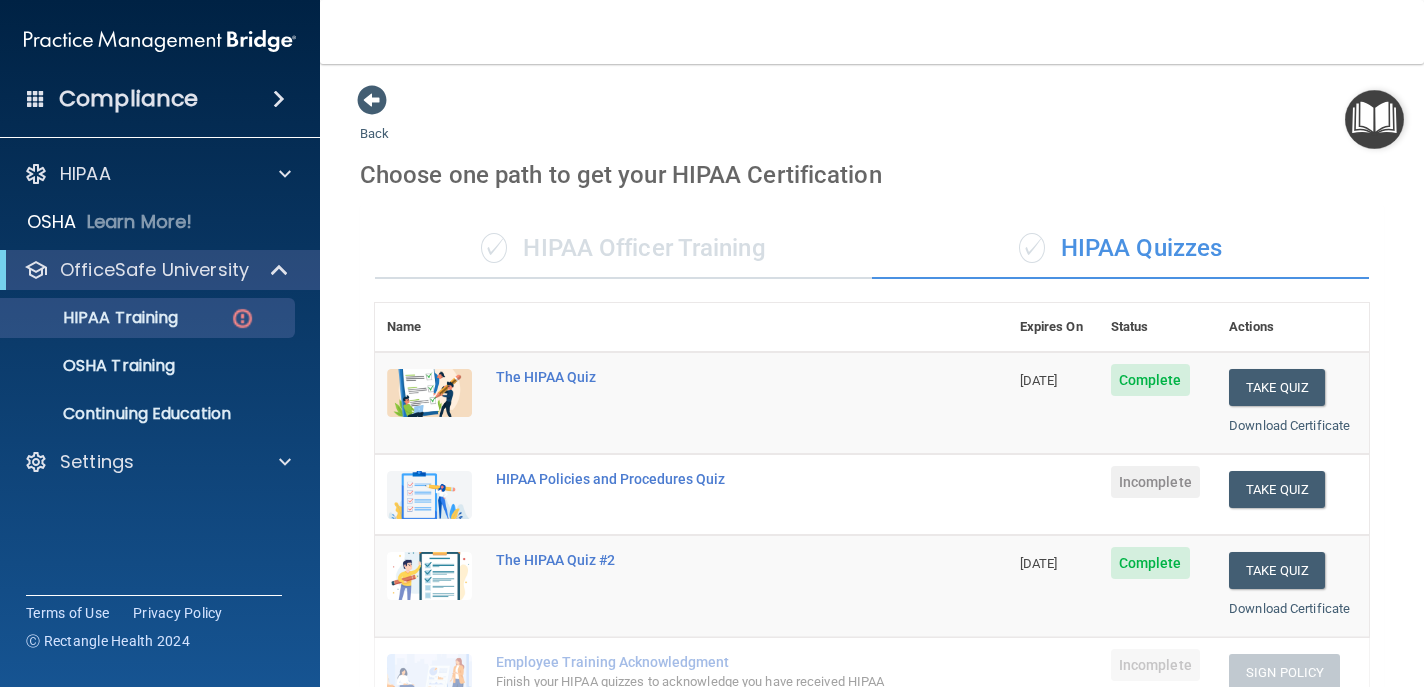 scroll, scrollTop: 0, scrollLeft: 0, axis: both 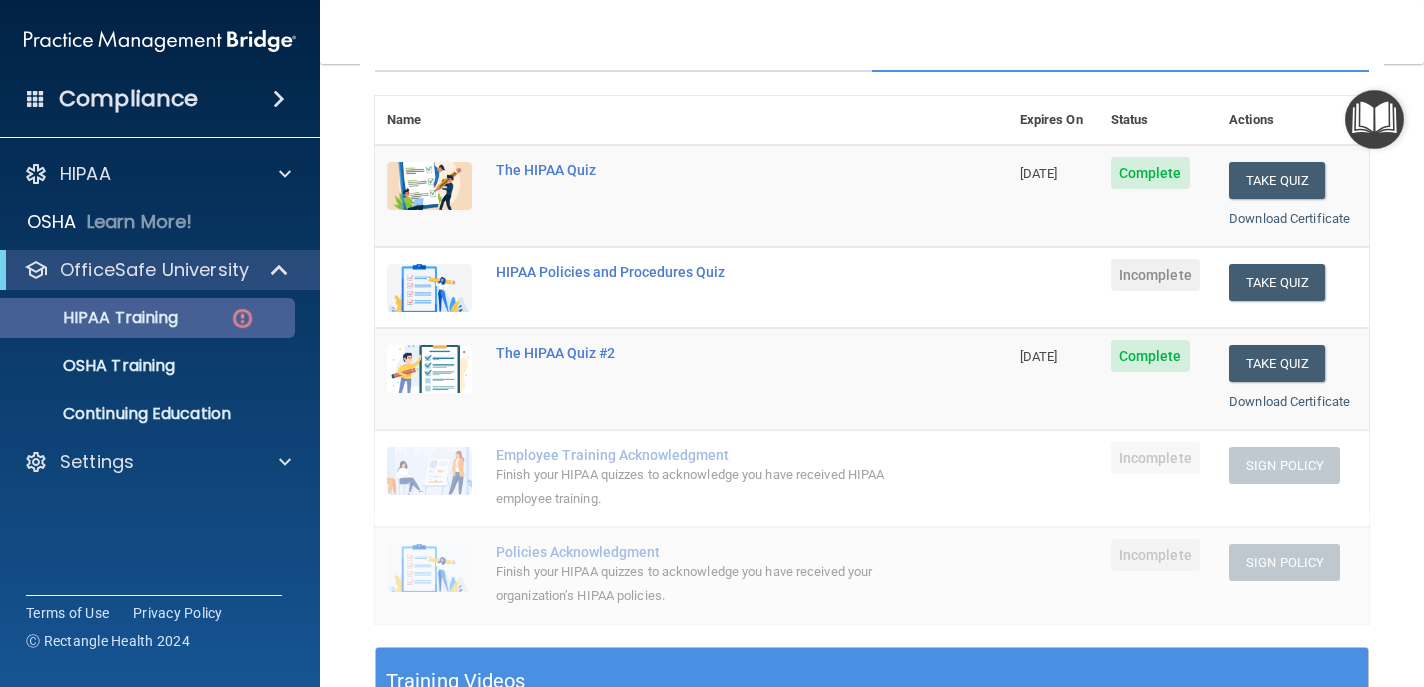 click at bounding box center [242, 318] 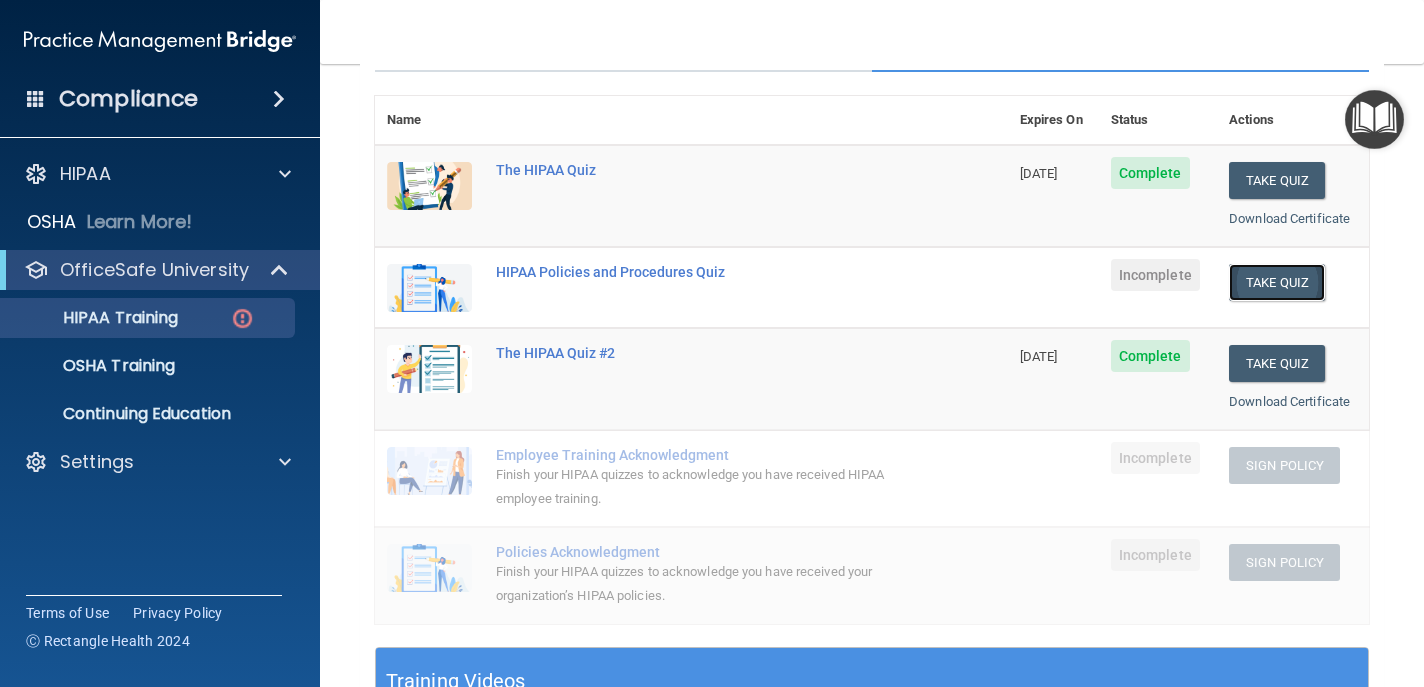 click on "Take Quiz" at bounding box center [1277, 282] 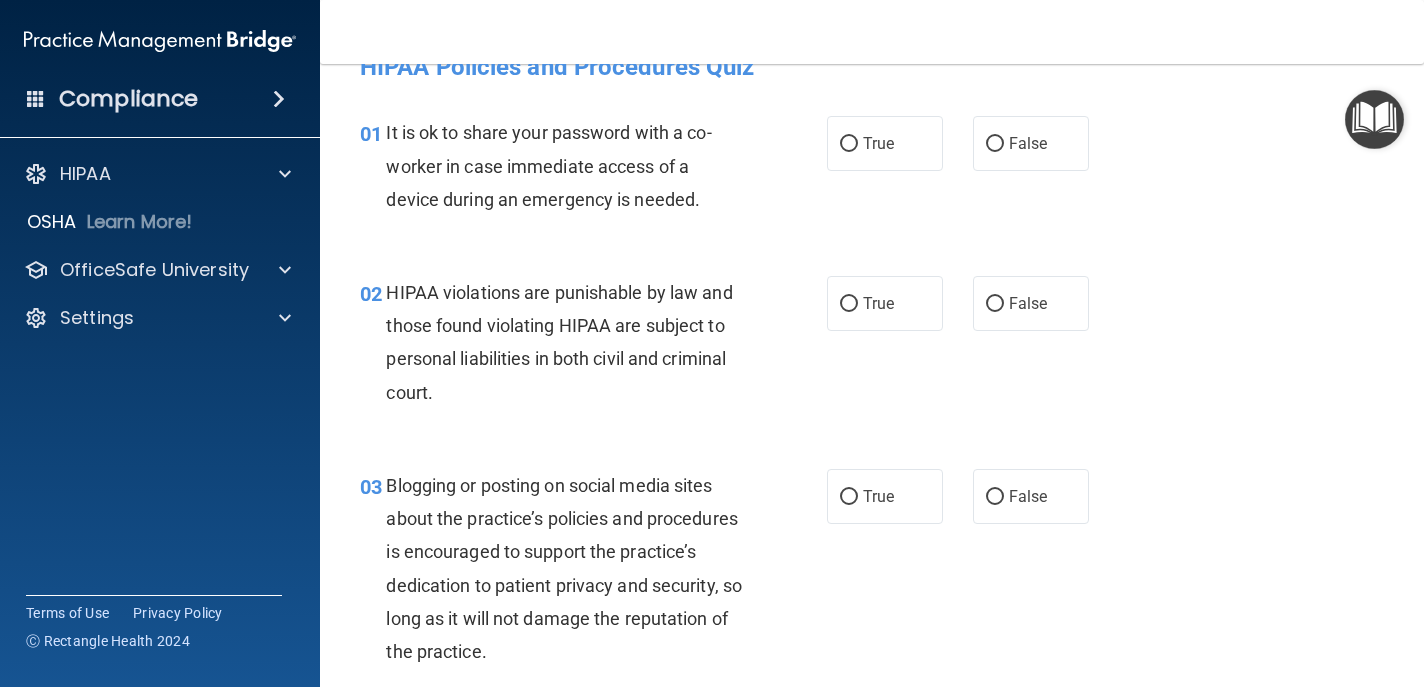 scroll, scrollTop: 0, scrollLeft: 0, axis: both 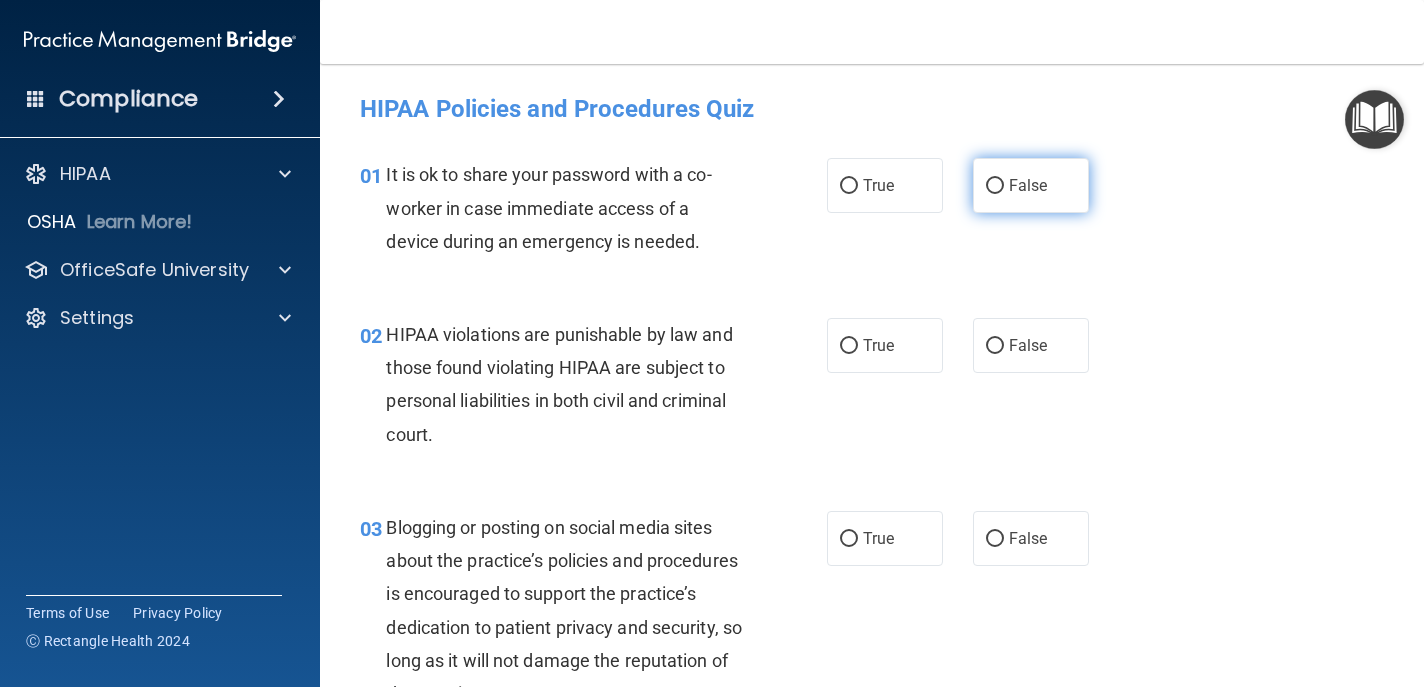 click on "False" at bounding box center [1028, 185] 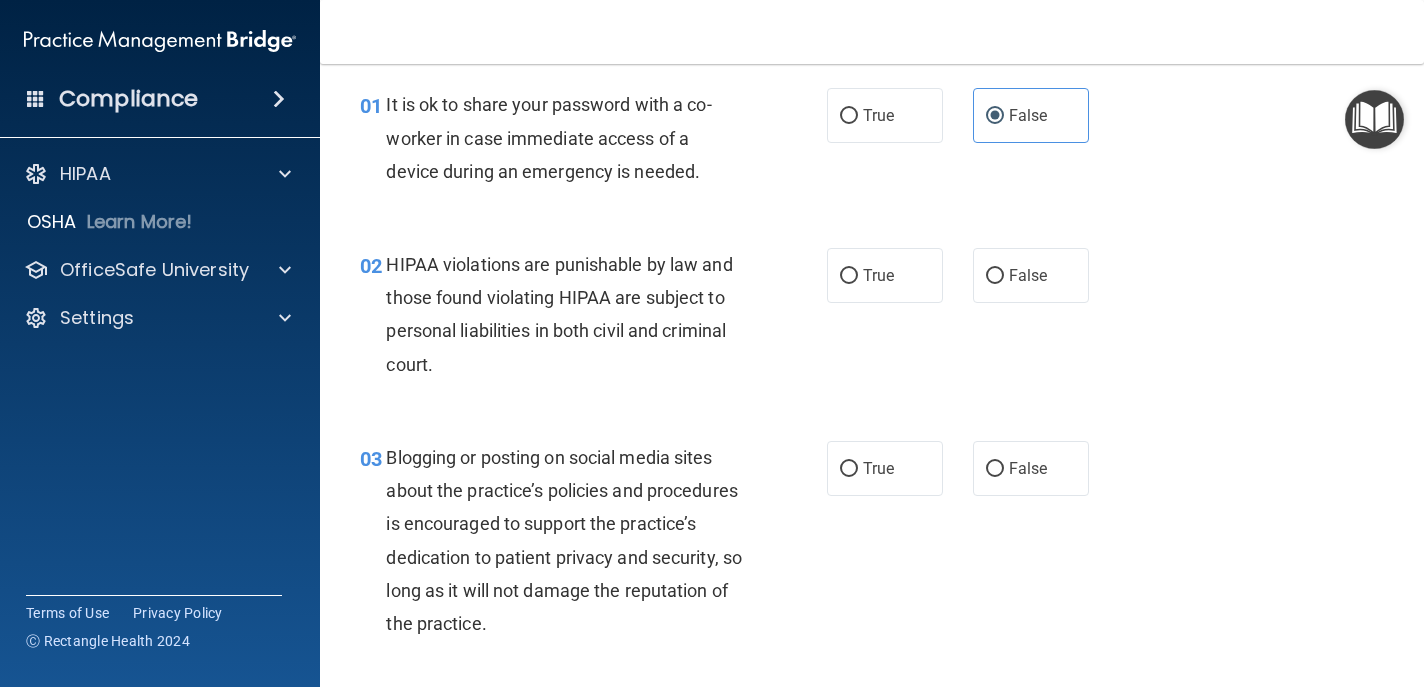 scroll, scrollTop: 71, scrollLeft: 0, axis: vertical 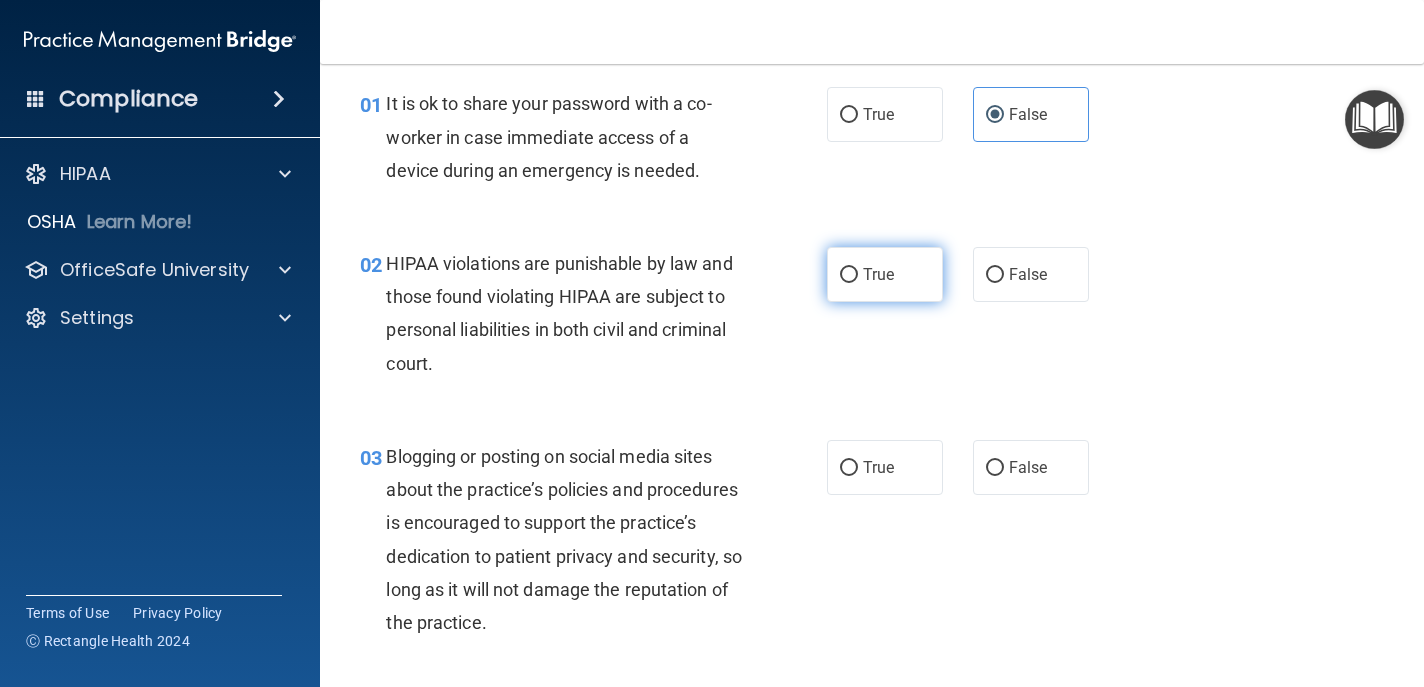 click on "True" at bounding box center [885, 274] 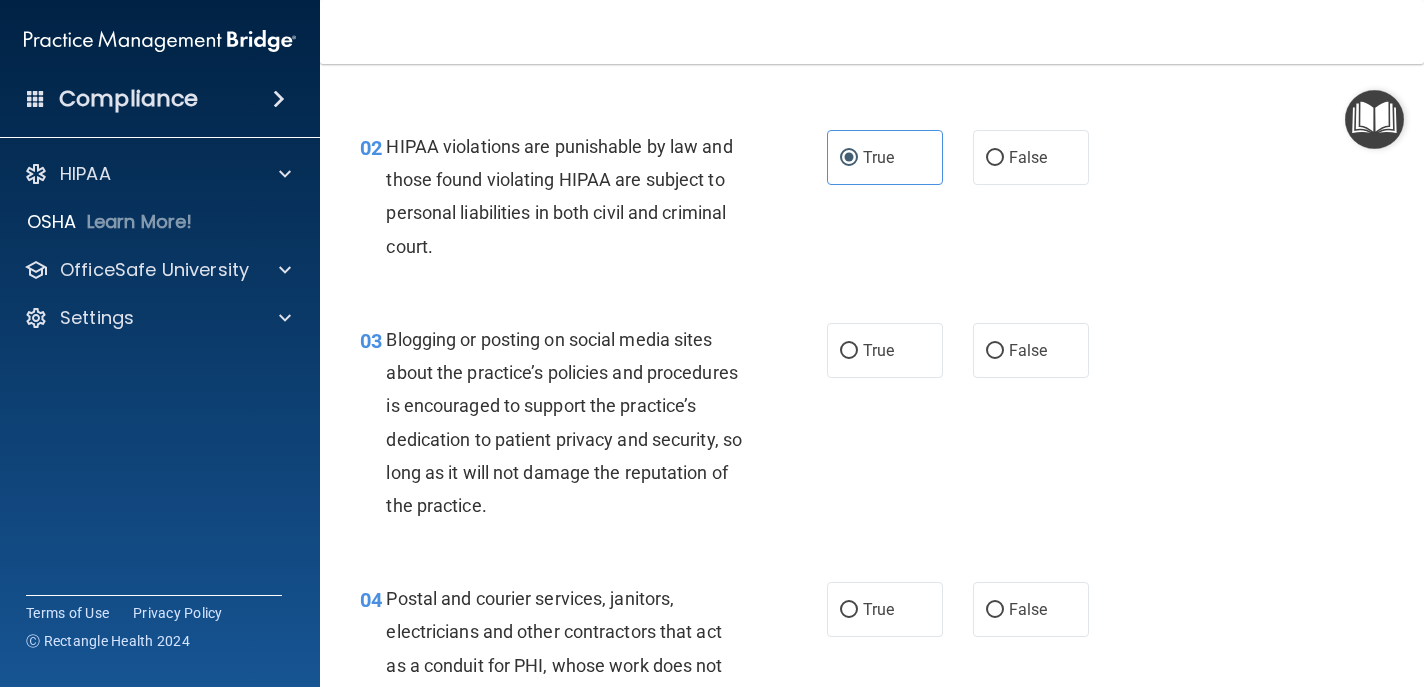 scroll, scrollTop: 203, scrollLeft: 0, axis: vertical 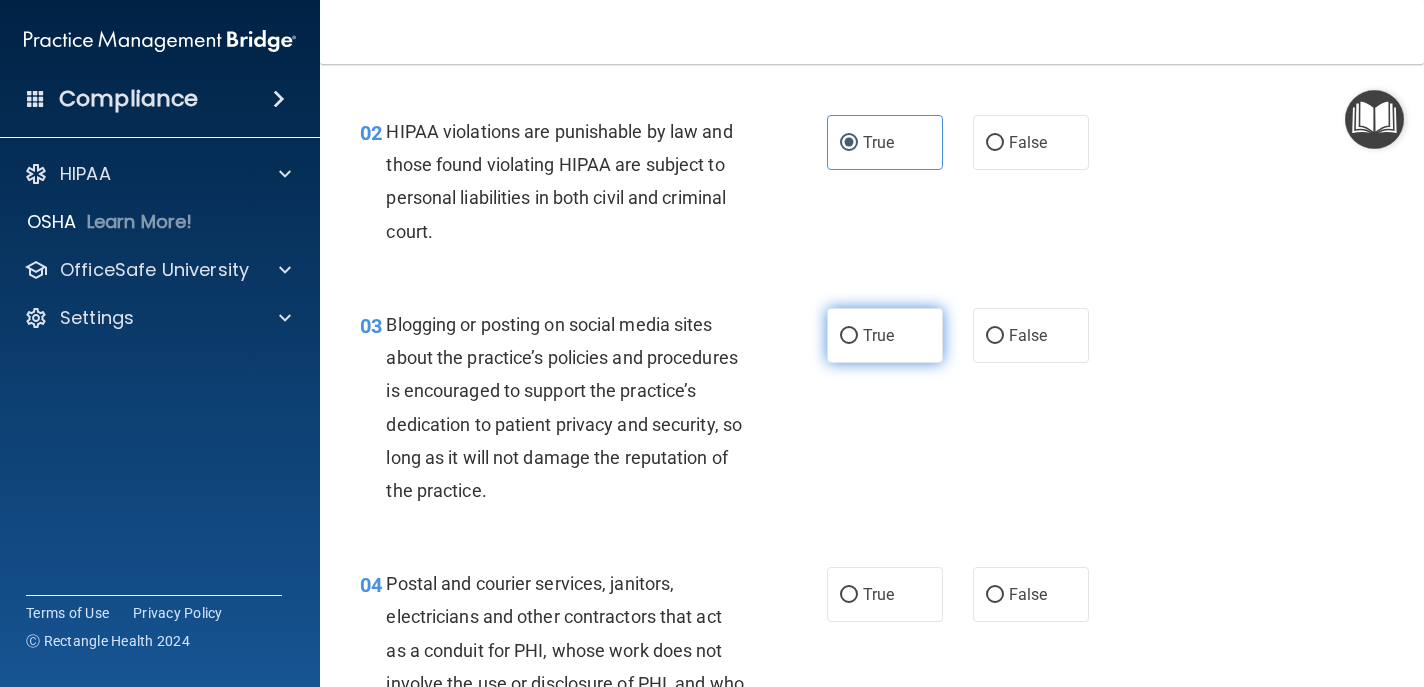 click on "True" at bounding box center [878, 335] 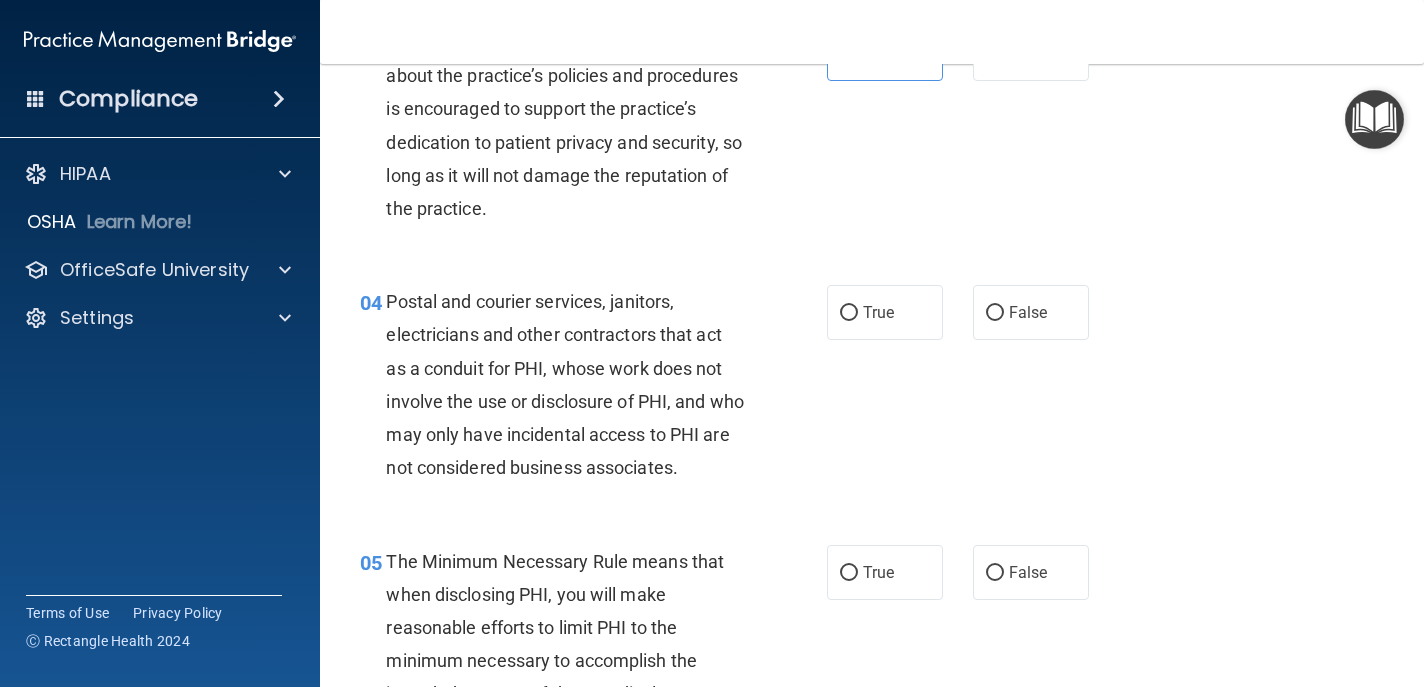 scroll, scrollTop: 508, scrollLeft: 0, axis: vertical 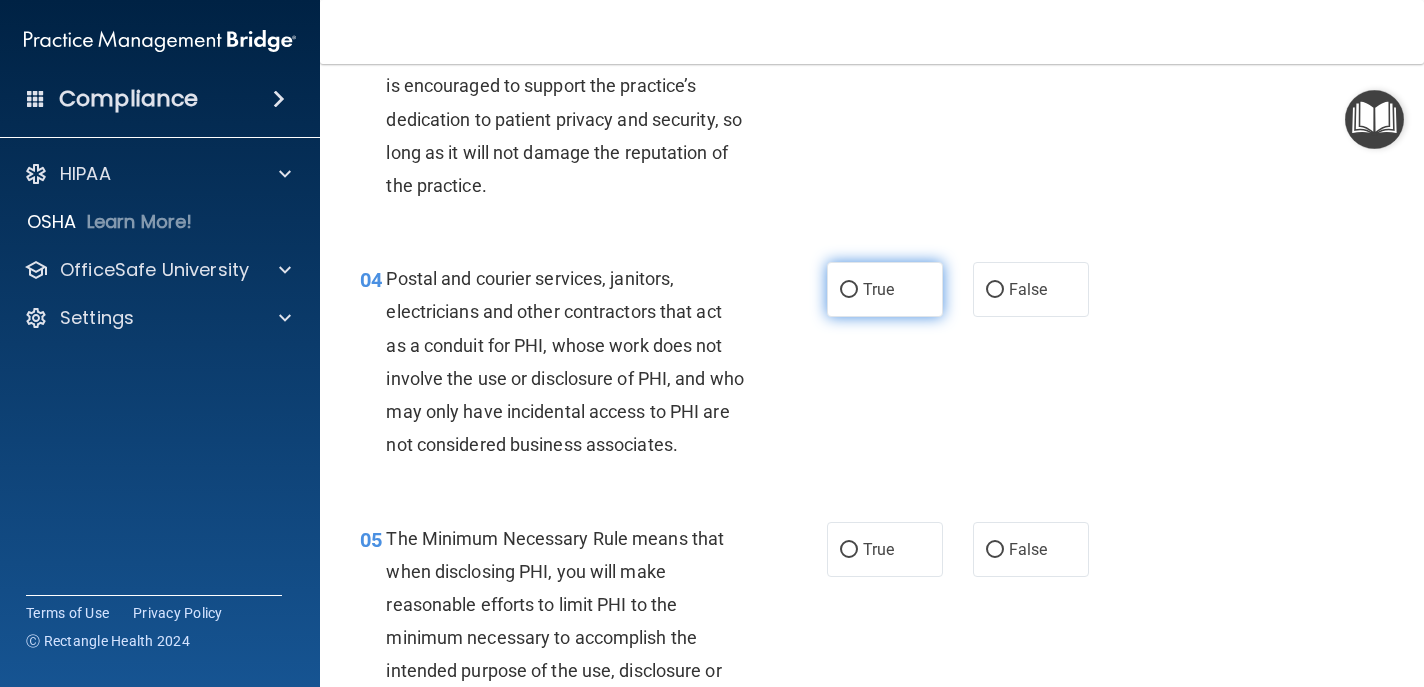 click on "True" at bounding box center (878, 289) 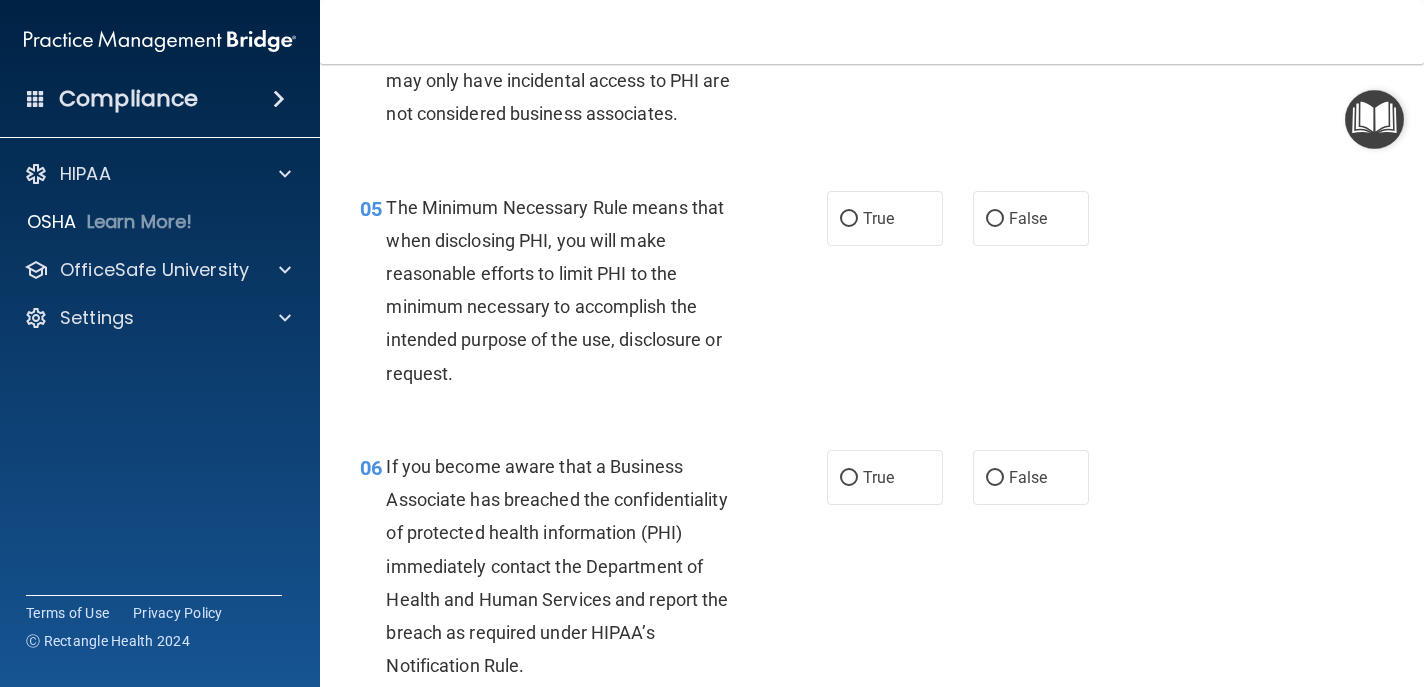 scroll, scrollTop: 840, scrollLeft: 0, axis: vertical 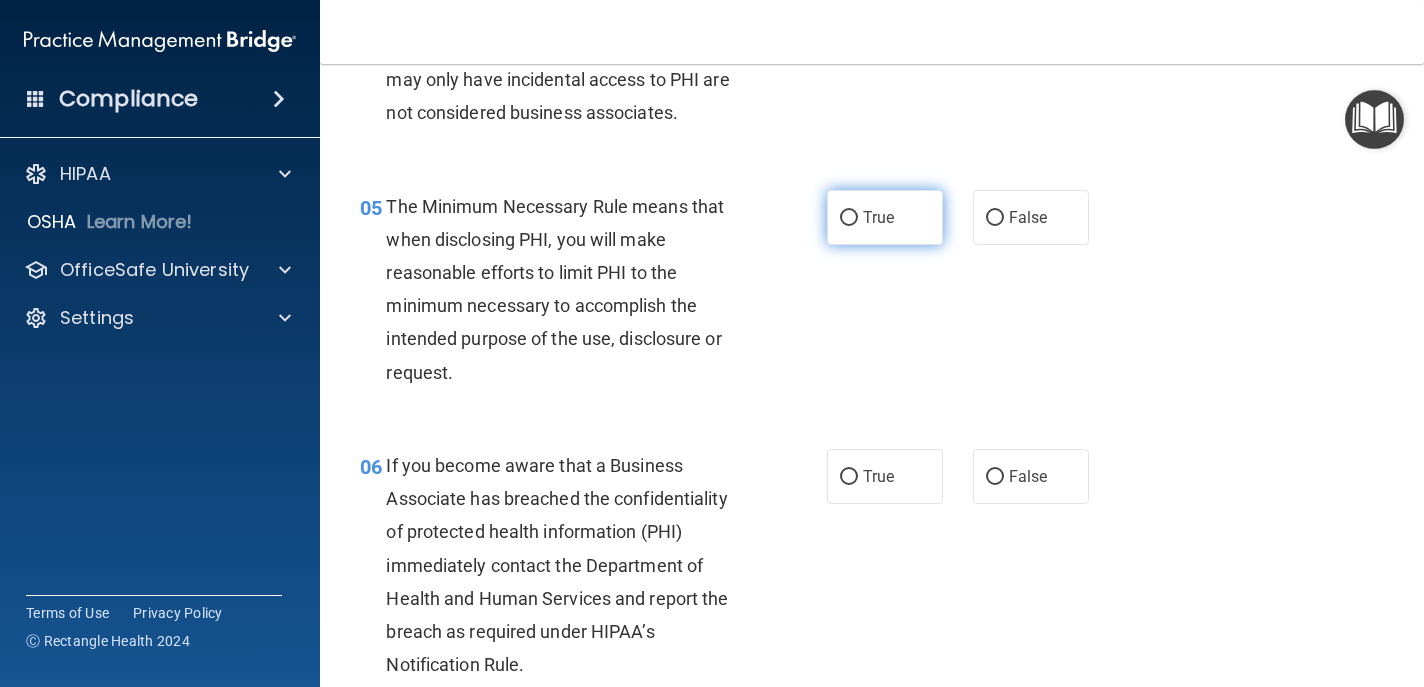 click on "True" at bounding box center [885, 217] 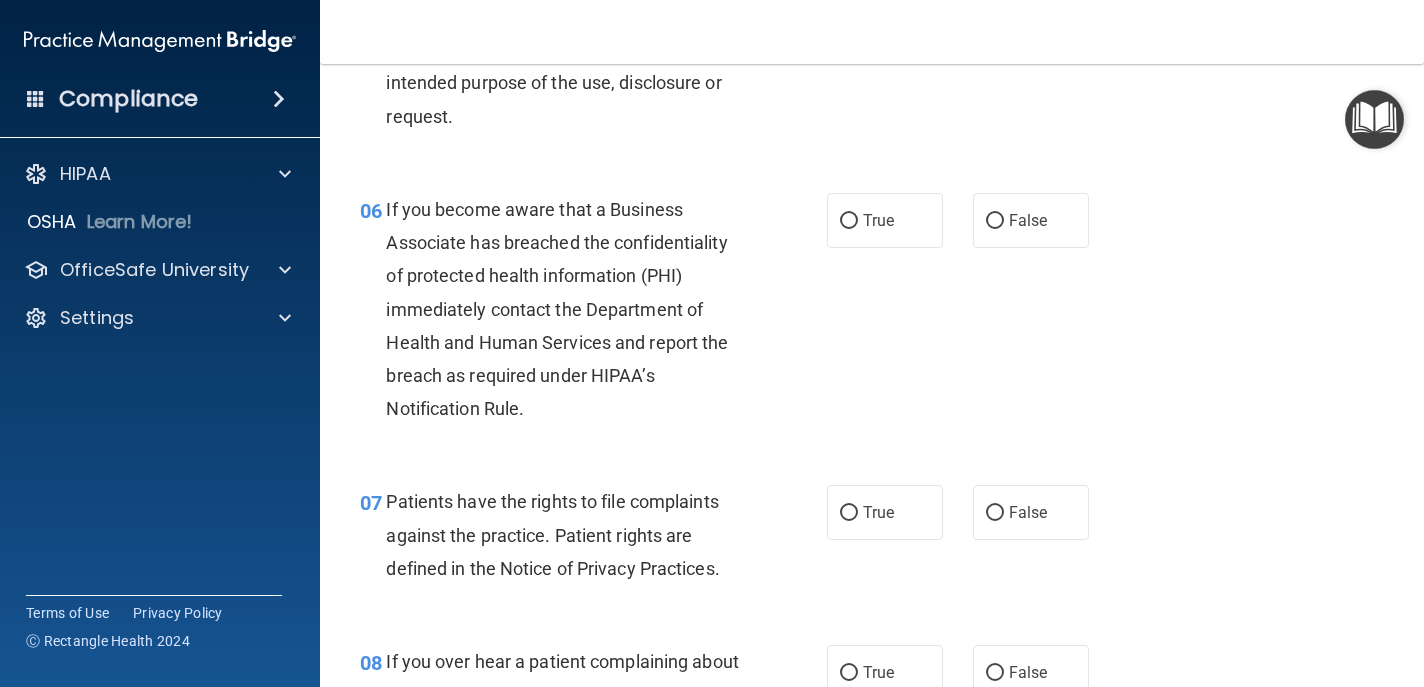 scroll, scrollTop: 1097, scrollLeft: 0, axis: vertical 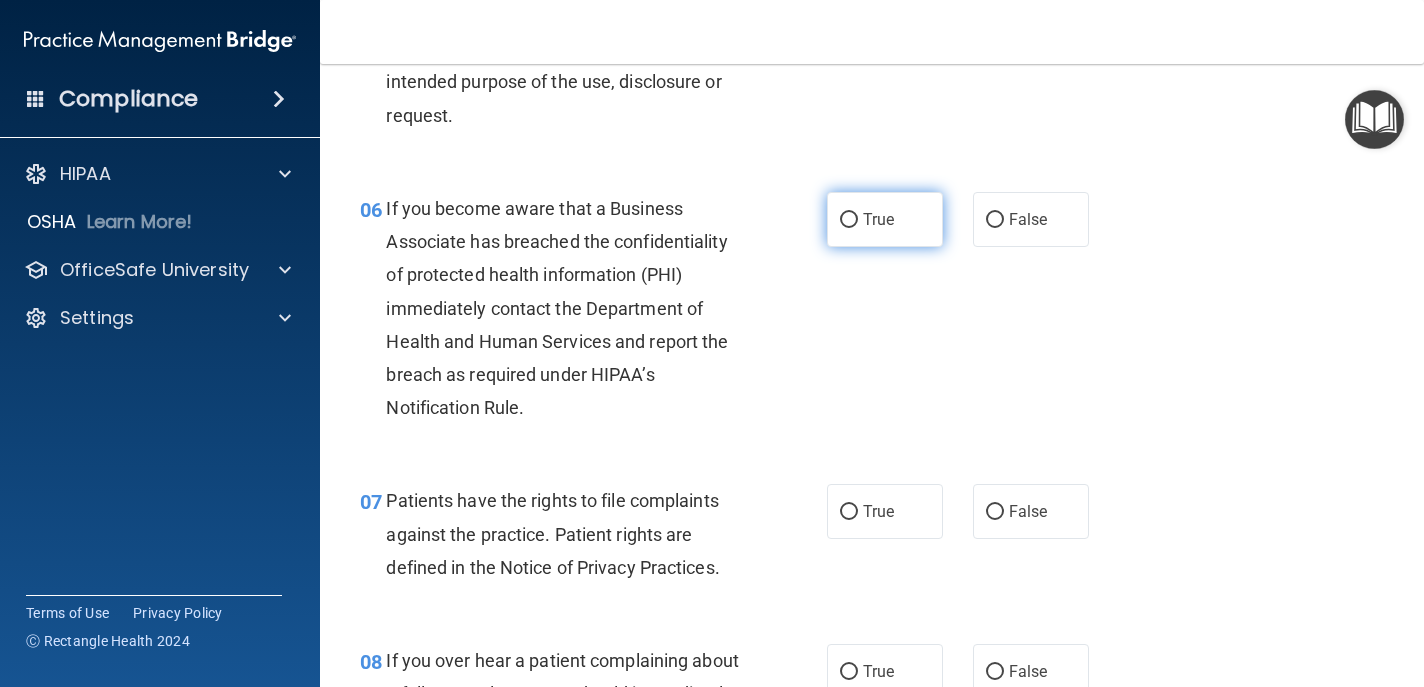 click on "True" at bounding box center (885, 219) 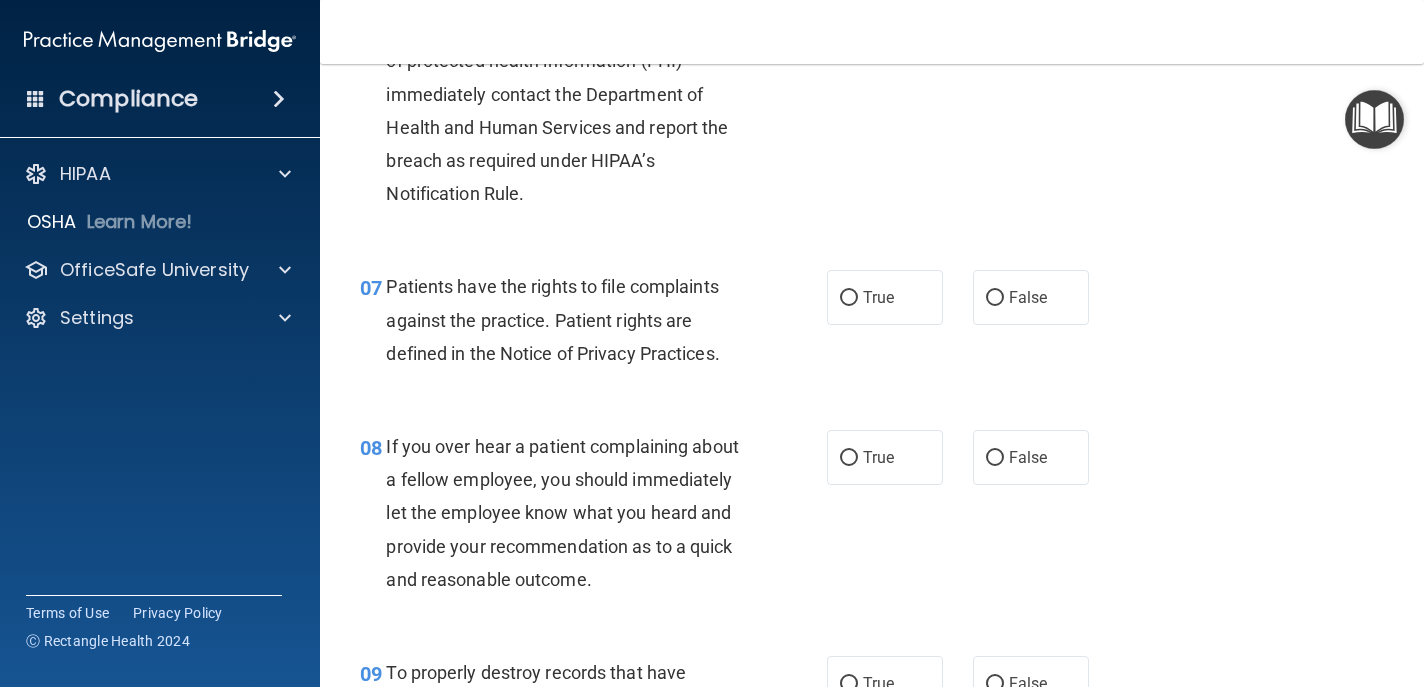 scroll, scrollTop: 1322, scrollLeft: 0, axis: vertical 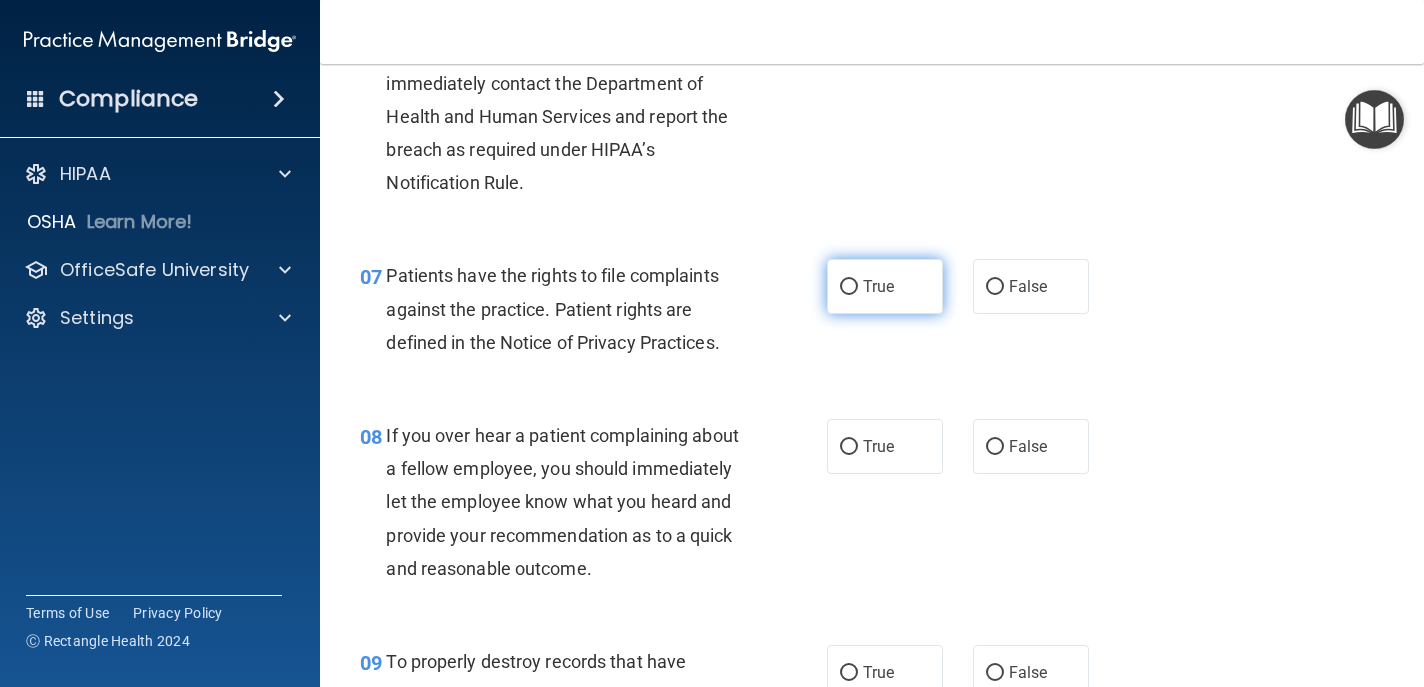 click on "True" at bounding box center (878, 286) 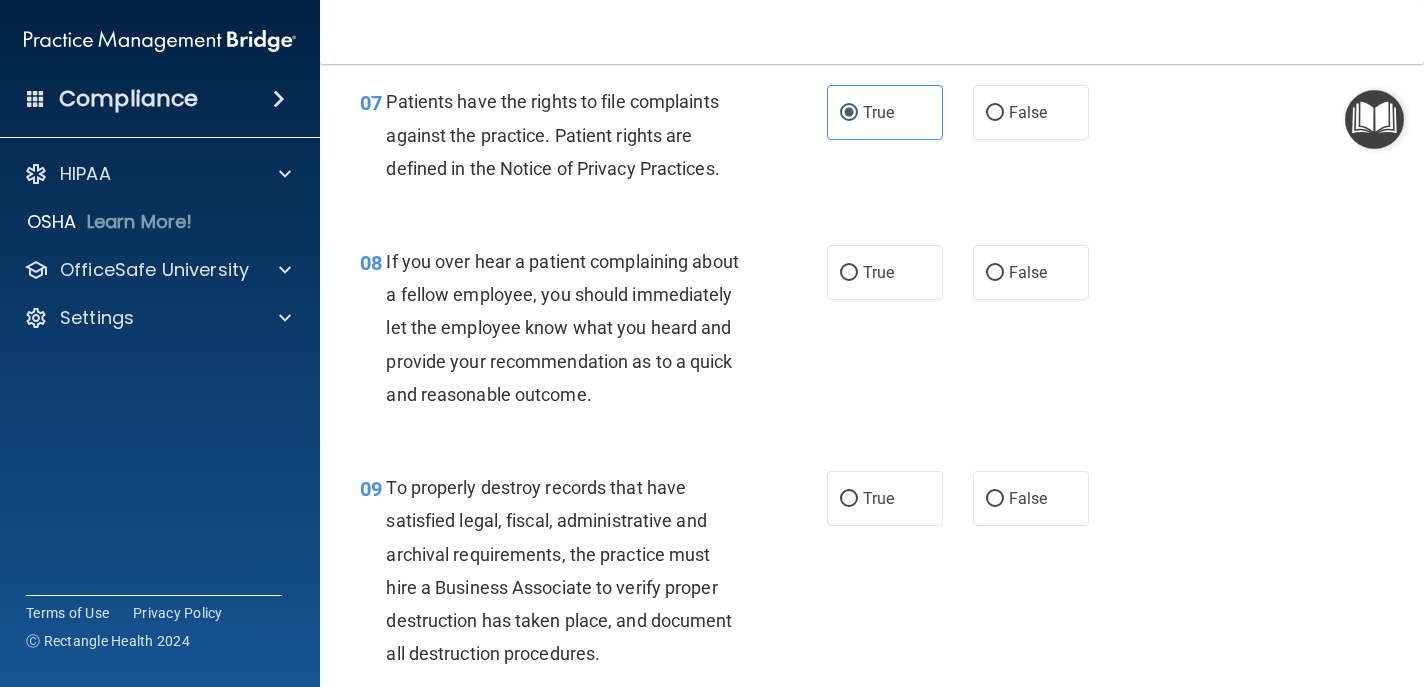 scroll, scrollTop: 1555, scrollLeft: 0, axis: vertical 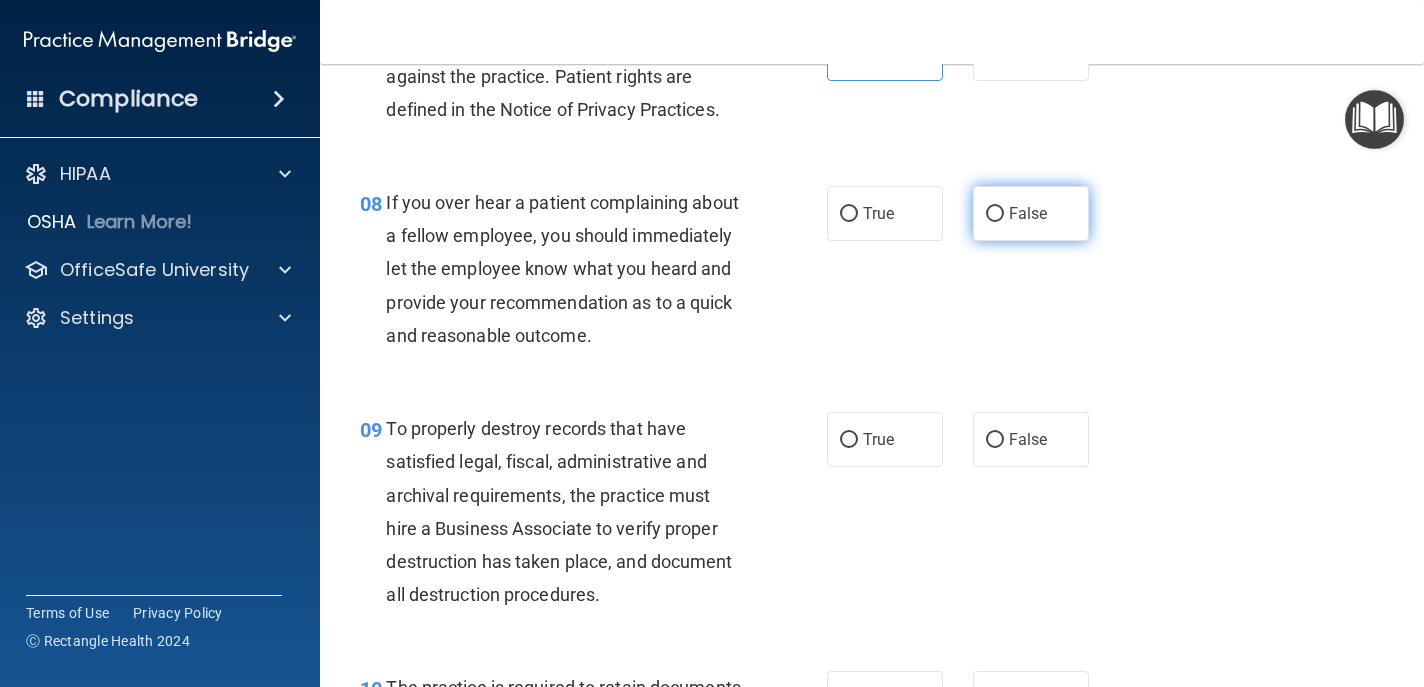 click on "False" at bounding box center (1031, 213) 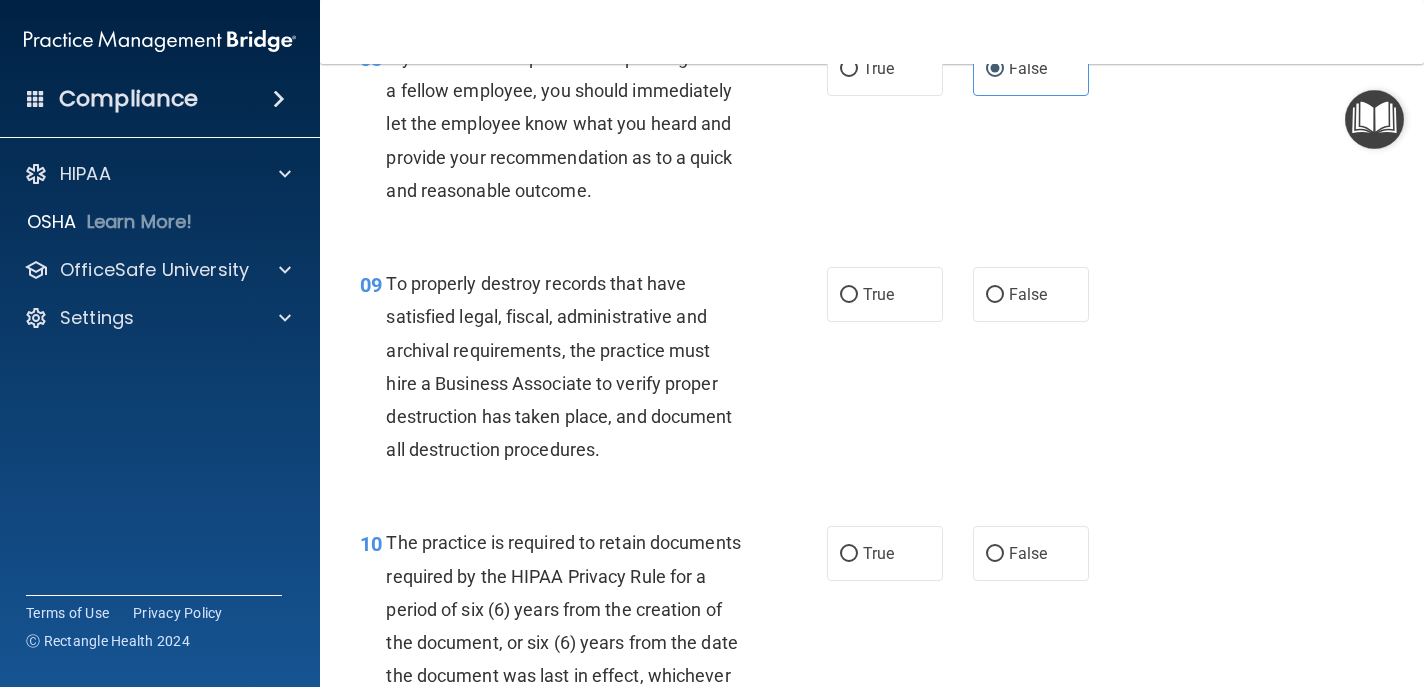 scroll, scrollTop: 1723, scrollLeft: 0, axis: vertical 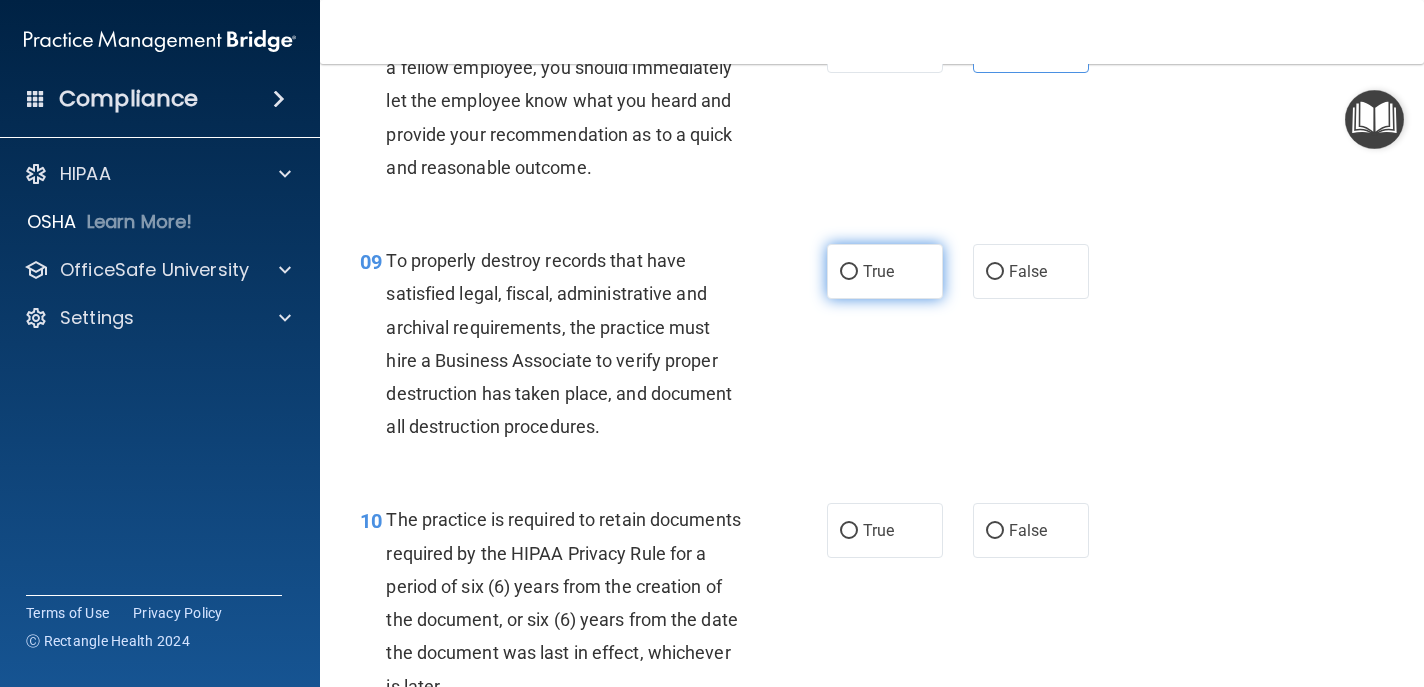 click on "True" at bounding box center [878, 271] 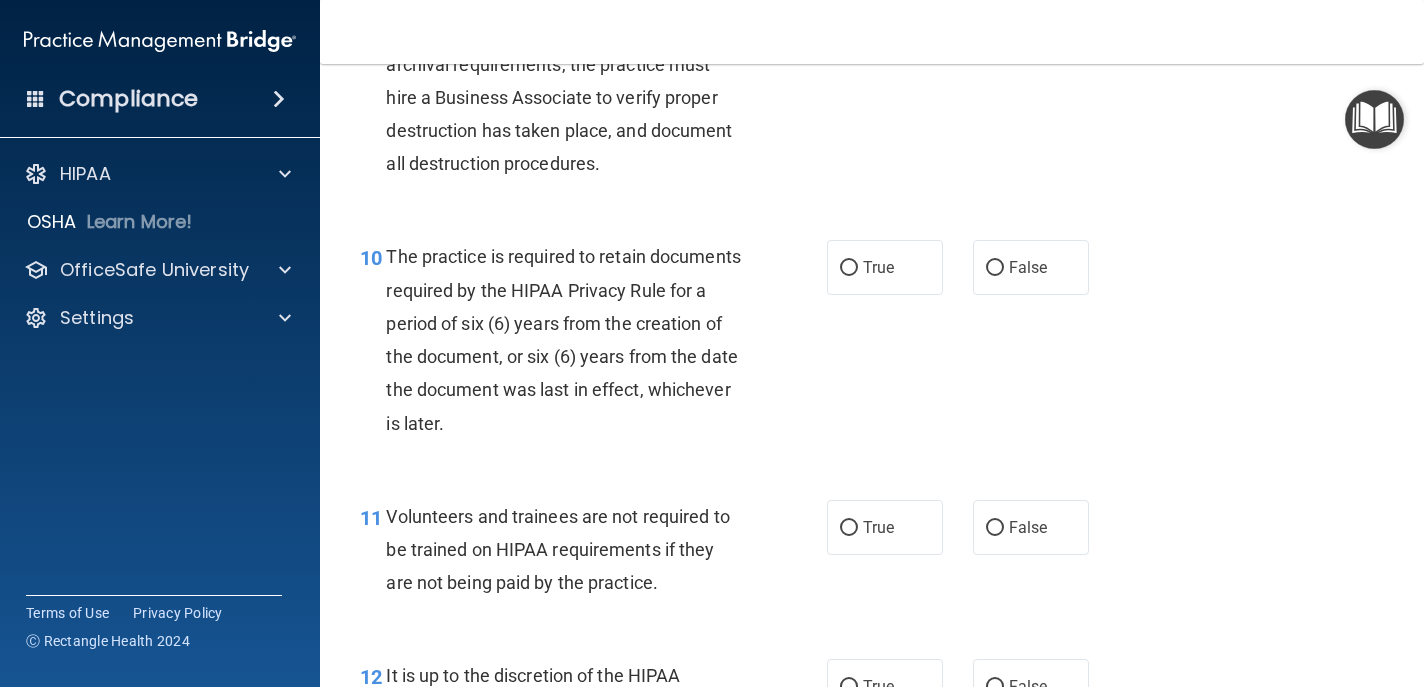 scroll, scrollTop: 2000, scrollLeft: 0, axis: vertical 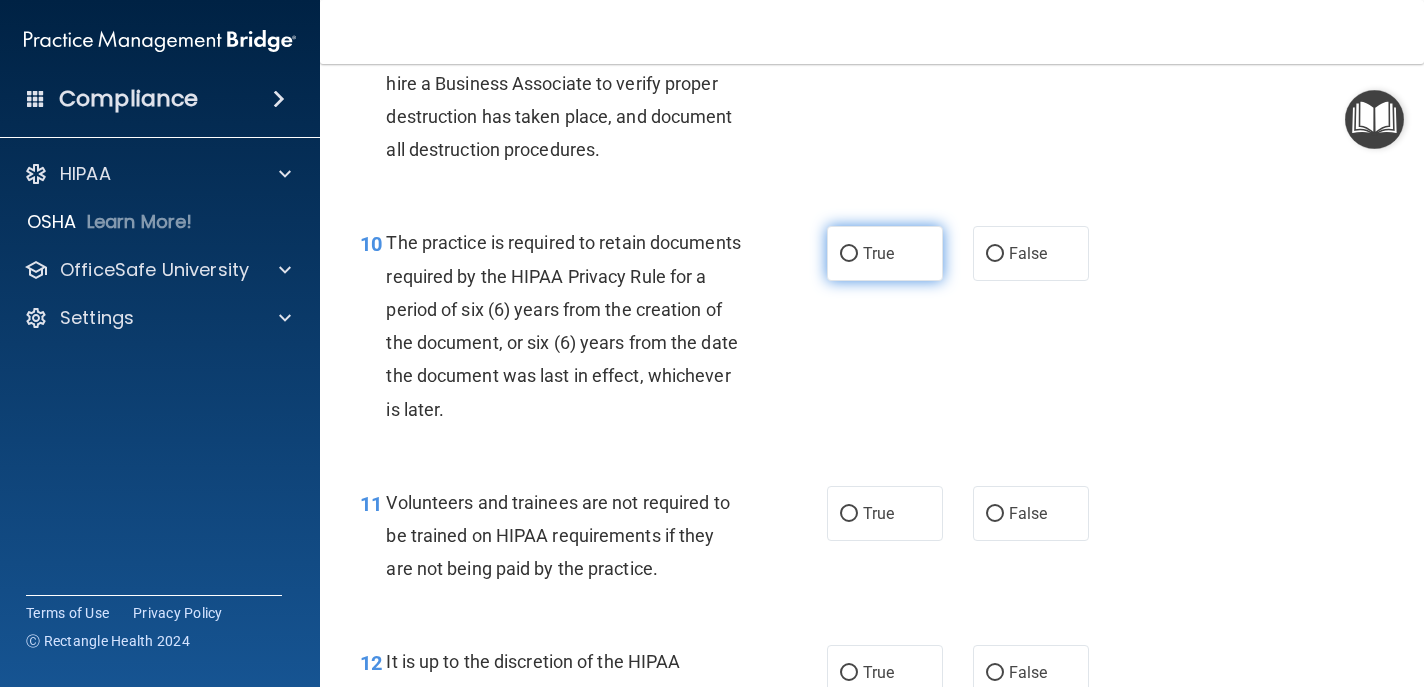 click on "True" at bounding box center [878, 253] 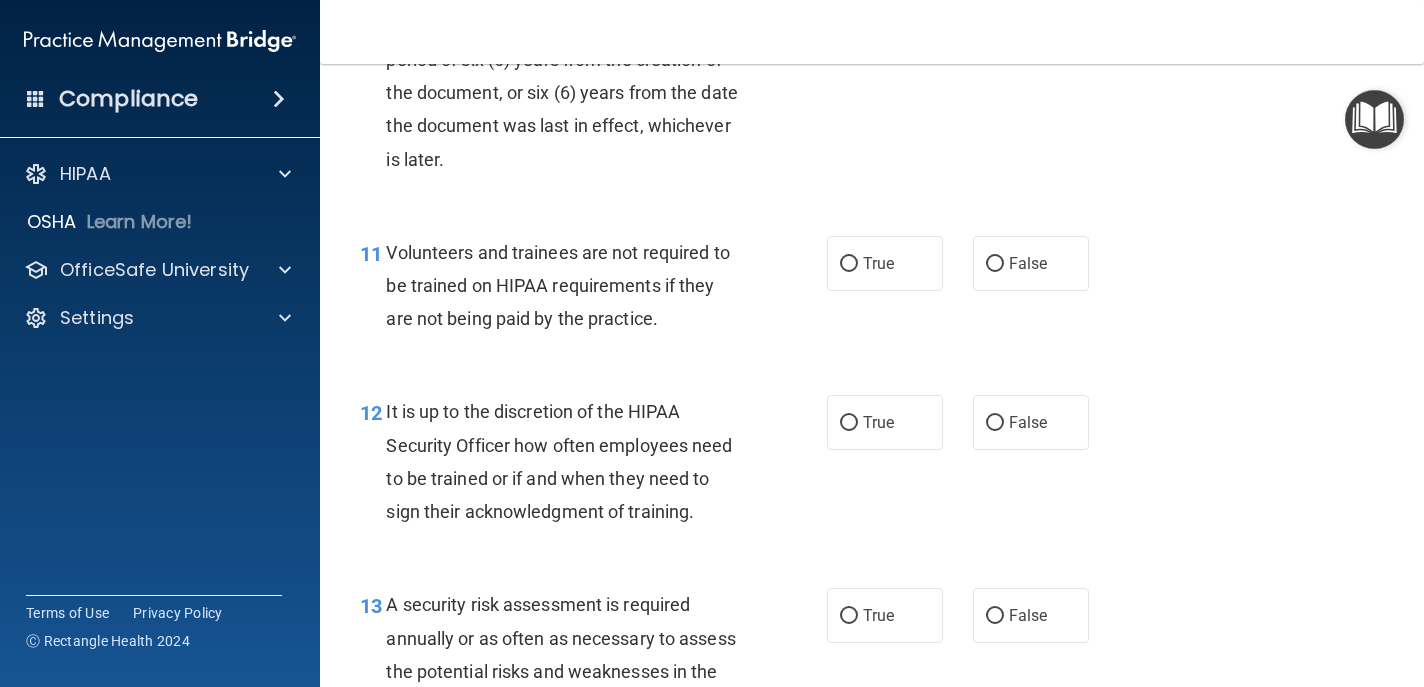 scroll, scrollTop: 2254, scrollLeft: 0, axis: vertical 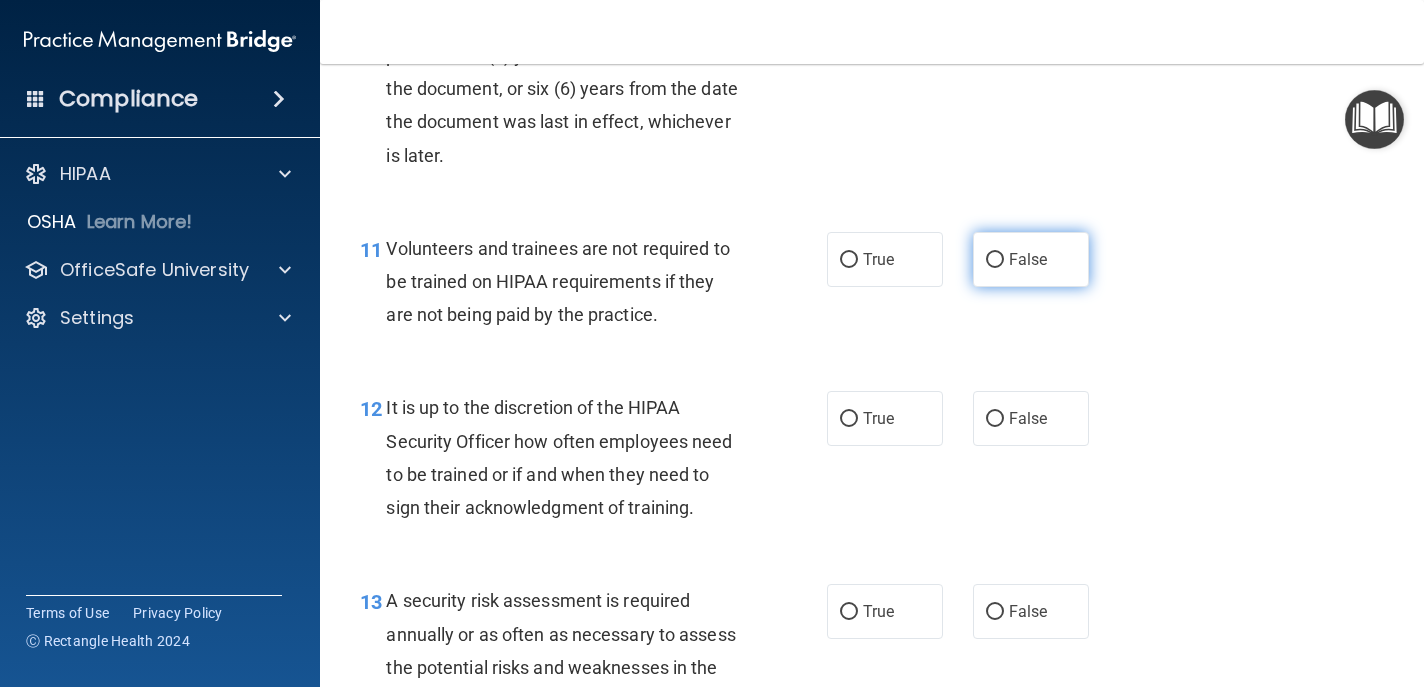 click on "False" at bounding box center [1031, 259] 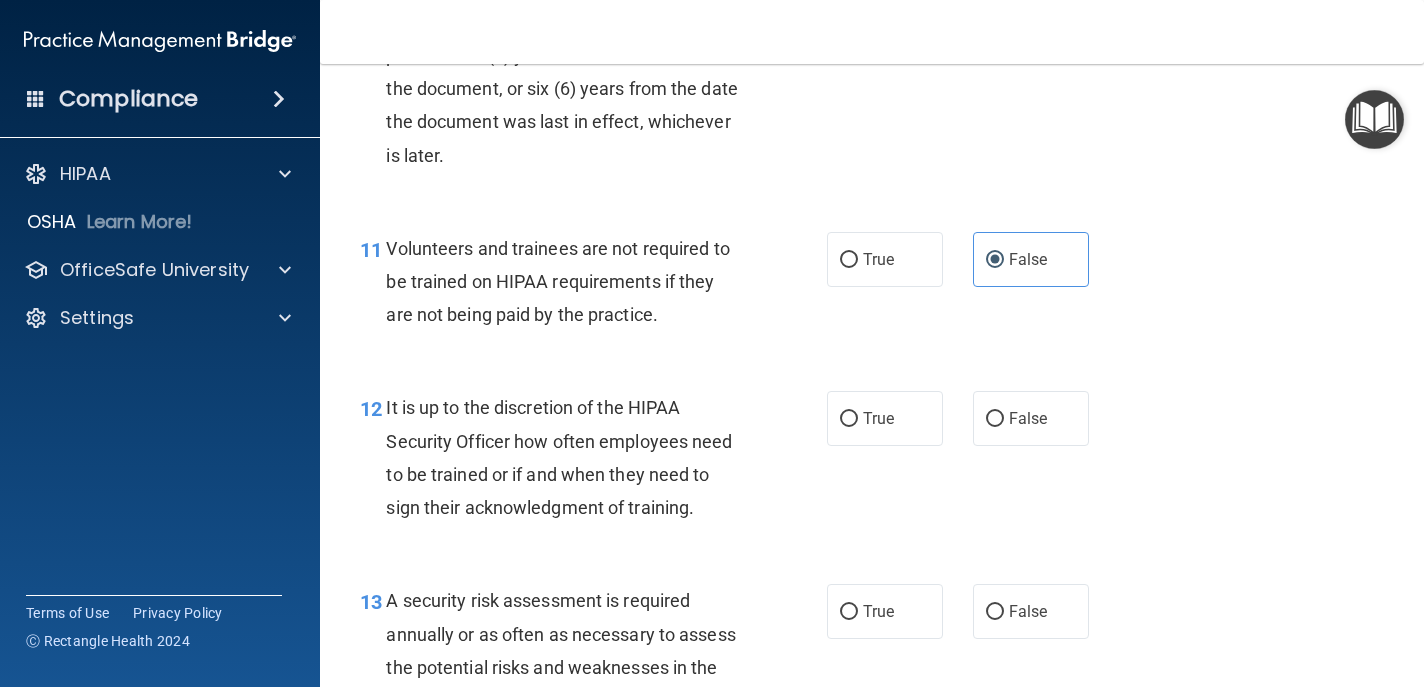 scroll, scrollTop: 2429, scrollLeft: 0, axis: vertical 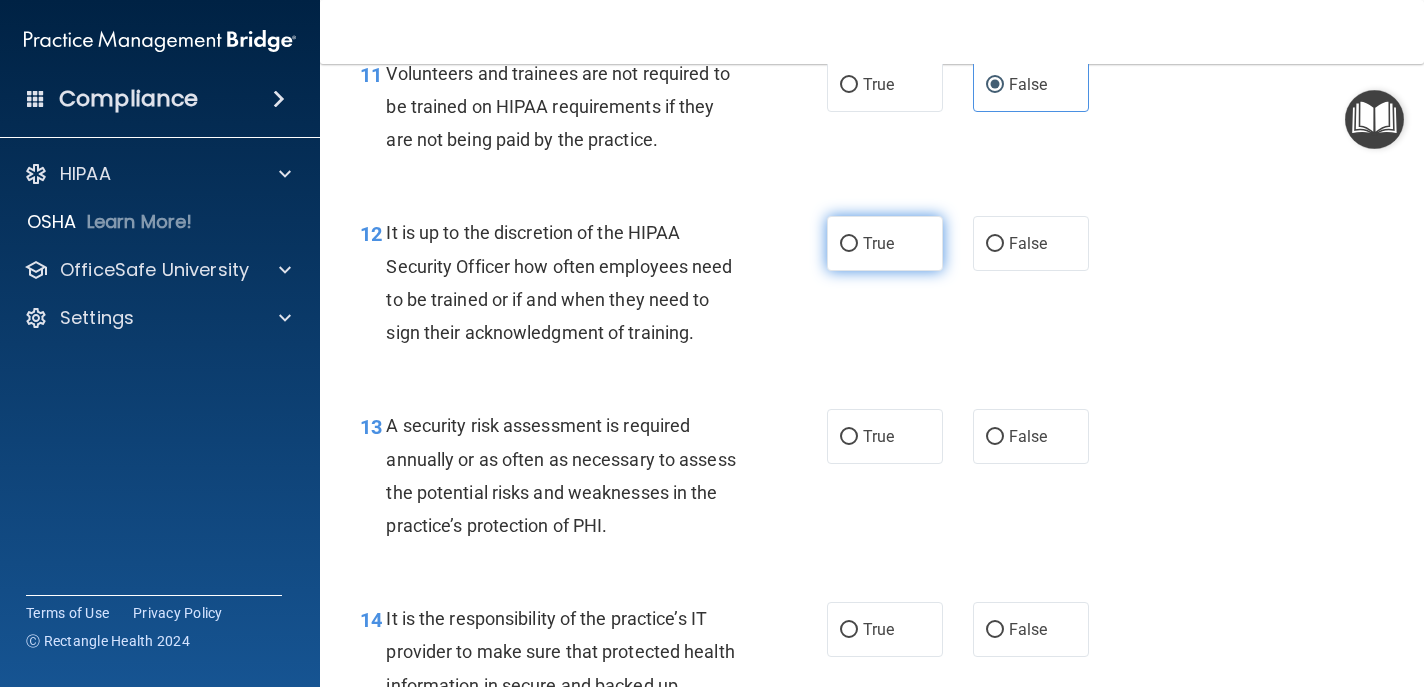 click on "True" at bounding box center (878, 243) 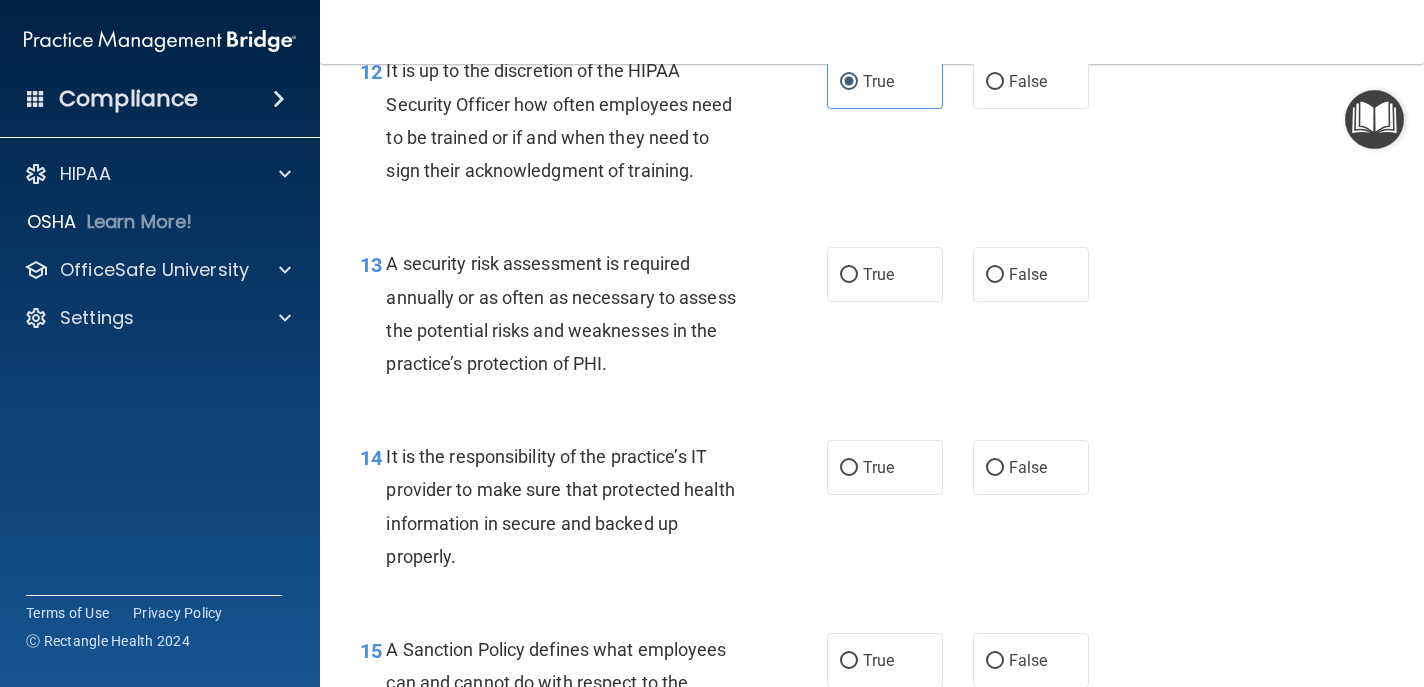 scroll, scrollTop: 2610, scrollLeft: 0, axis: vertical 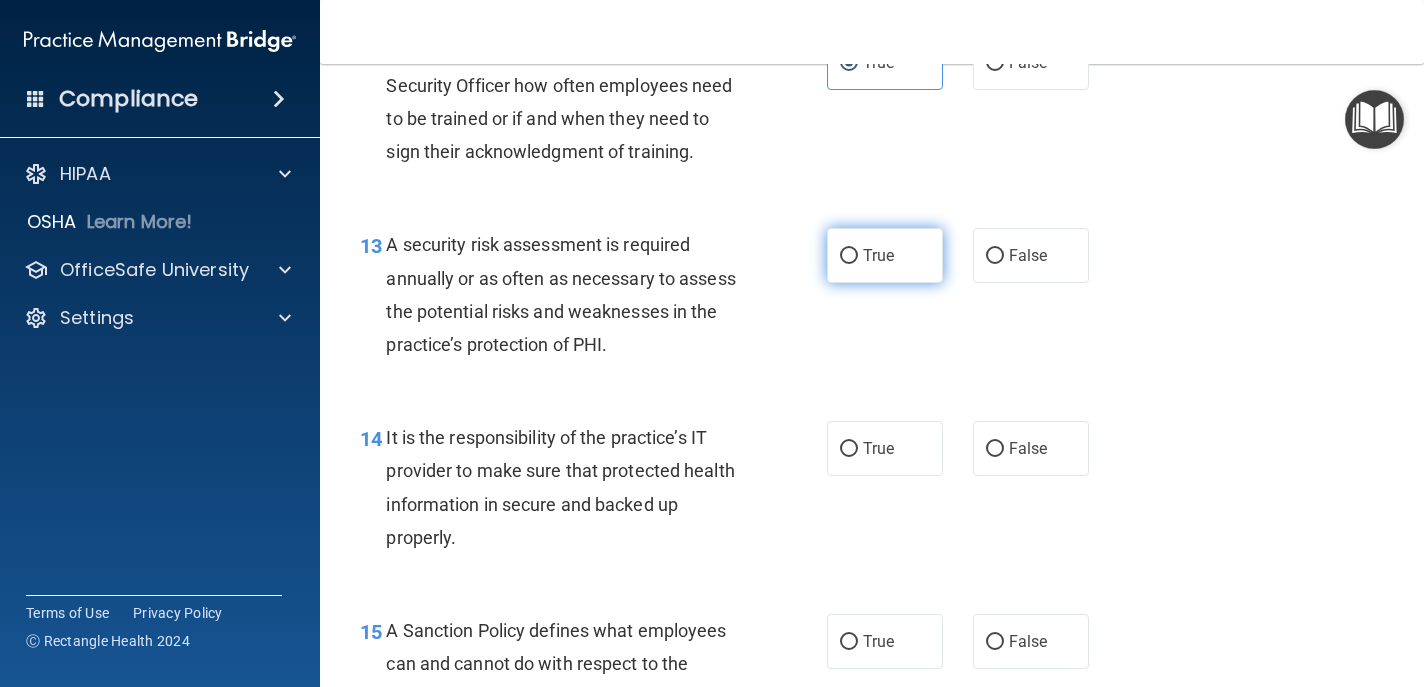 click on "True" at bounding box center [849, 256] 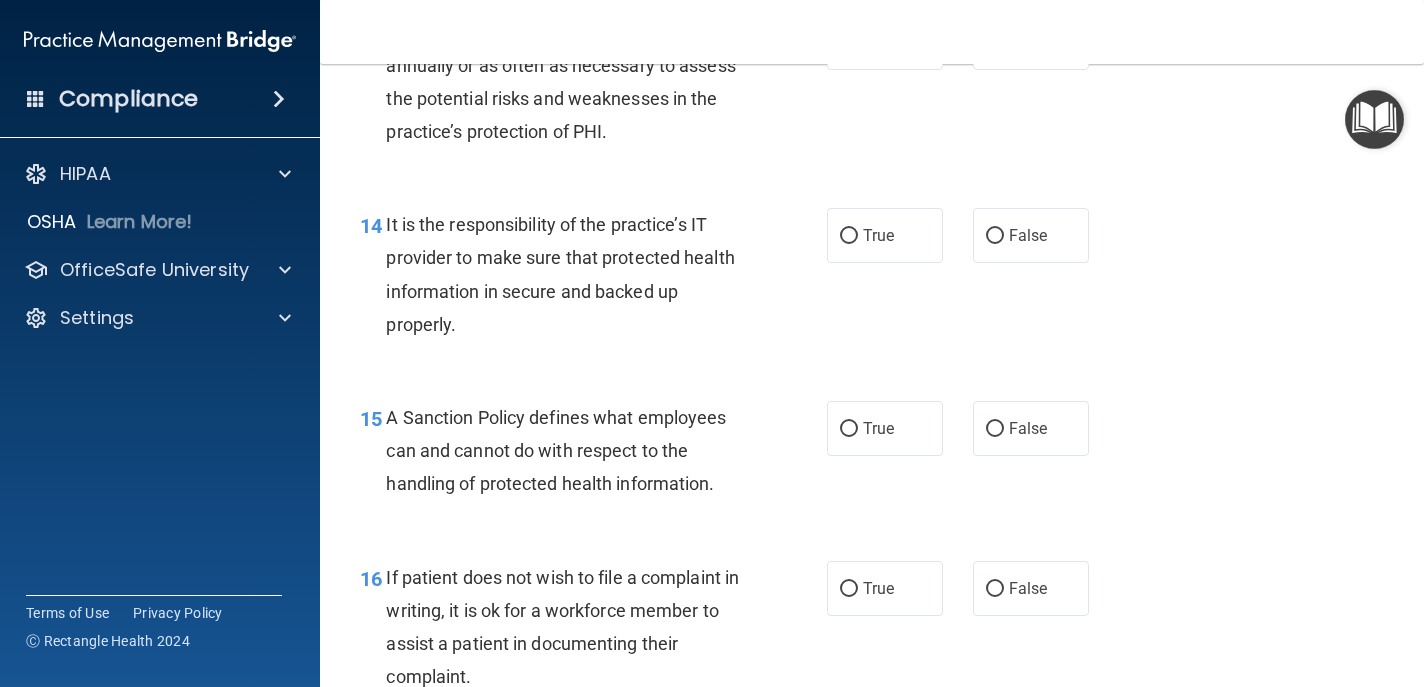 scroll, scrollTop: 2829, scrollLeft: 0, axis: vertical 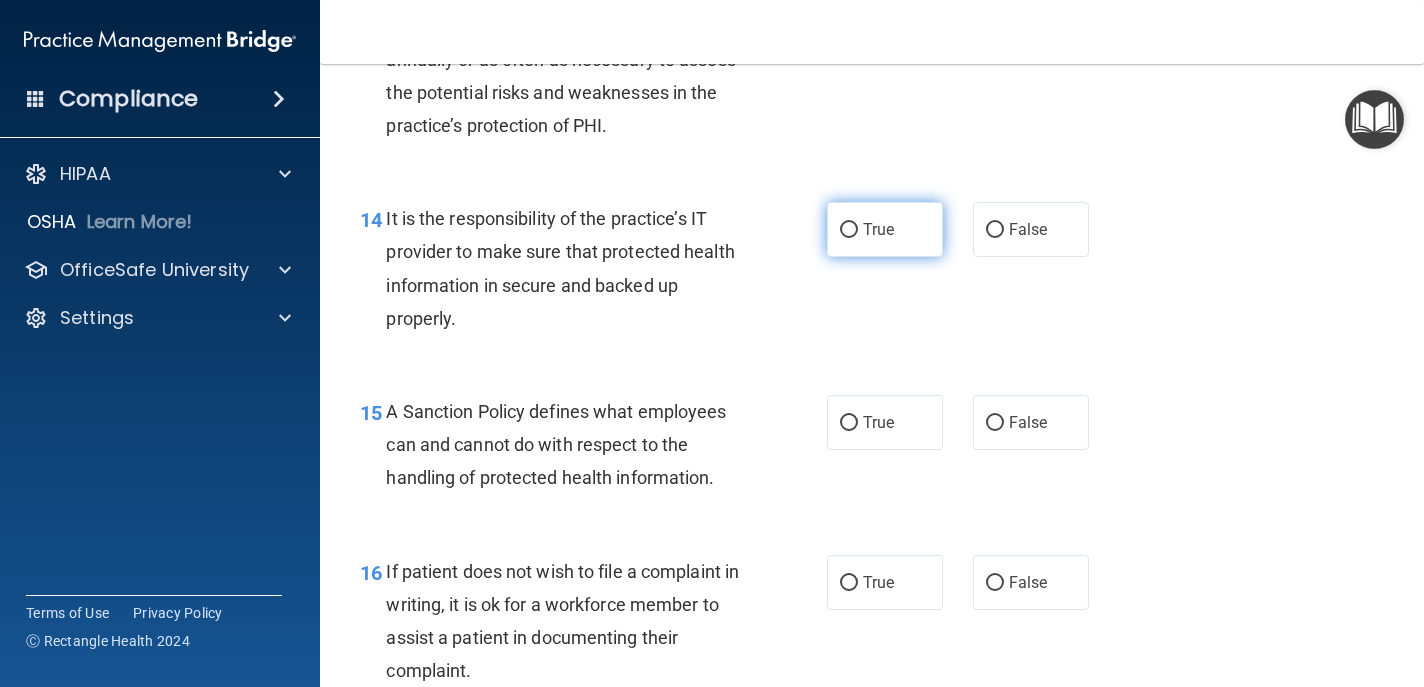 click on "True" at bounding box center (878, 229) 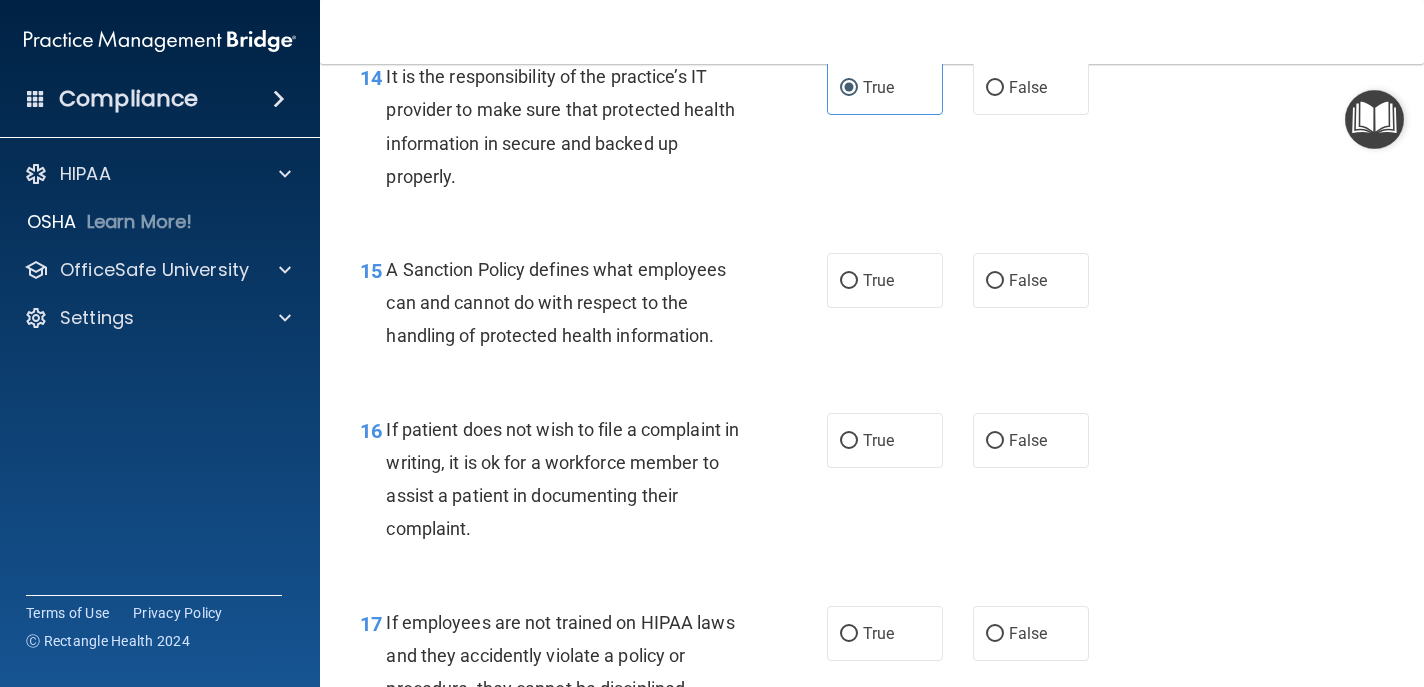 scroll, scrollTop: 2960, scrollLeft: 0, axis: vertical 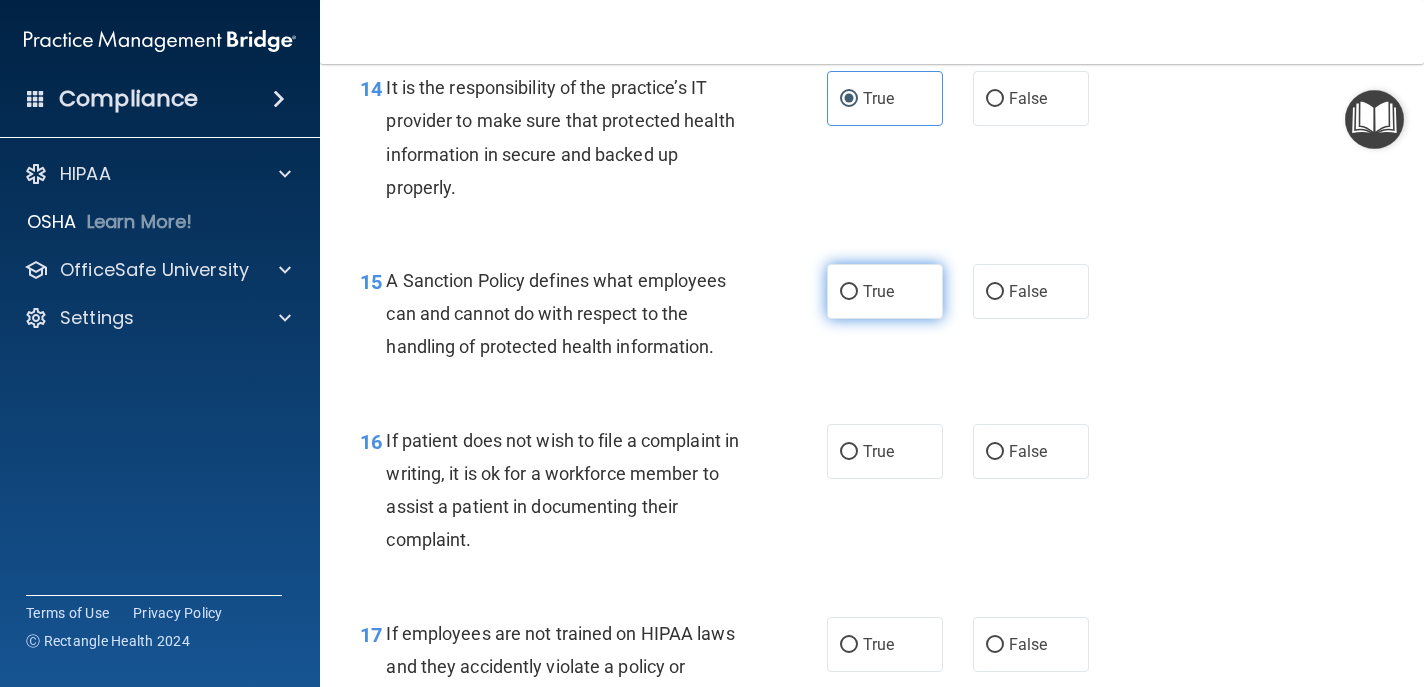 click on "True" at bounding box center [878, 291] 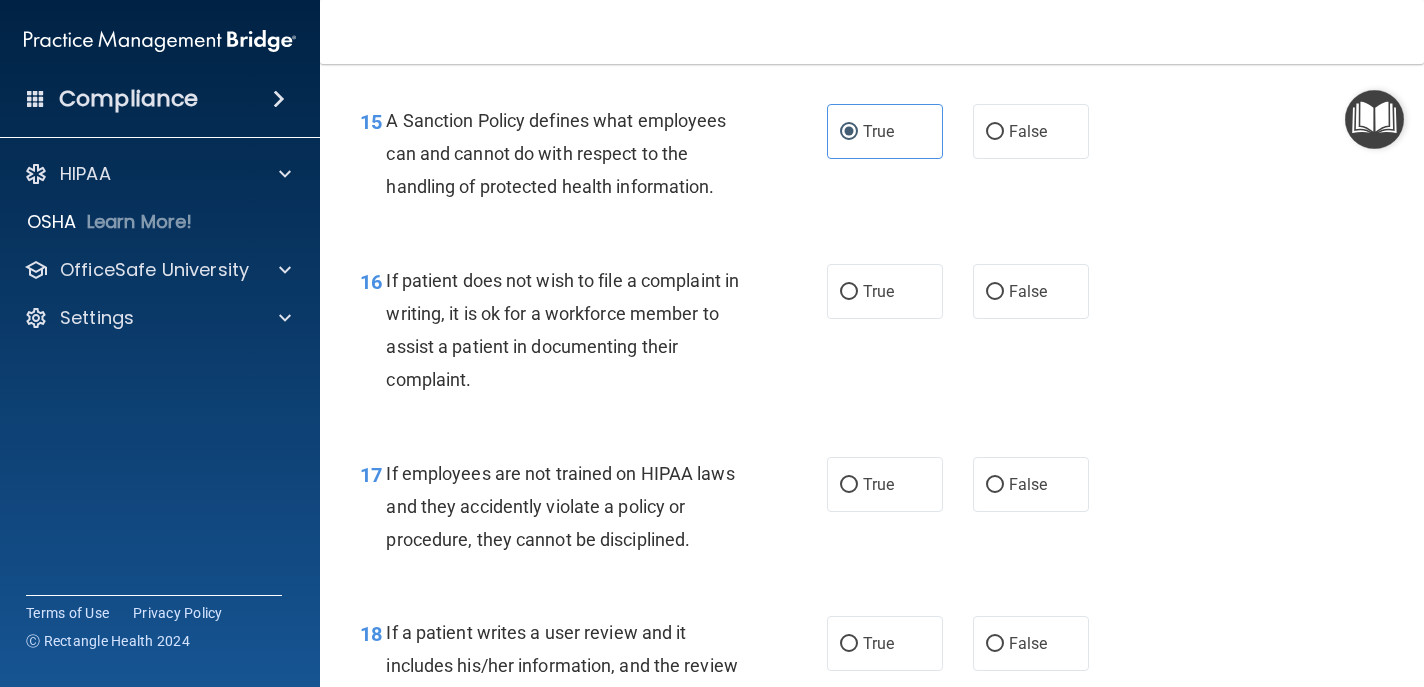scroll, scrollTop: 3132, scrollLeft: 0, axis: vertical 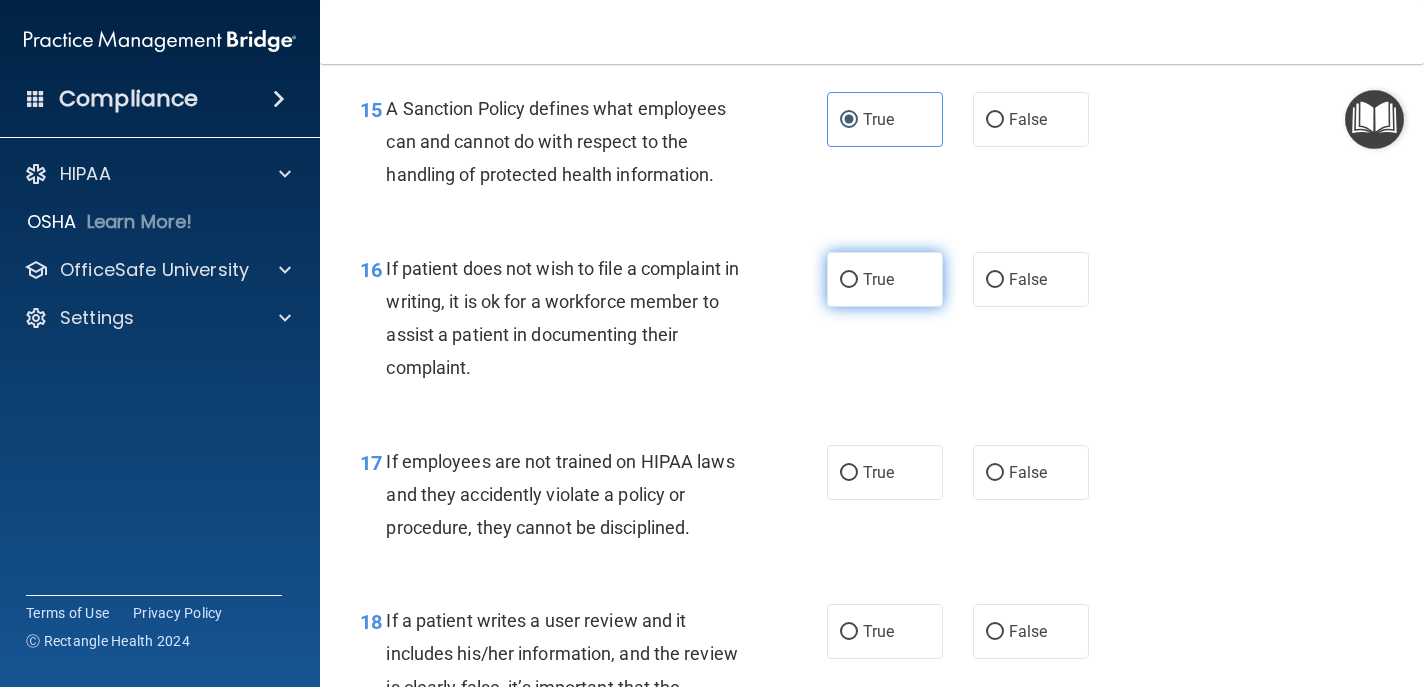 click on "True" at bounding box center (885, 279) 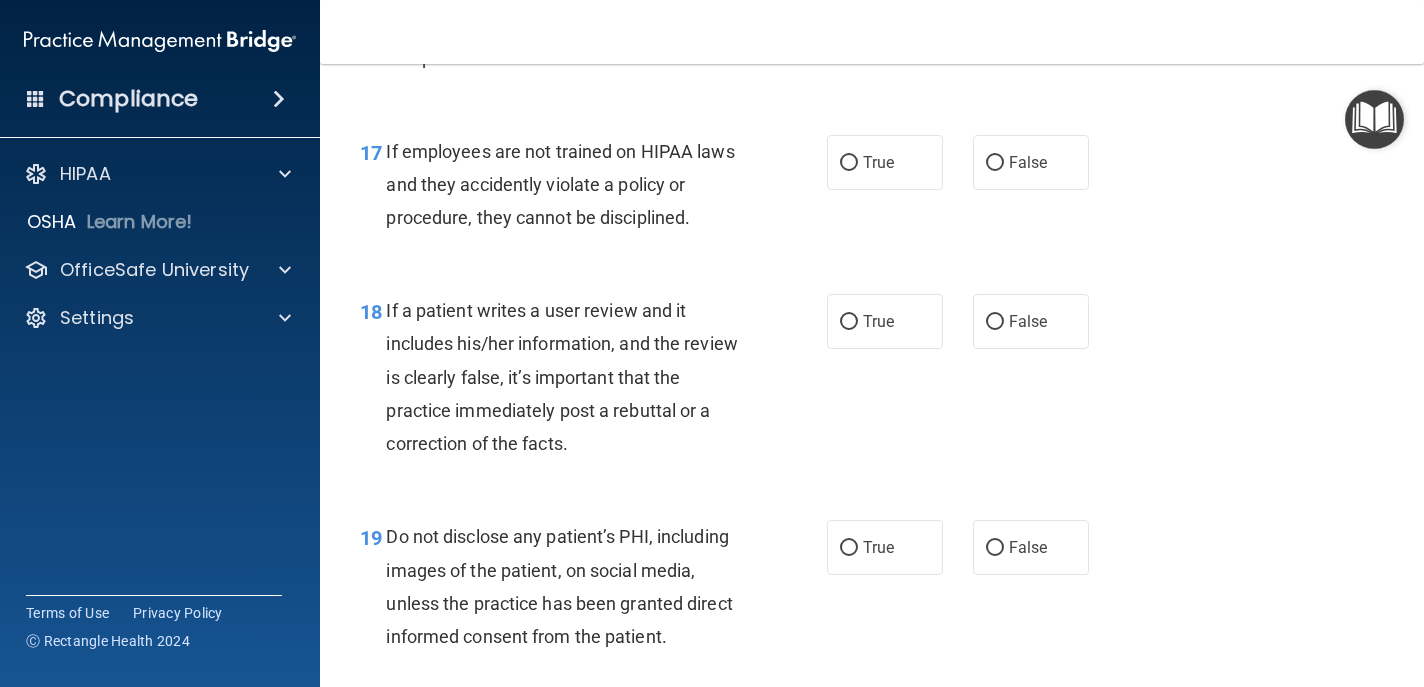 scroll, scrollTop: 3439, scrollLeft: 0, axis: vertical 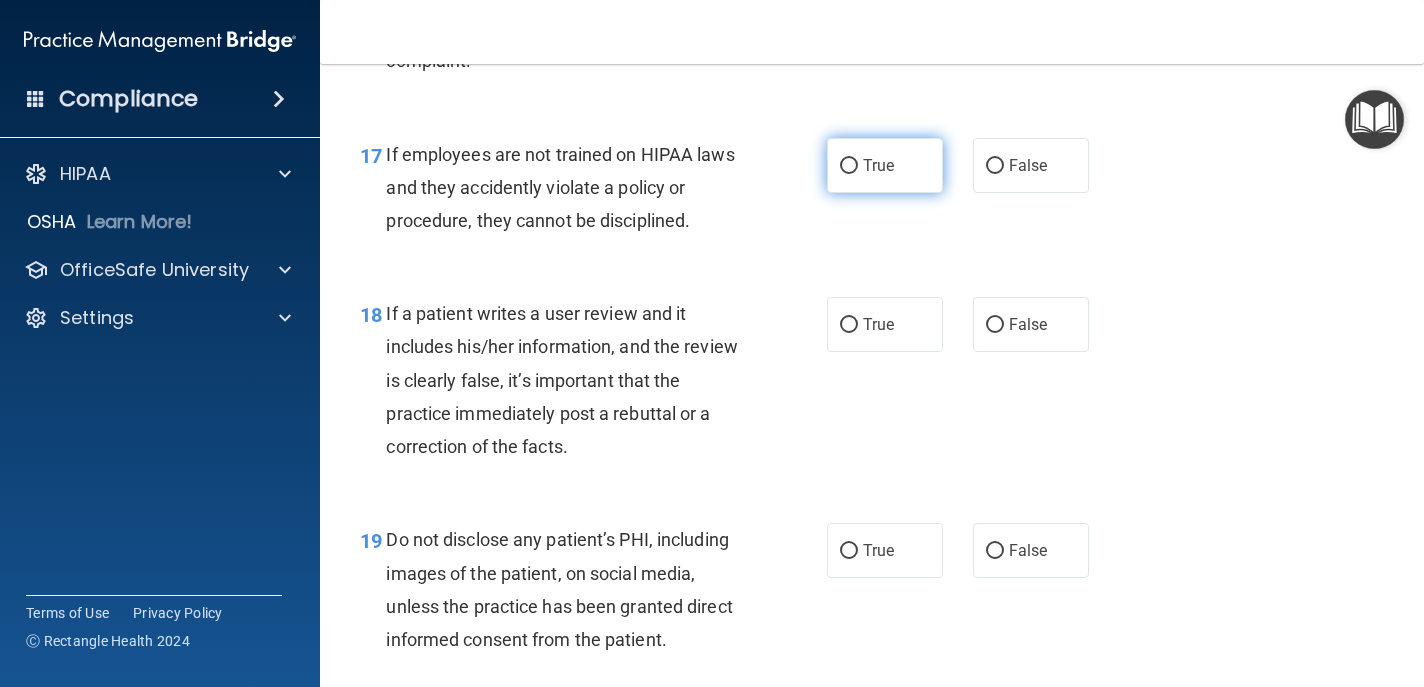 click on "True" at bounding box center [885, 165] 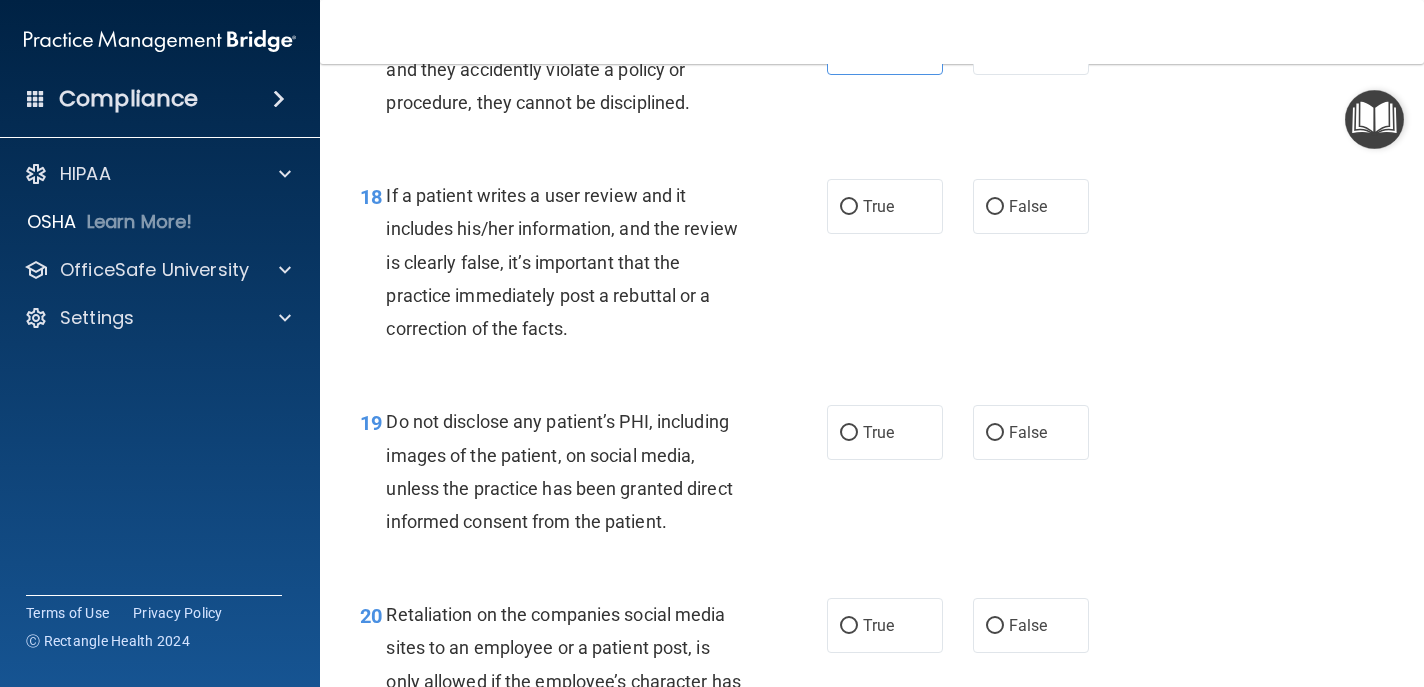scroll, scrollTop: 3572, scrollLeft: 0, axis: vertical 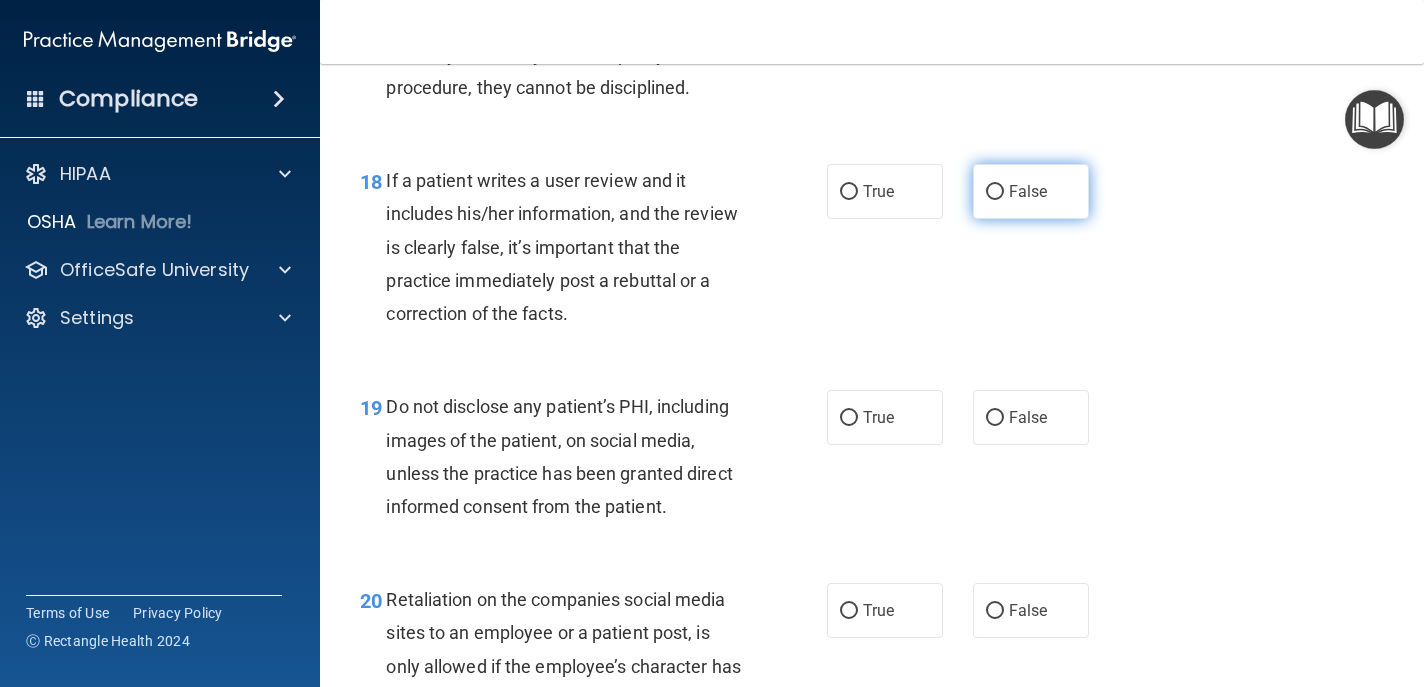 click on "False" at bounding box center [995, 192] 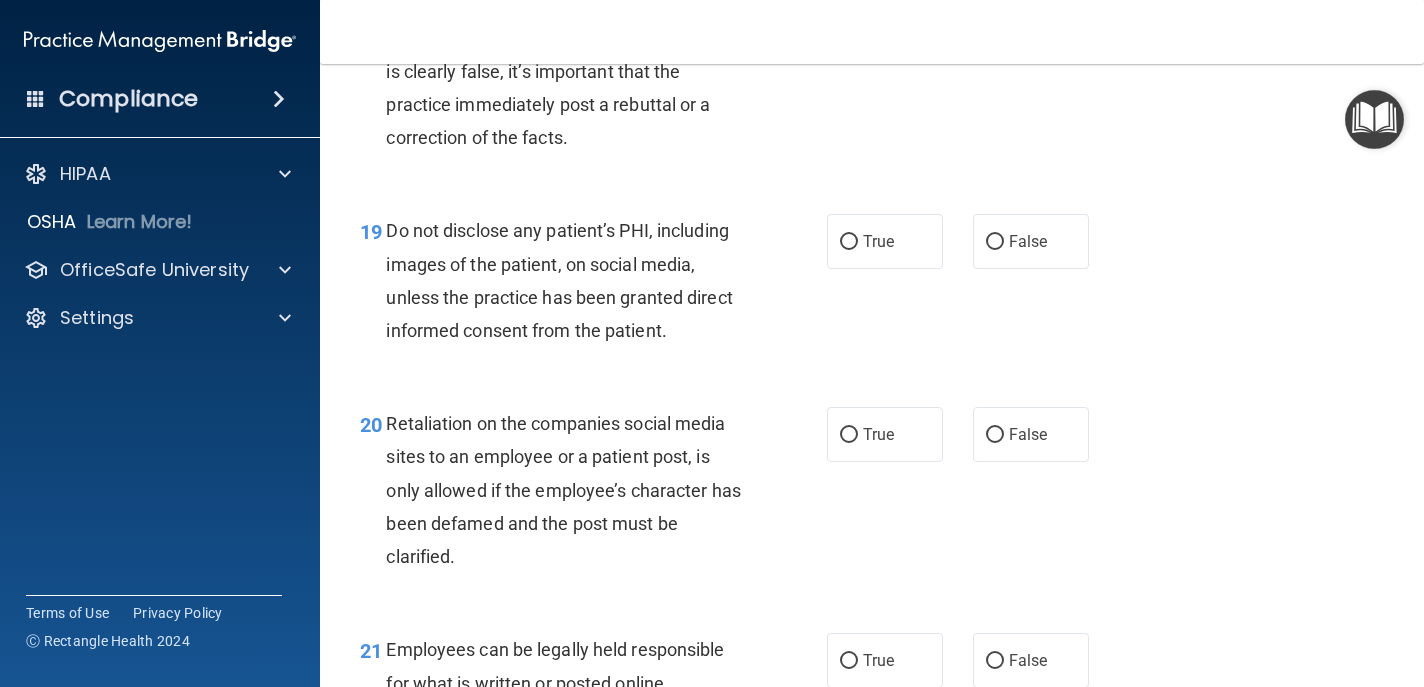 scroll, scrollTop: 3752, scrollLeft: 0, axis: vertical 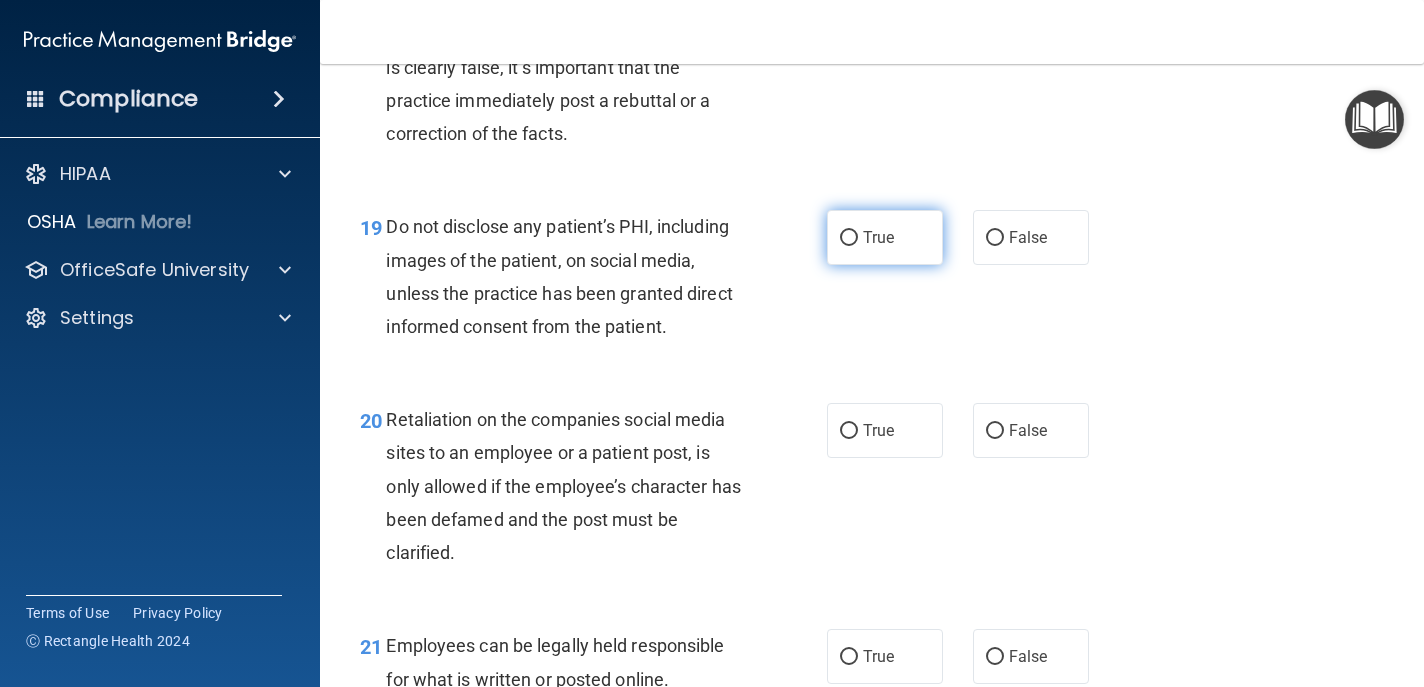 click on "True" at bounding box center [885, 237] 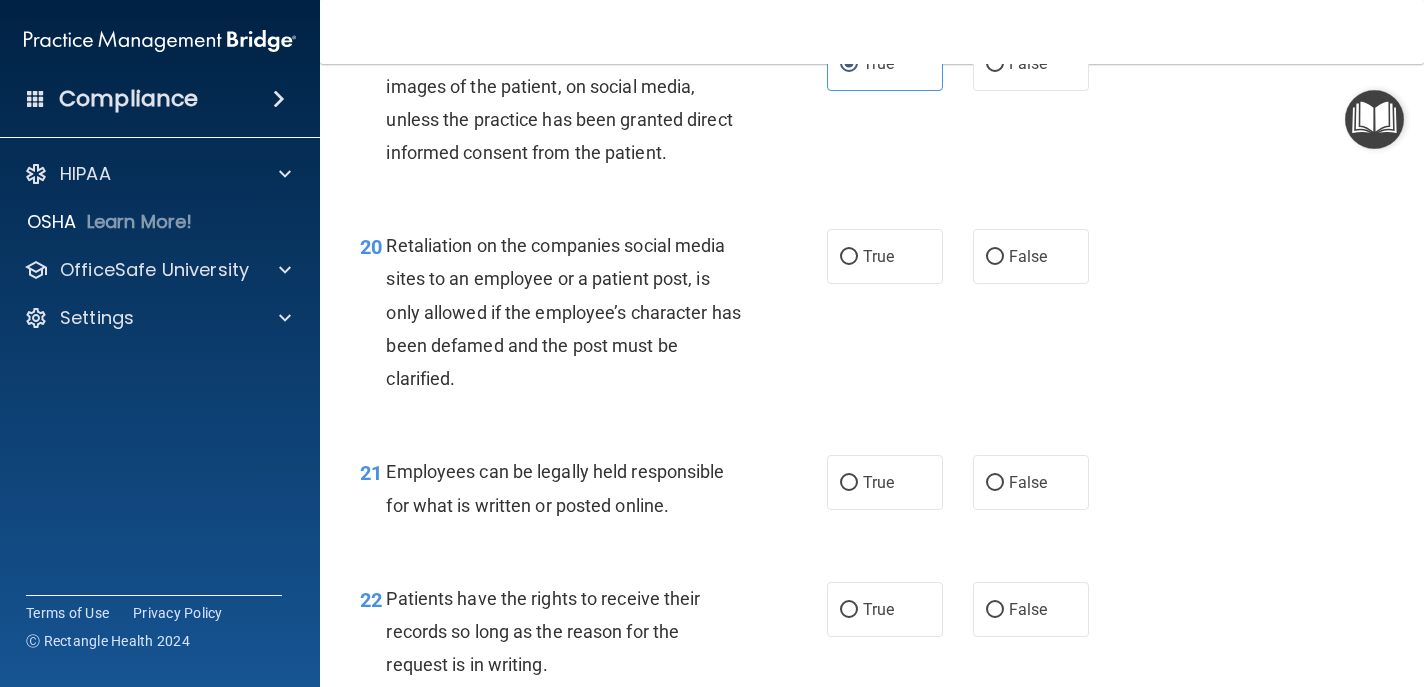 scroll, scrollTop: 3944, scrollLeft: 0, axis: vertical 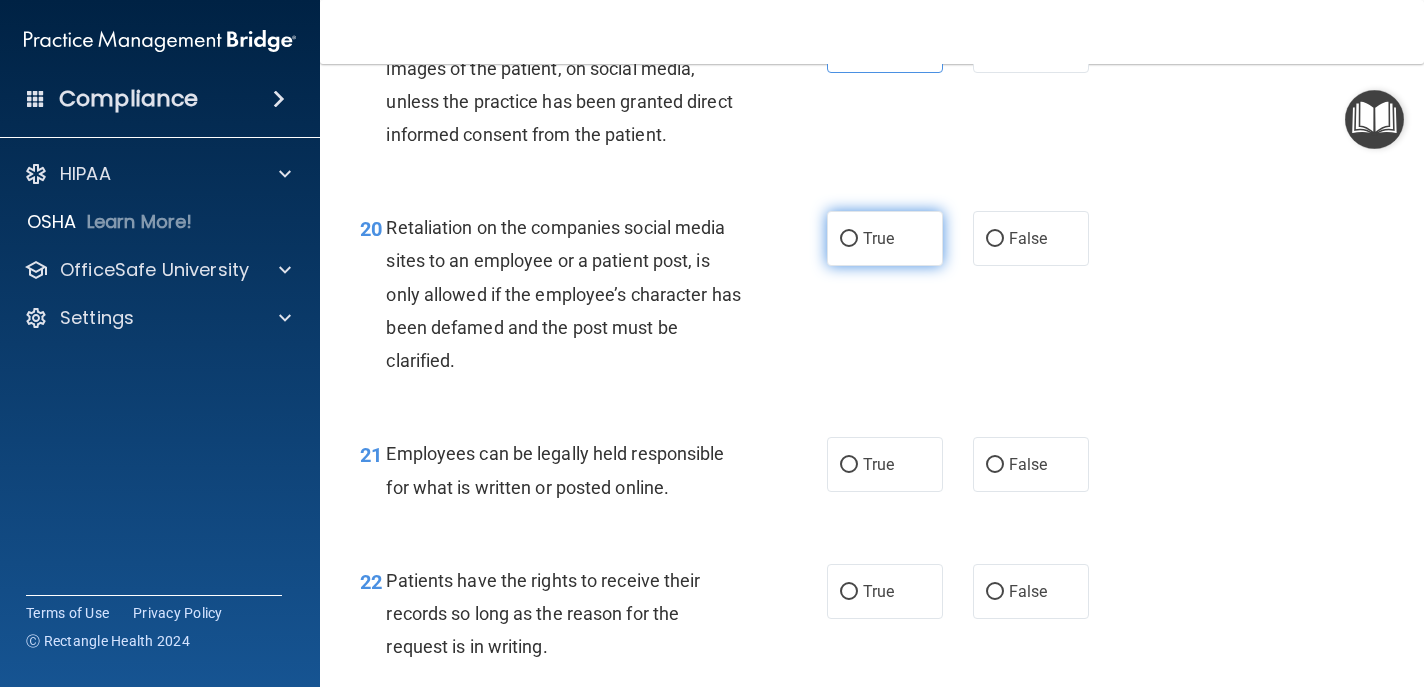 click on "True" at bounding box center [878, 238] 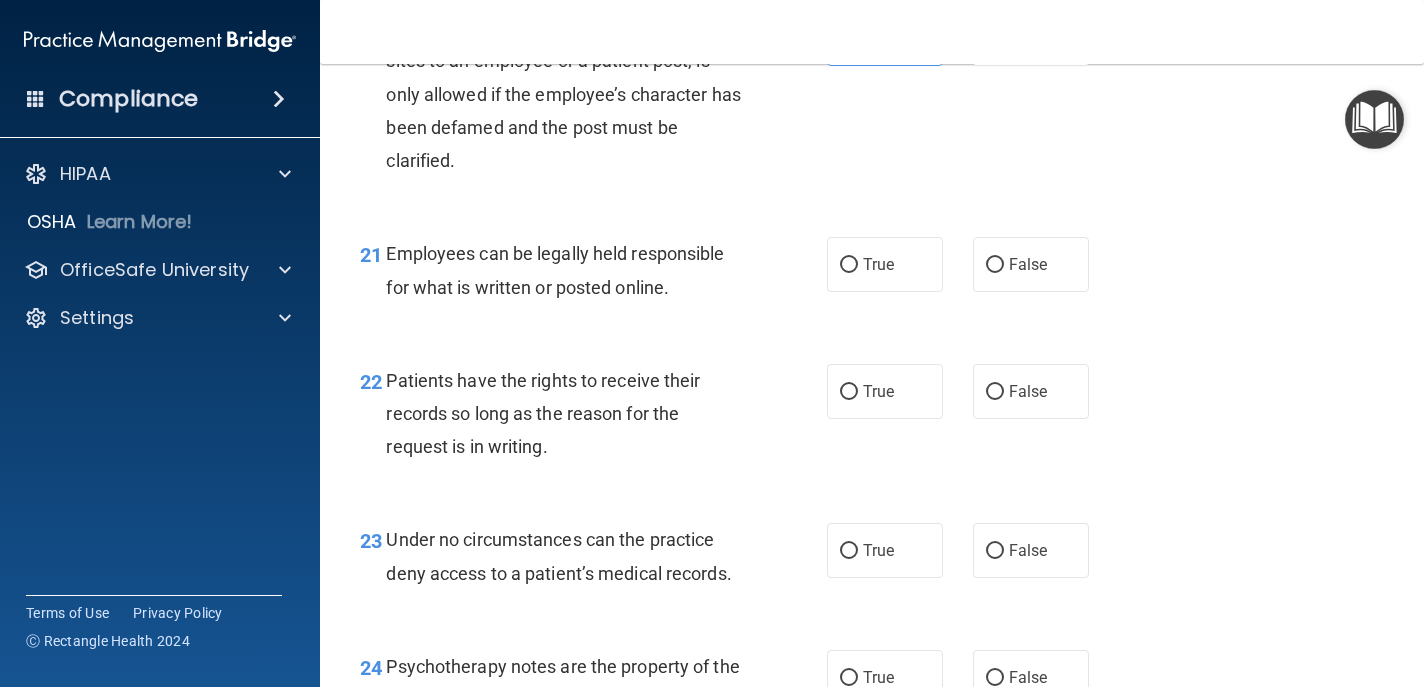 scroll, scrollTop: 4149, scrollLeft: 0, axis: vertical 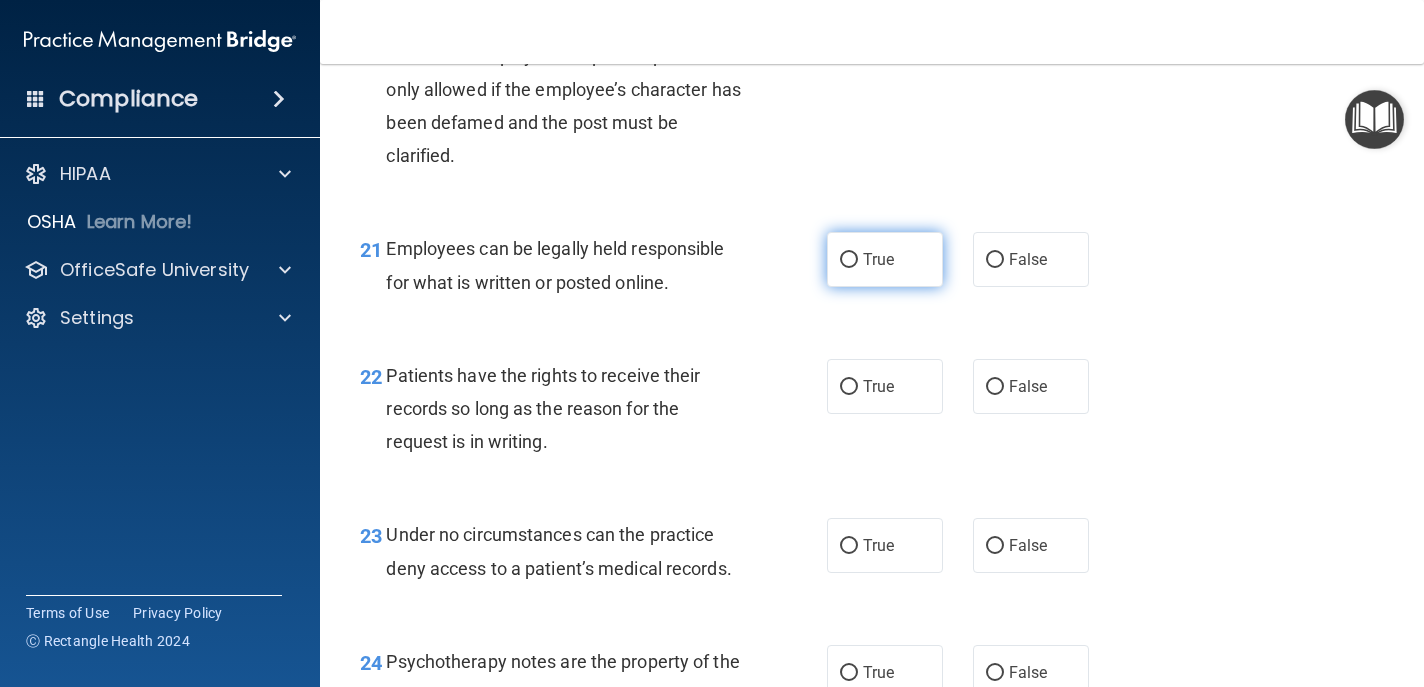 click on "True" at bounding box center [878, 259] 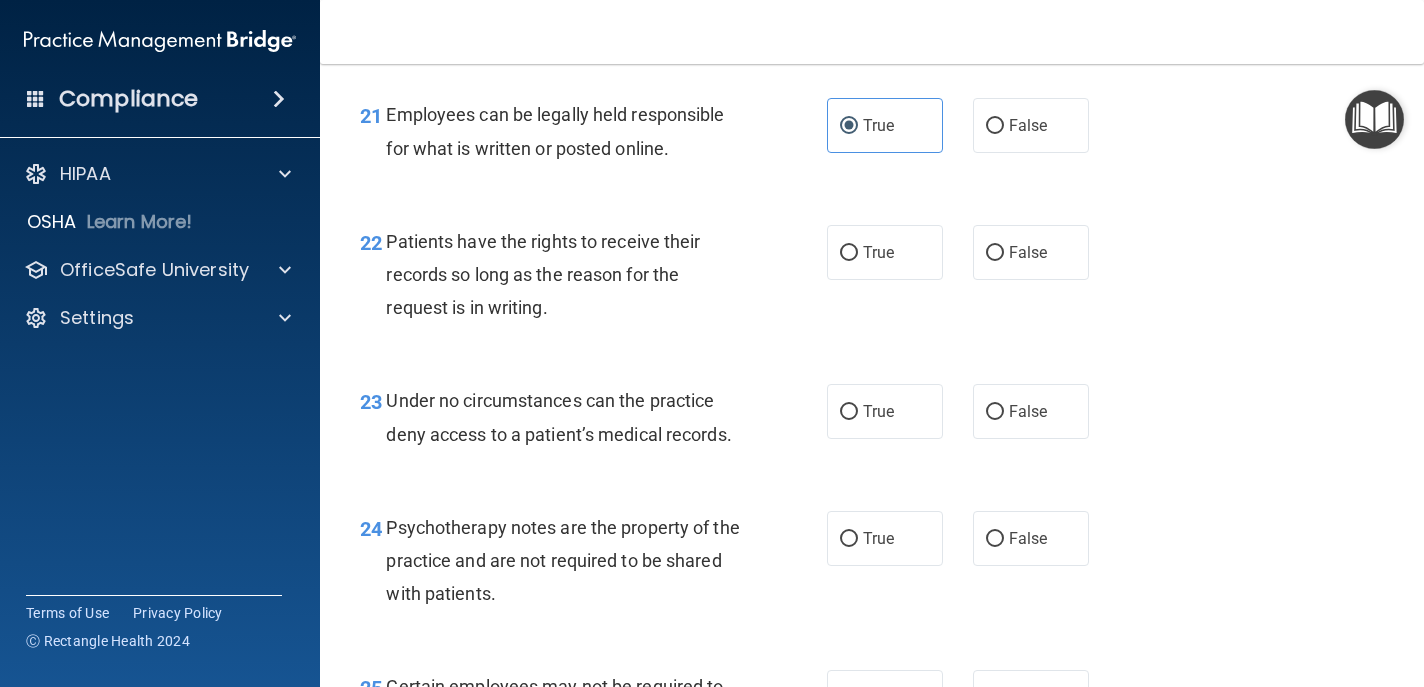 scroll, scrollTop: 4290, scrollLeft: 0, axis: vertical 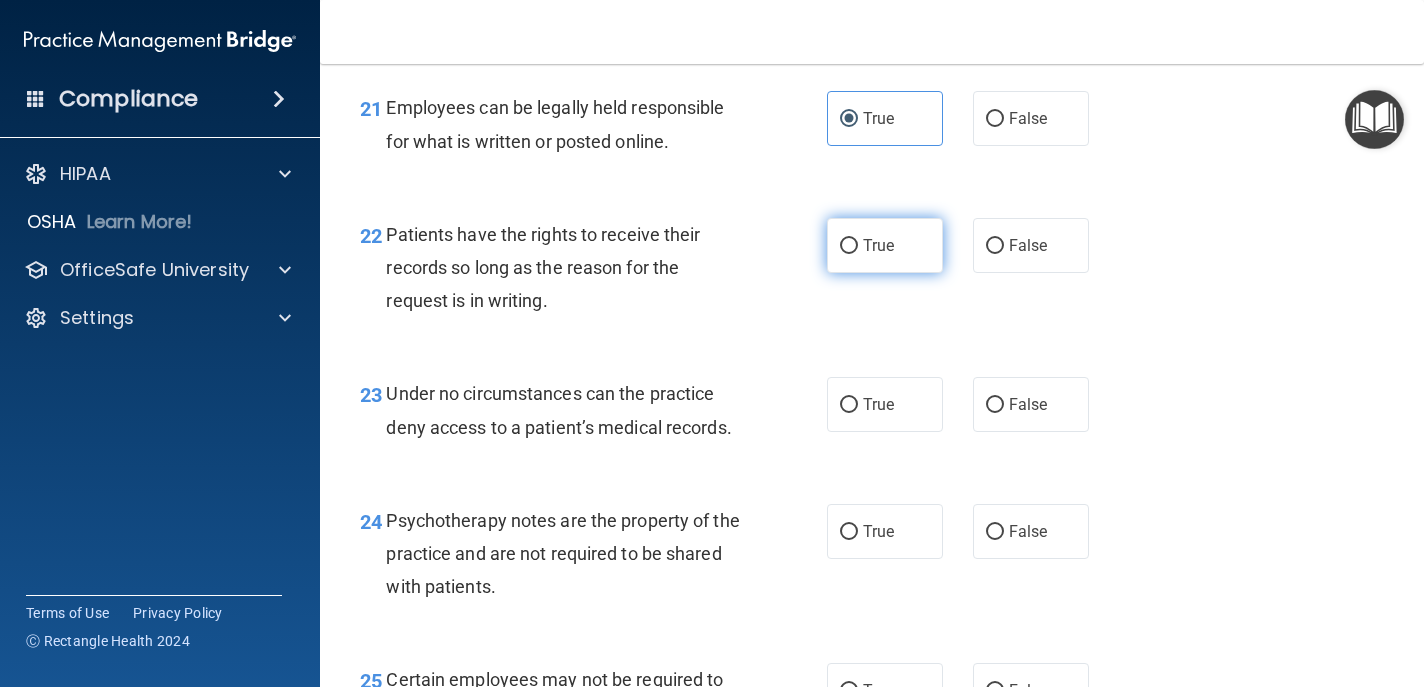 click on "True" at bounding box center (885, 245) 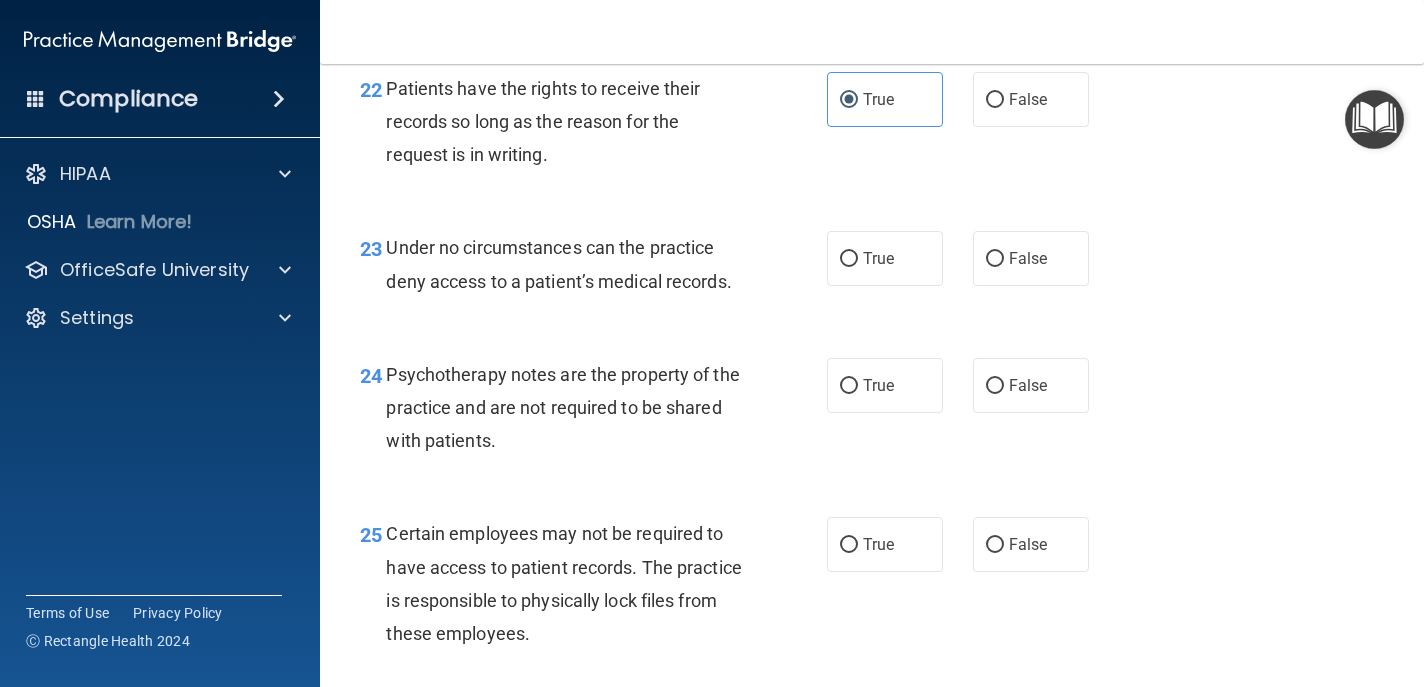 scroll, scrollTop: 4437, scrollLeft: 0, axis: vertical 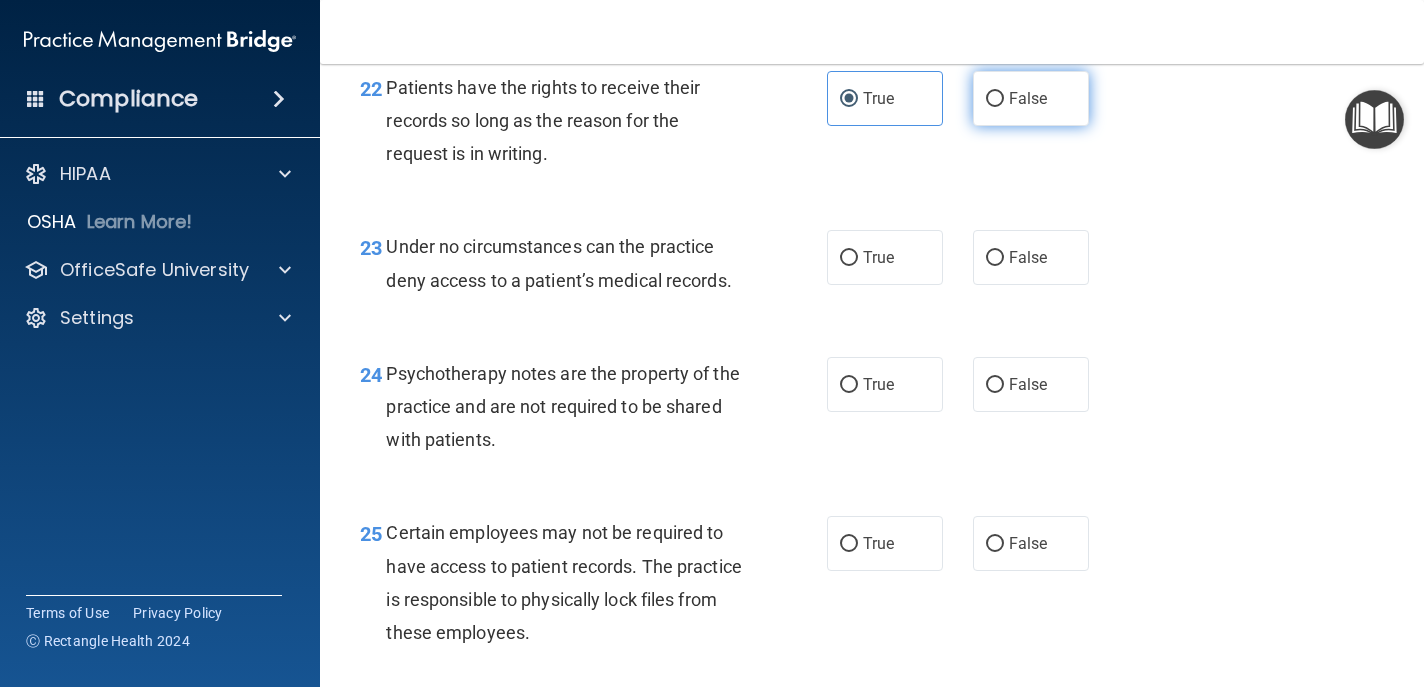 click on "False" at bounding box center [995, 99] 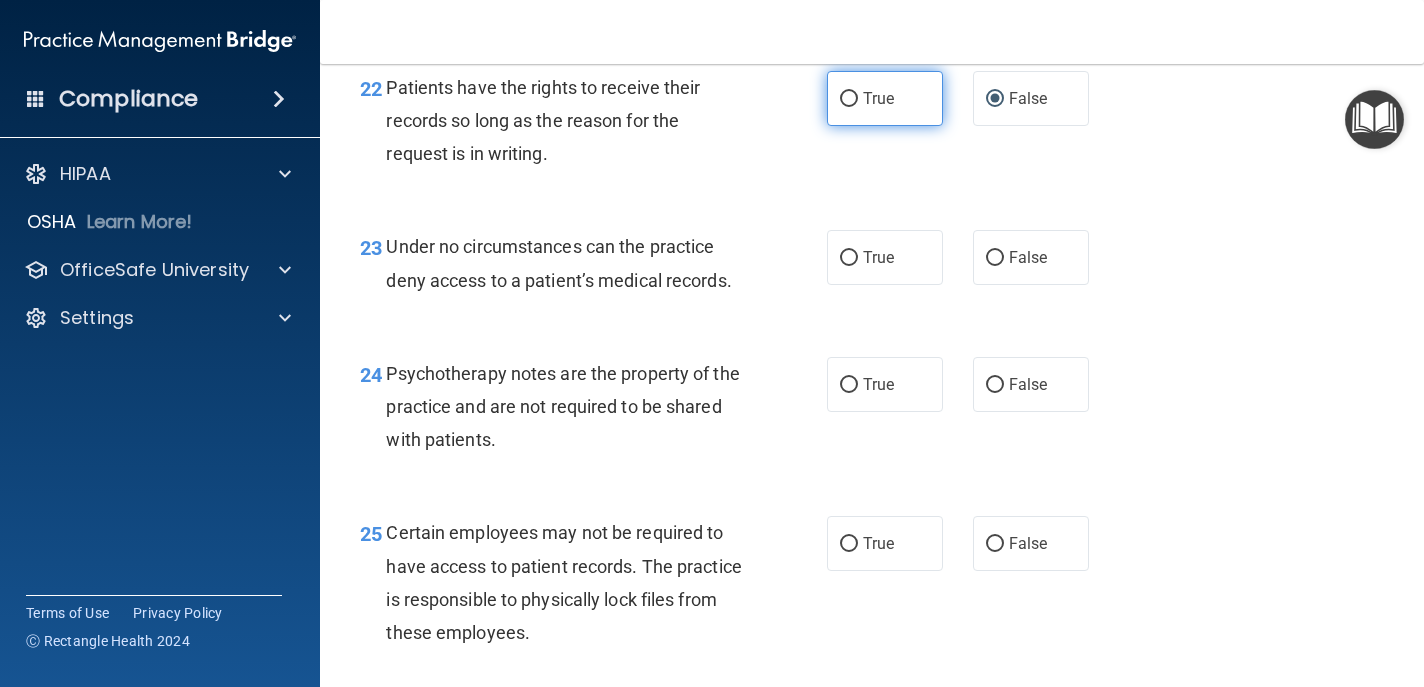 click on "True" at bounding box center [885, 98] 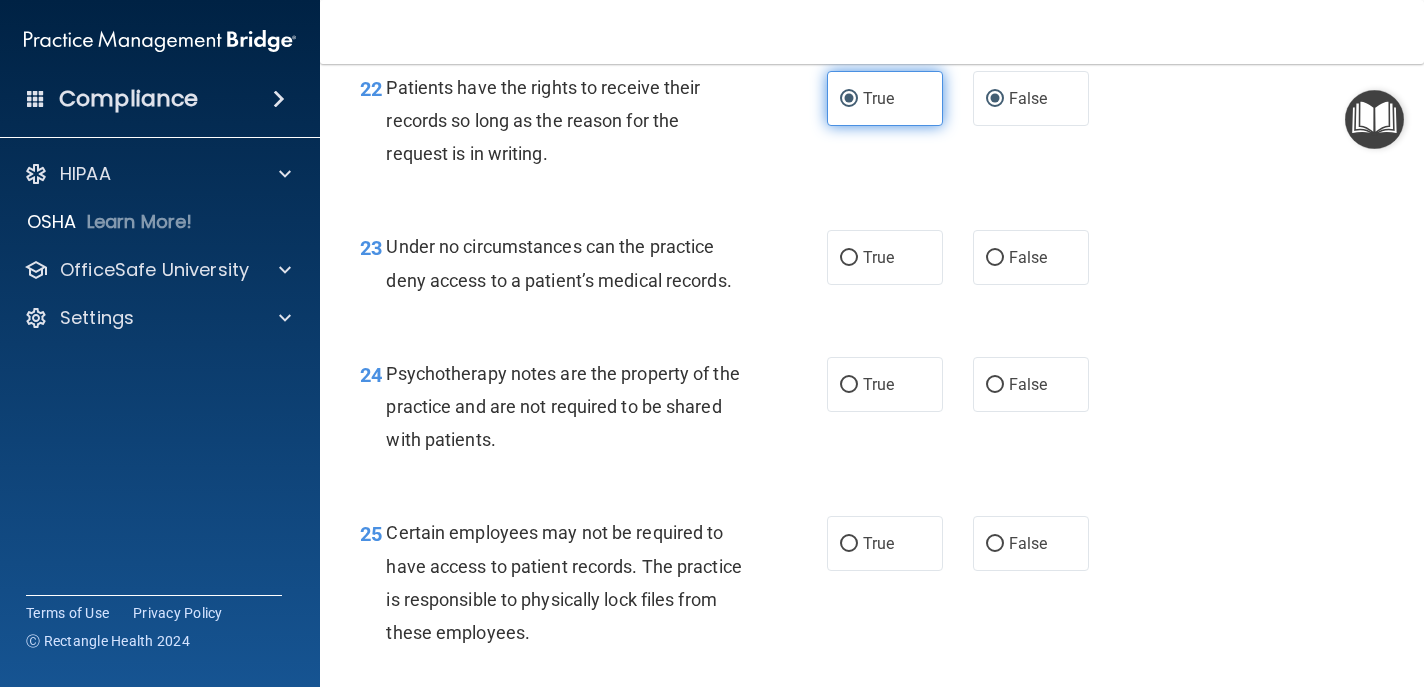 radio on "false" 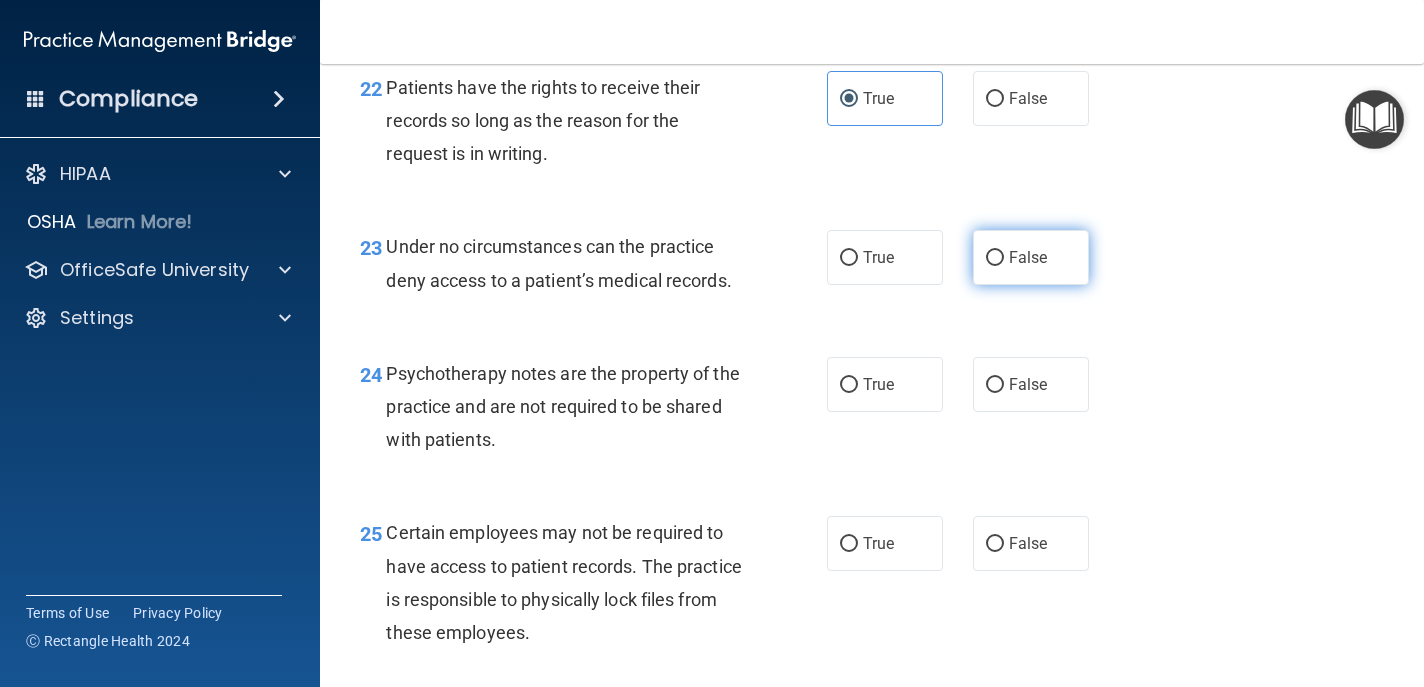 click on "False" at bounding box center (1031, 257) 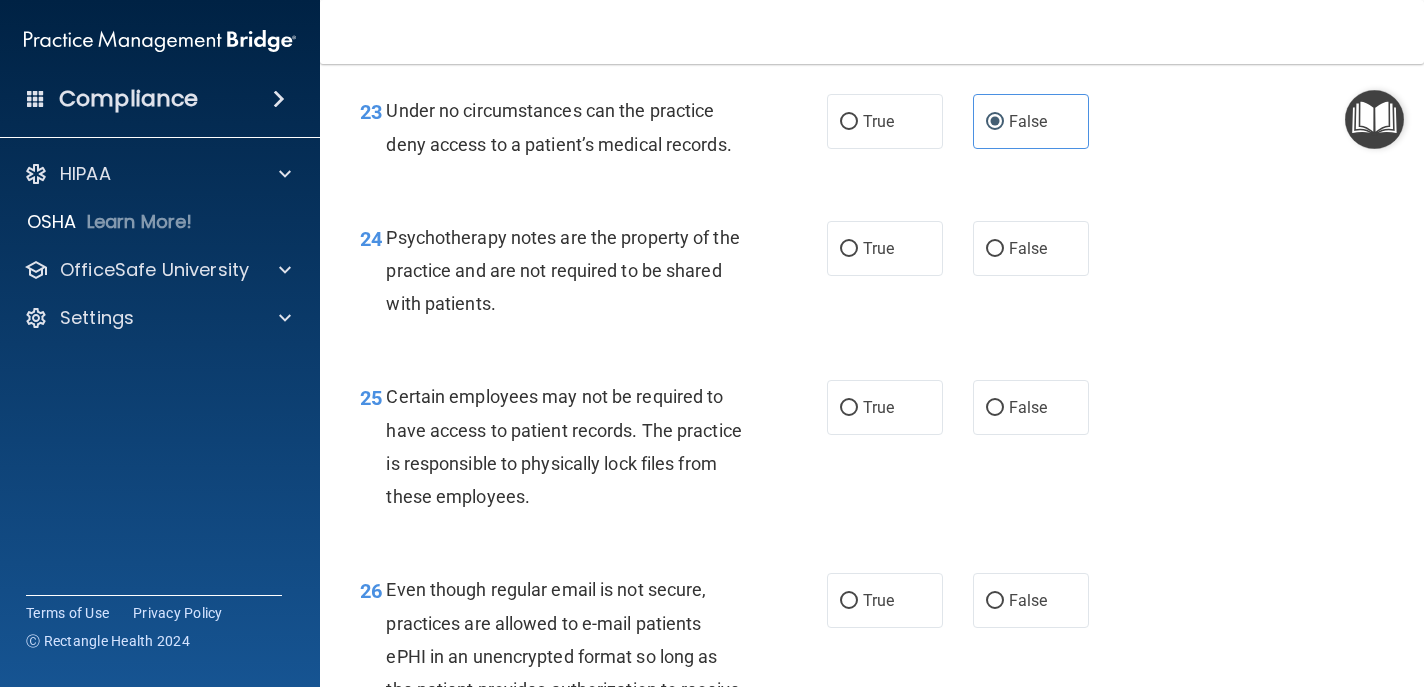scroll, scrollTop: 4574, scrollLeft: 0, axis: vertical 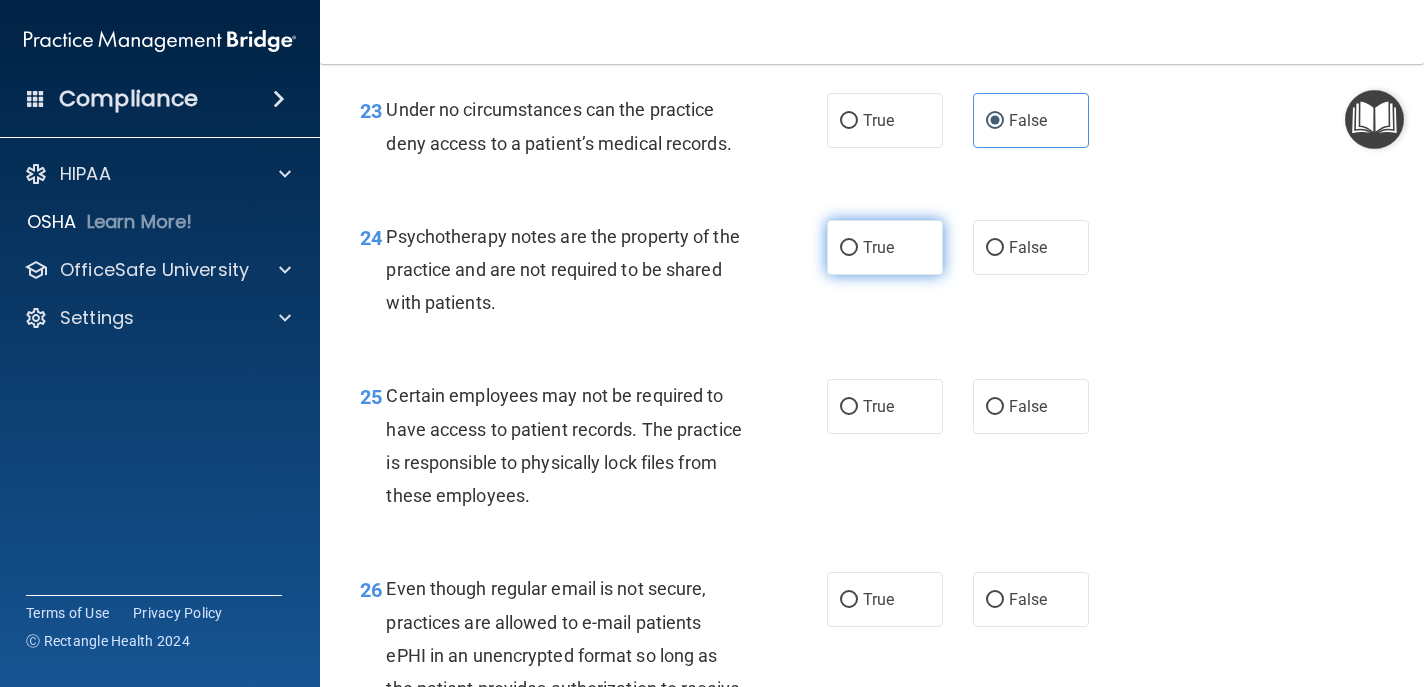 click on "True" at bounding box center [878, 247] 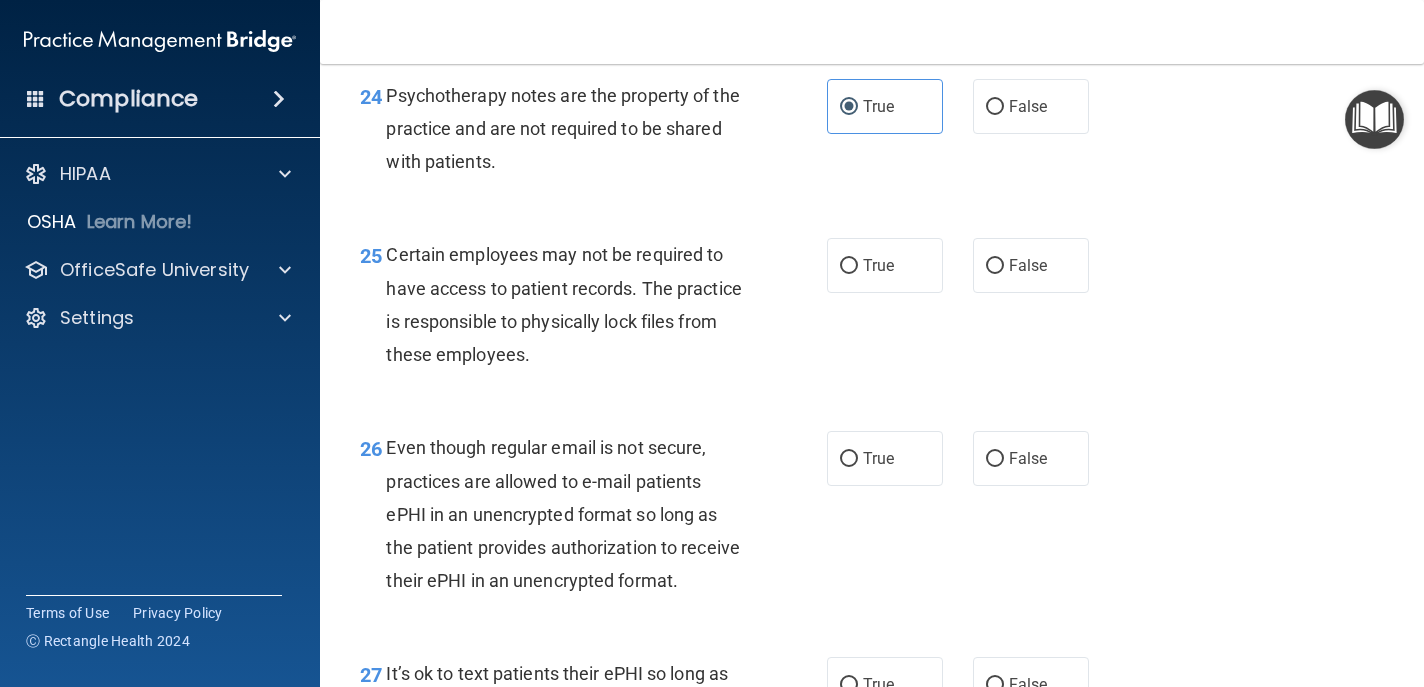scroll, scrollTop: 4717, scrollLeft: 0, axis: vertical 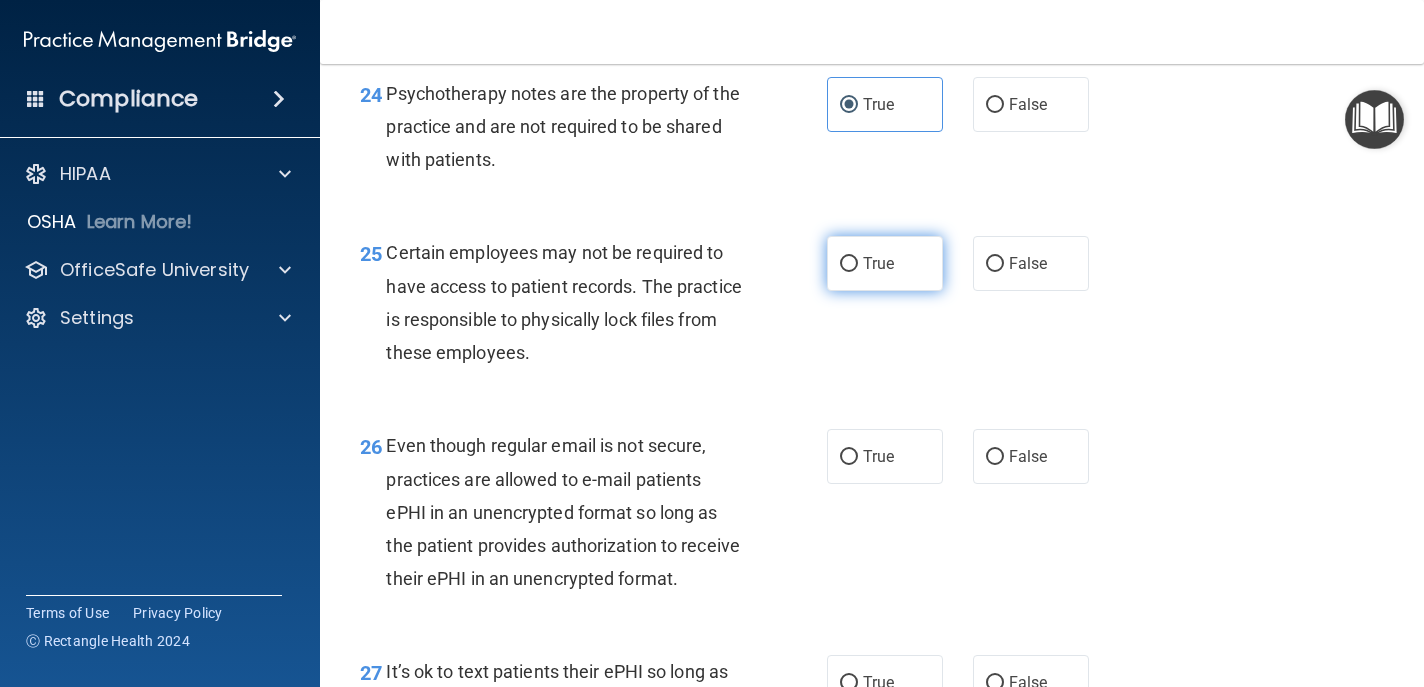 click on "True" at bounding box center [885, 263] 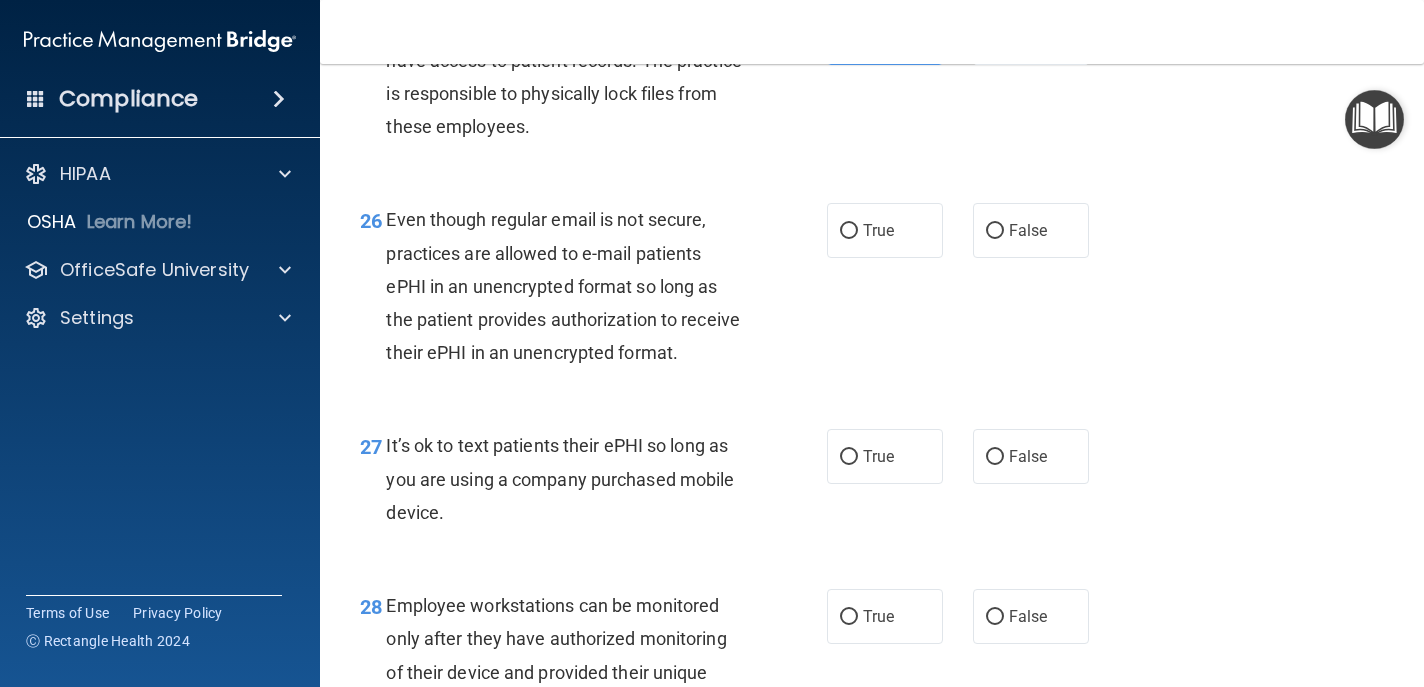 scroll, scrollTop: 4949, scrollLeft: 0, axis: vertical 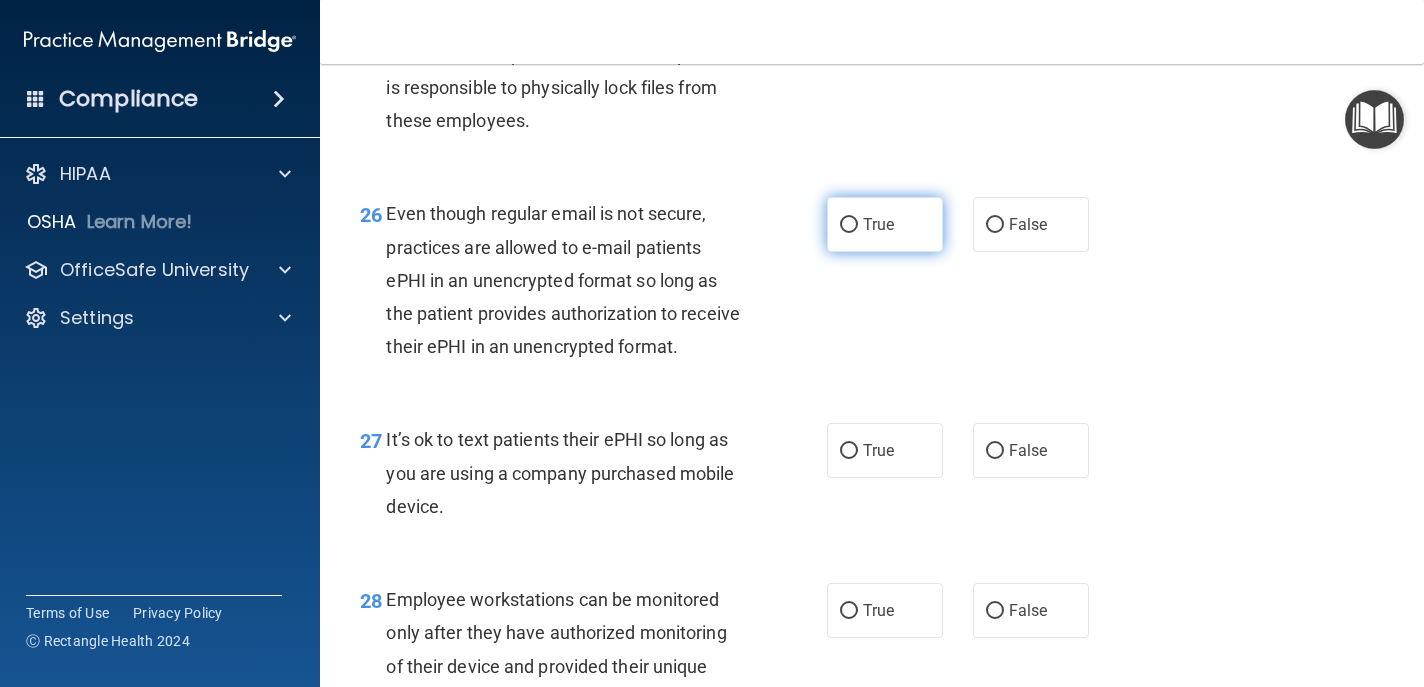 click on "True" at bounding box center (878, 224) 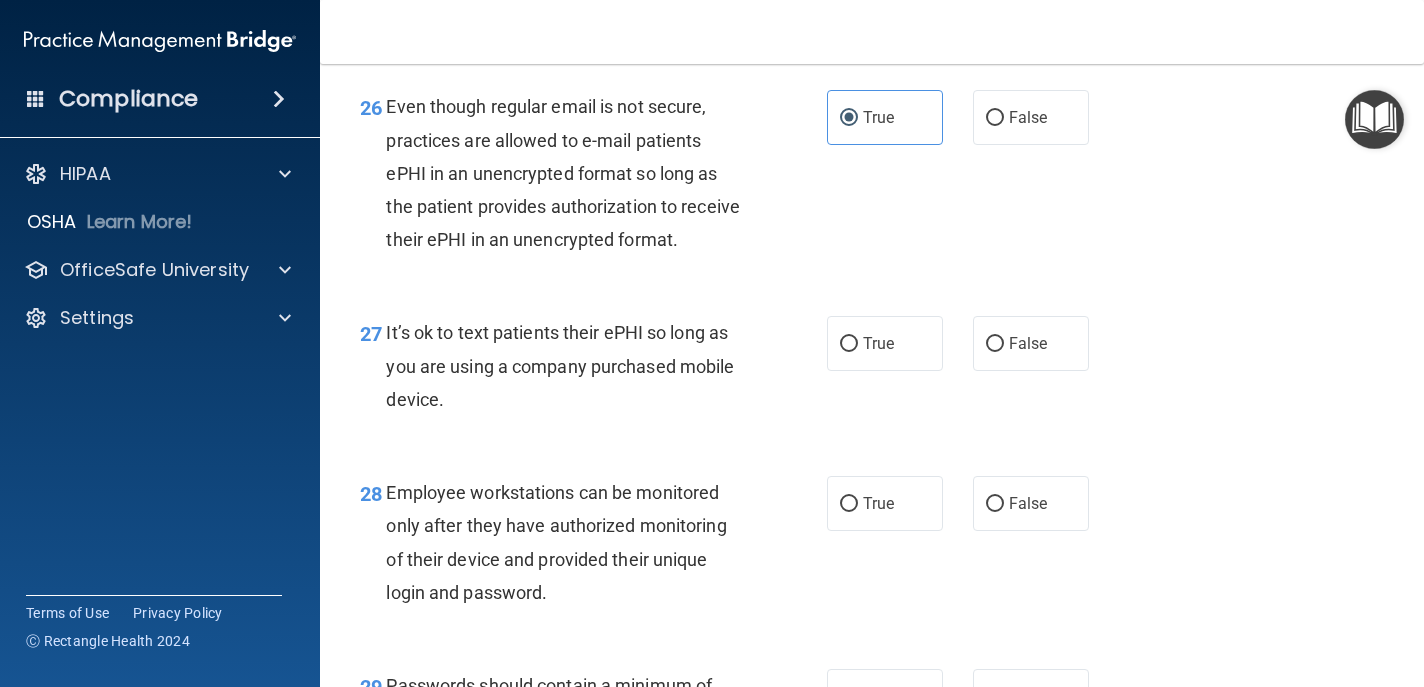 scroll, scrollTop: 5060, scrollLeft: 0, axis: vertical 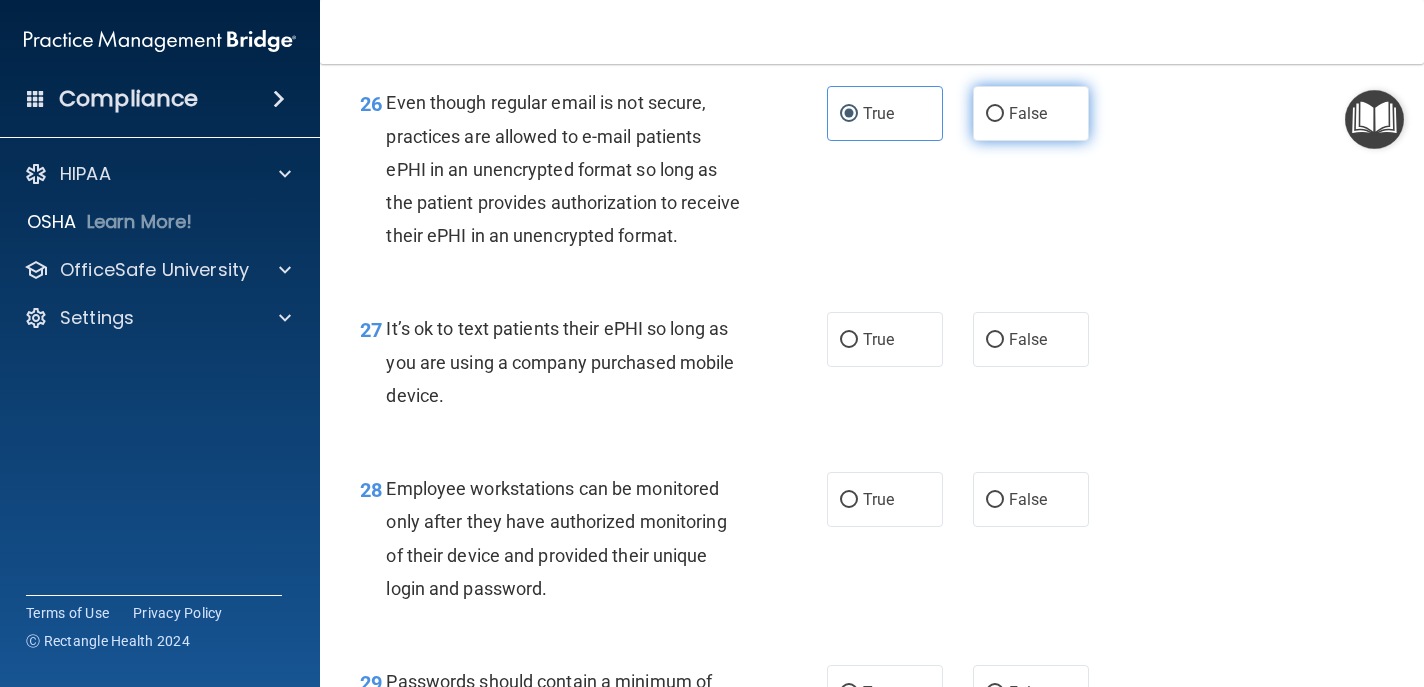 click on "False" at bounding box center (1031, 113) 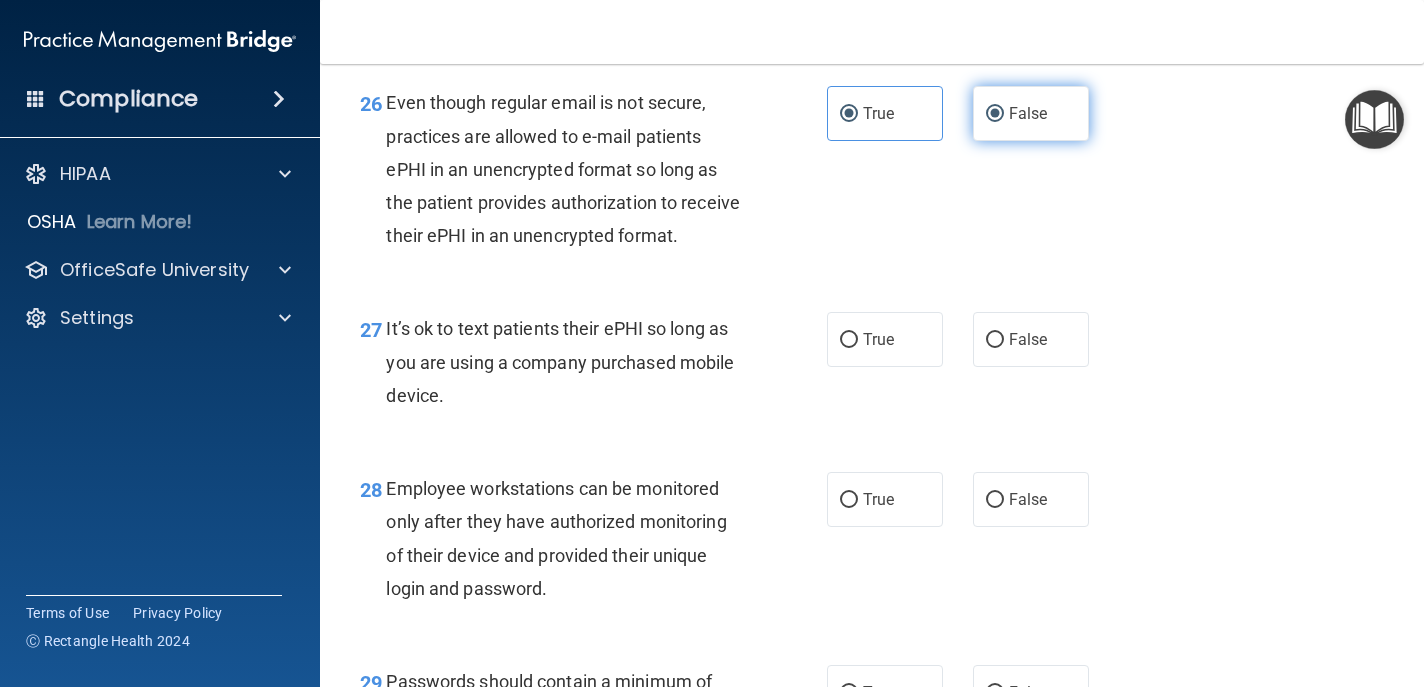 radio on "false" 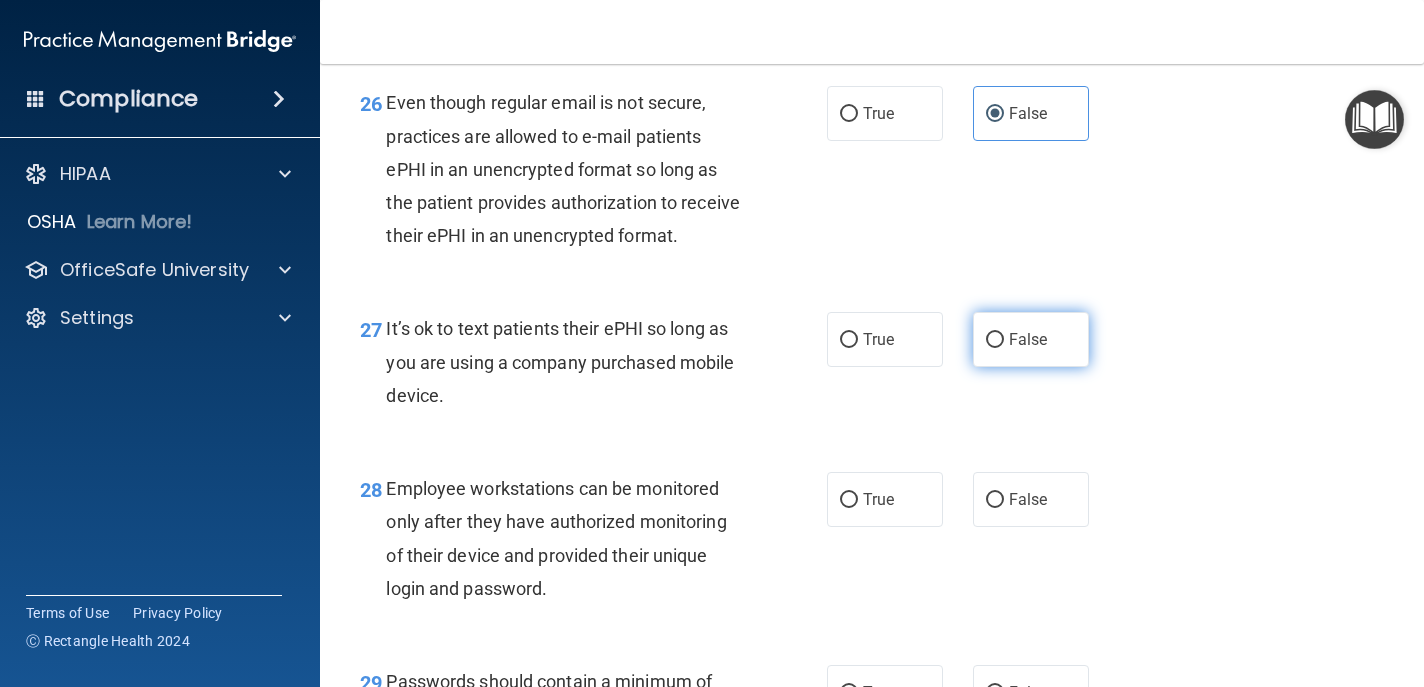 click on "False" at bounding box center (995, 340) 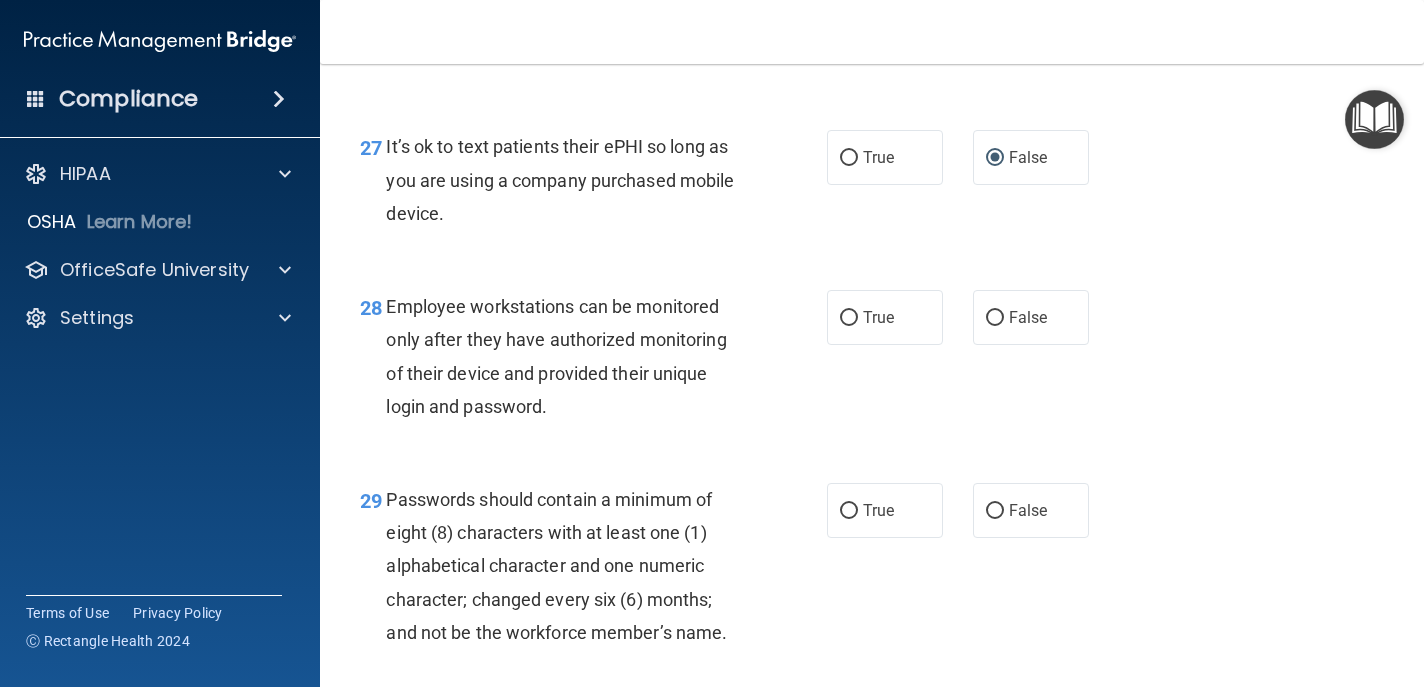 scroll, scrollTop: 5246, scrollLeft: 0, axis: vertical 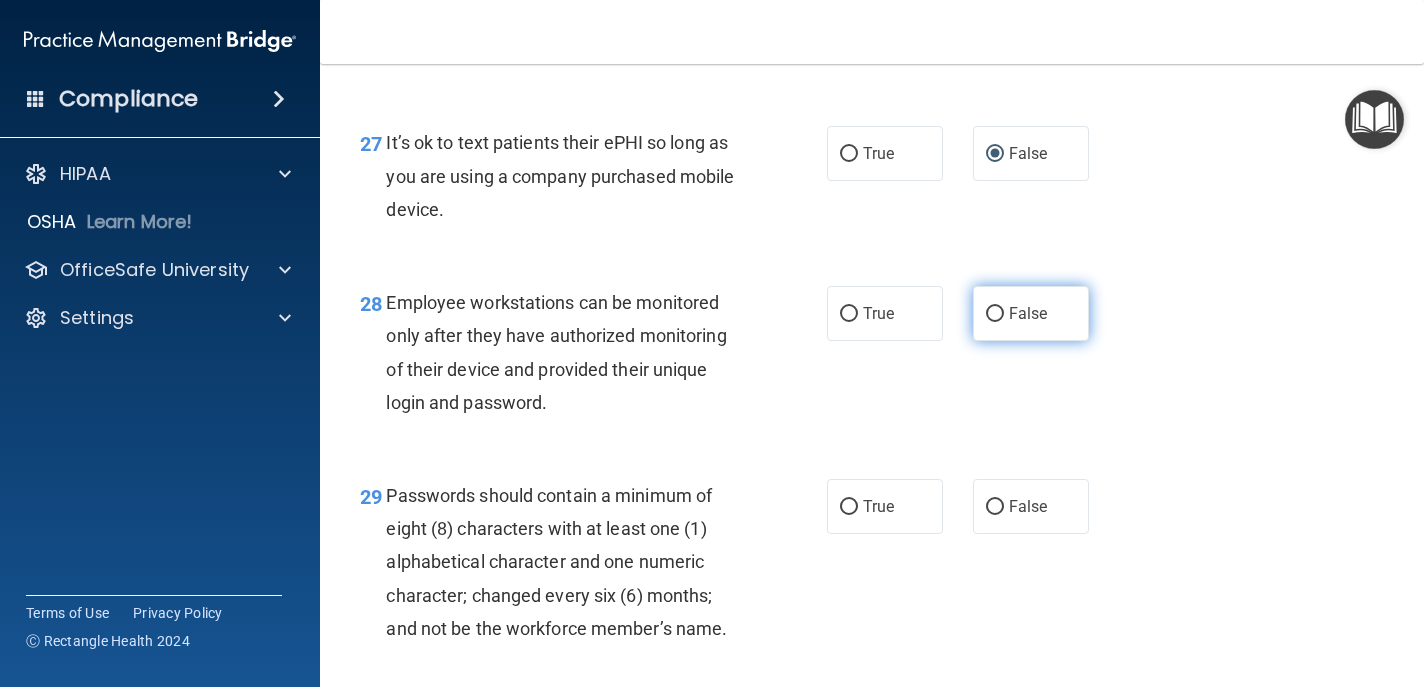 click on "False" at bounding box center [1031, 313] 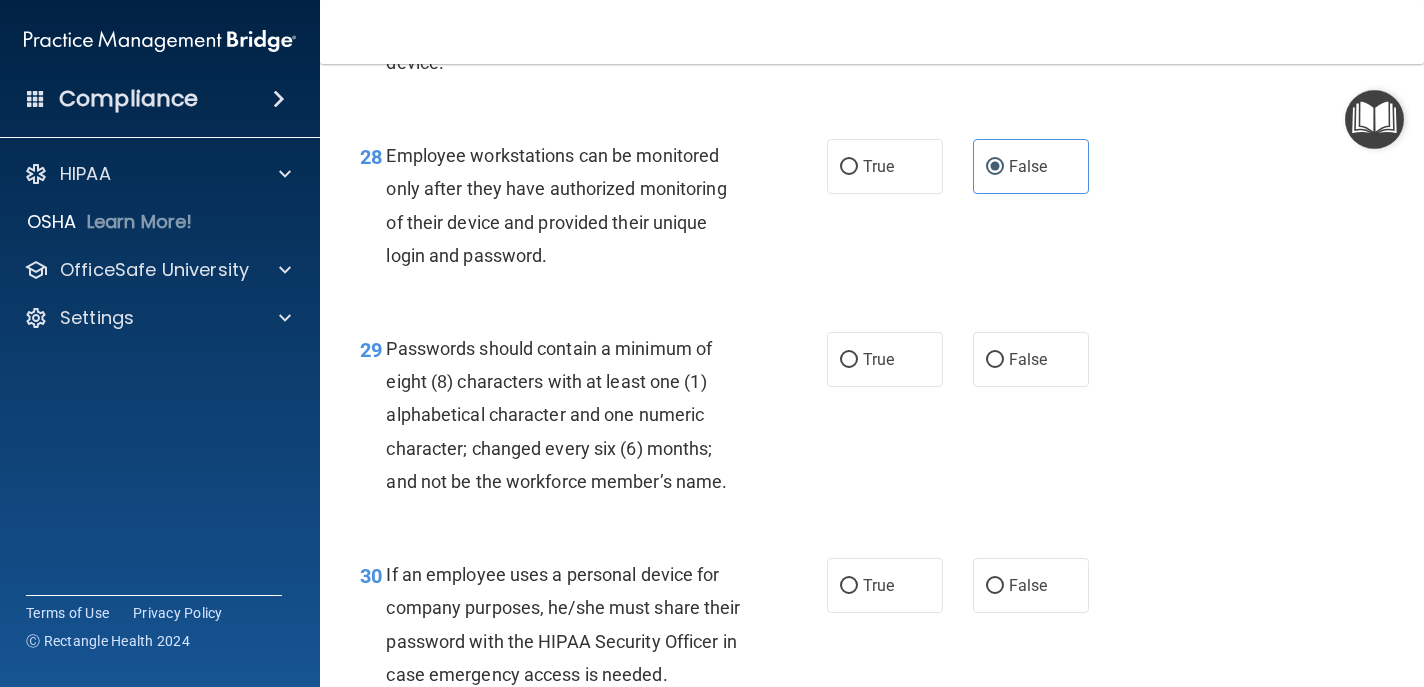 scroll, scrollTop: 5397, scrollLeft: 0, axis: vertical 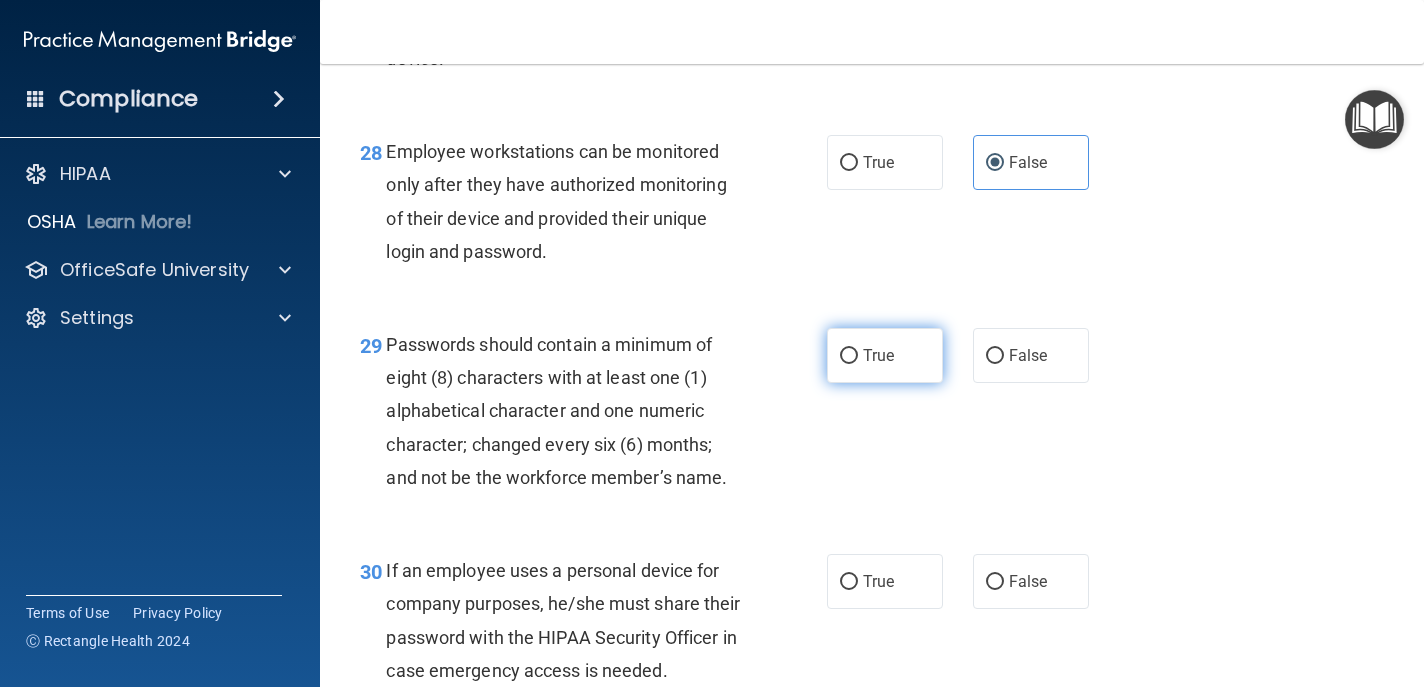 click on "True" at bounding box center (878, 355) 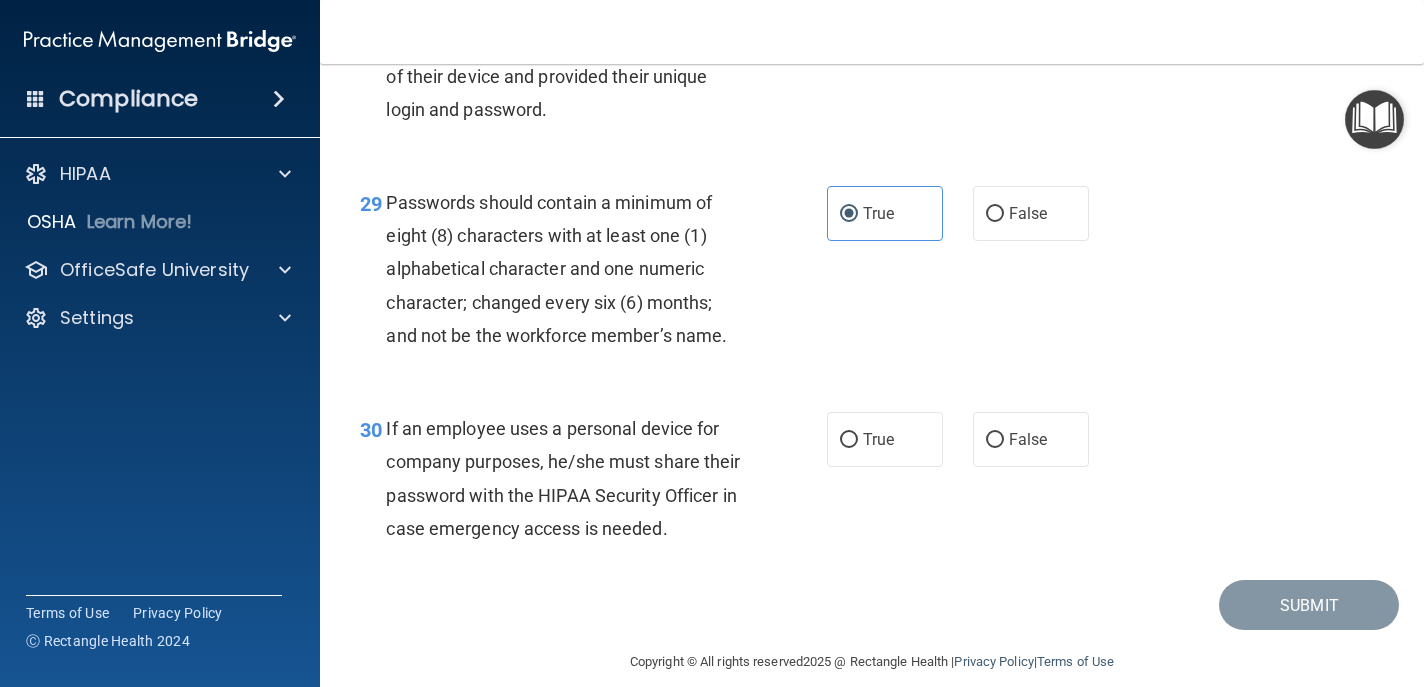 scroll, scrollTop: 5563, scrollLeft: 0, axis: vertical 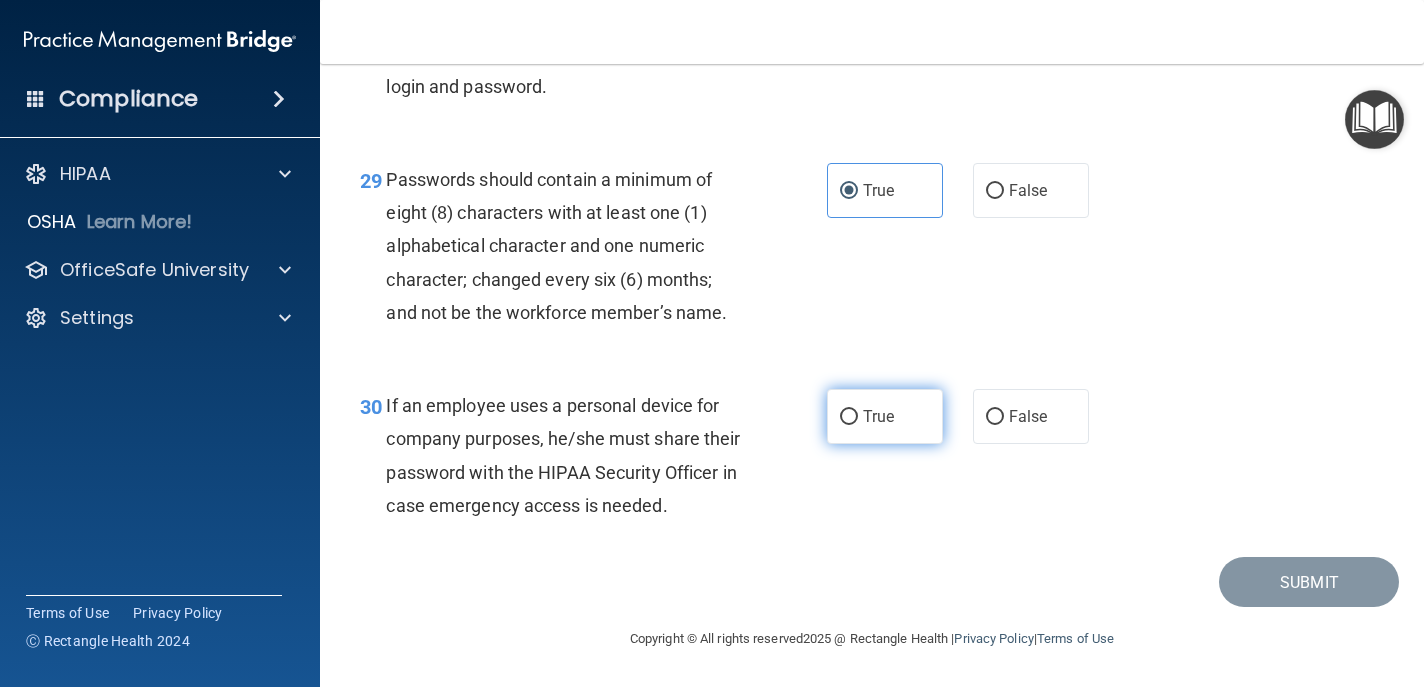 click on "True" at bounding box center (878, 416) 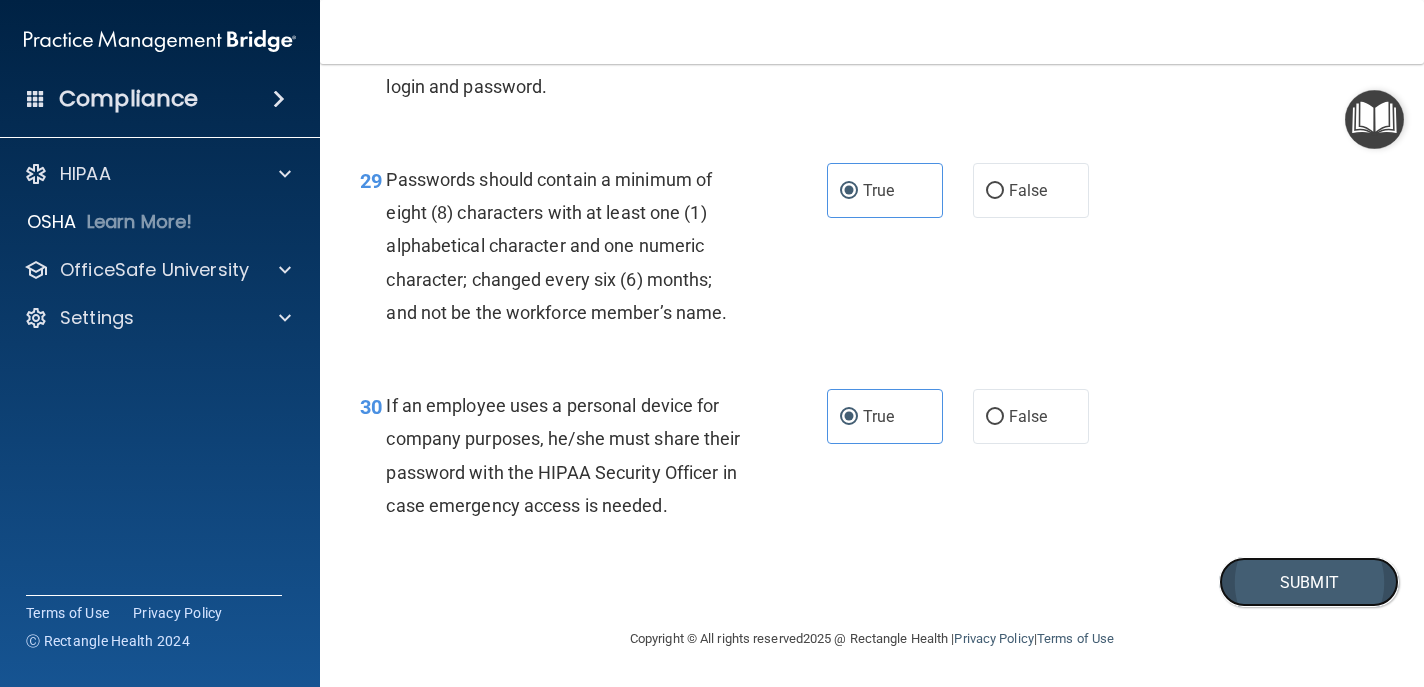 click on "Submit" at bounding box center [1309, 582] 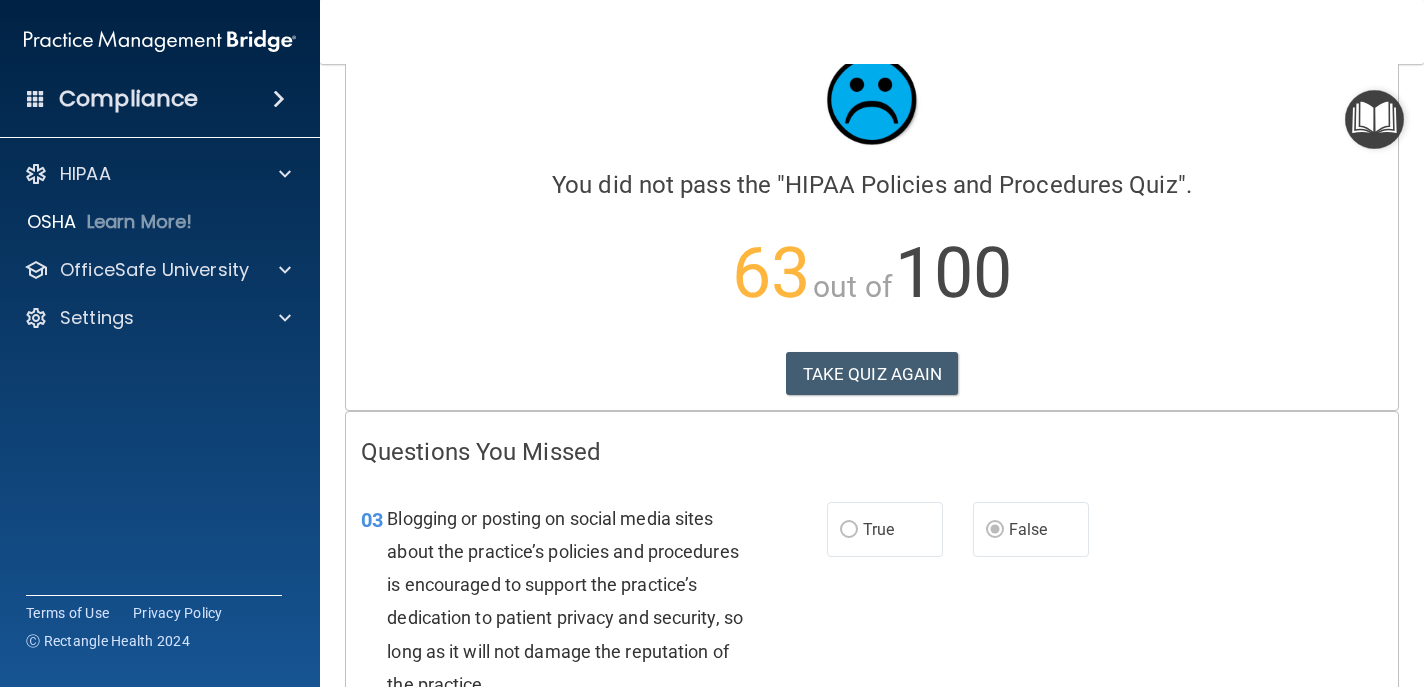 scroll, scrollTop: 0, scrollLeft: 0, axis: both 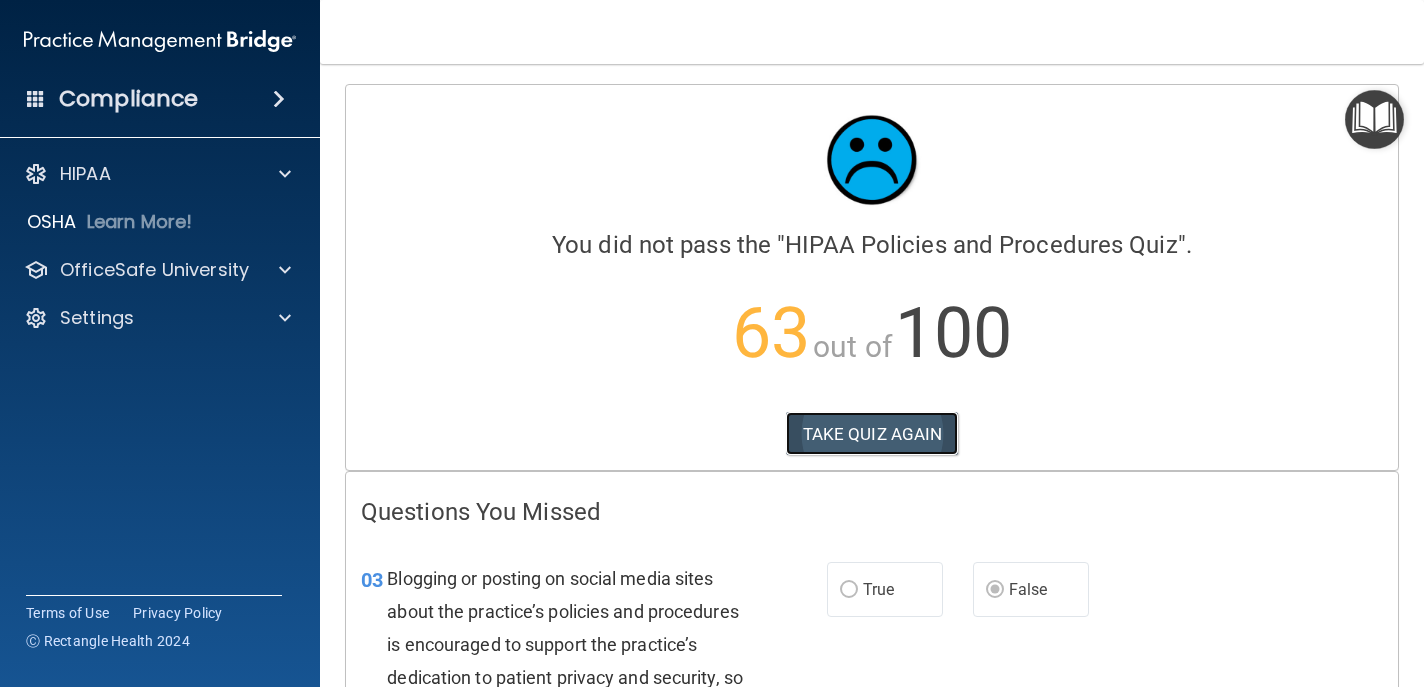 click on "TAKE QUIZ AGAIN" at bounding box center (872, 434) 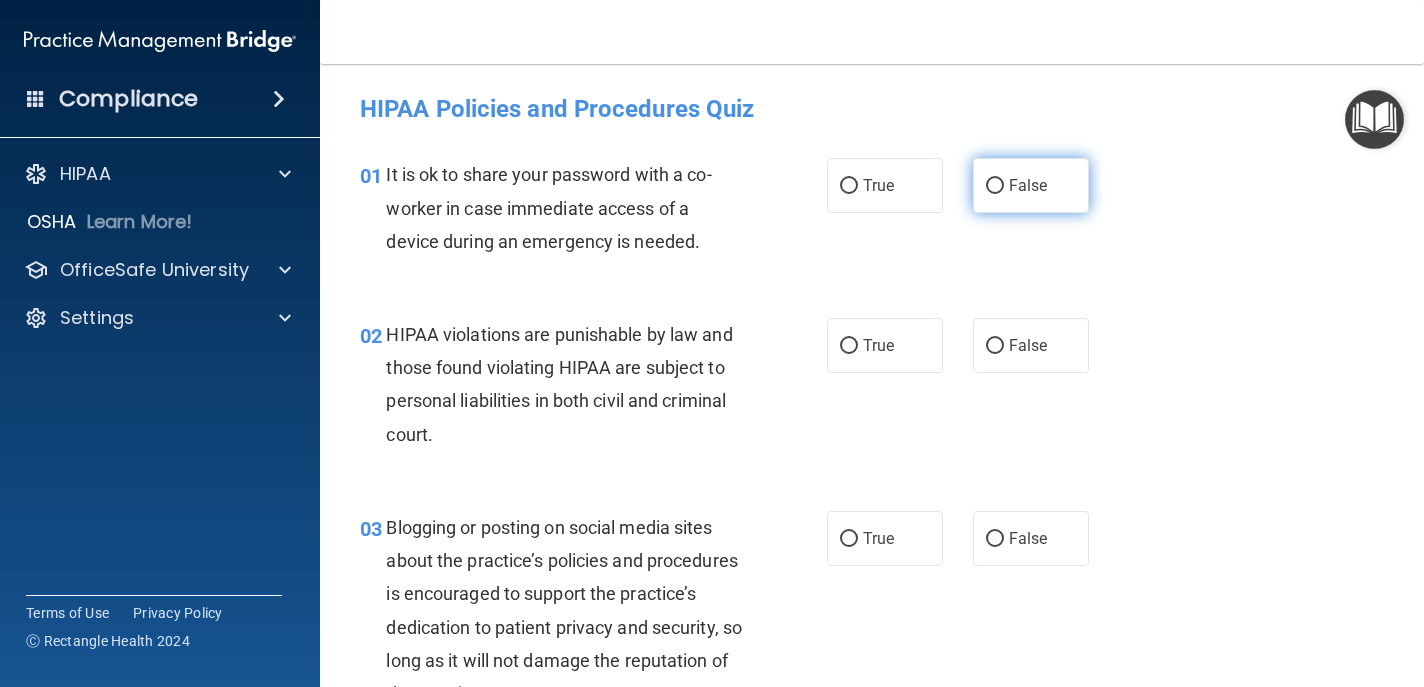 click on "False" at bounding box center (1028, 185) 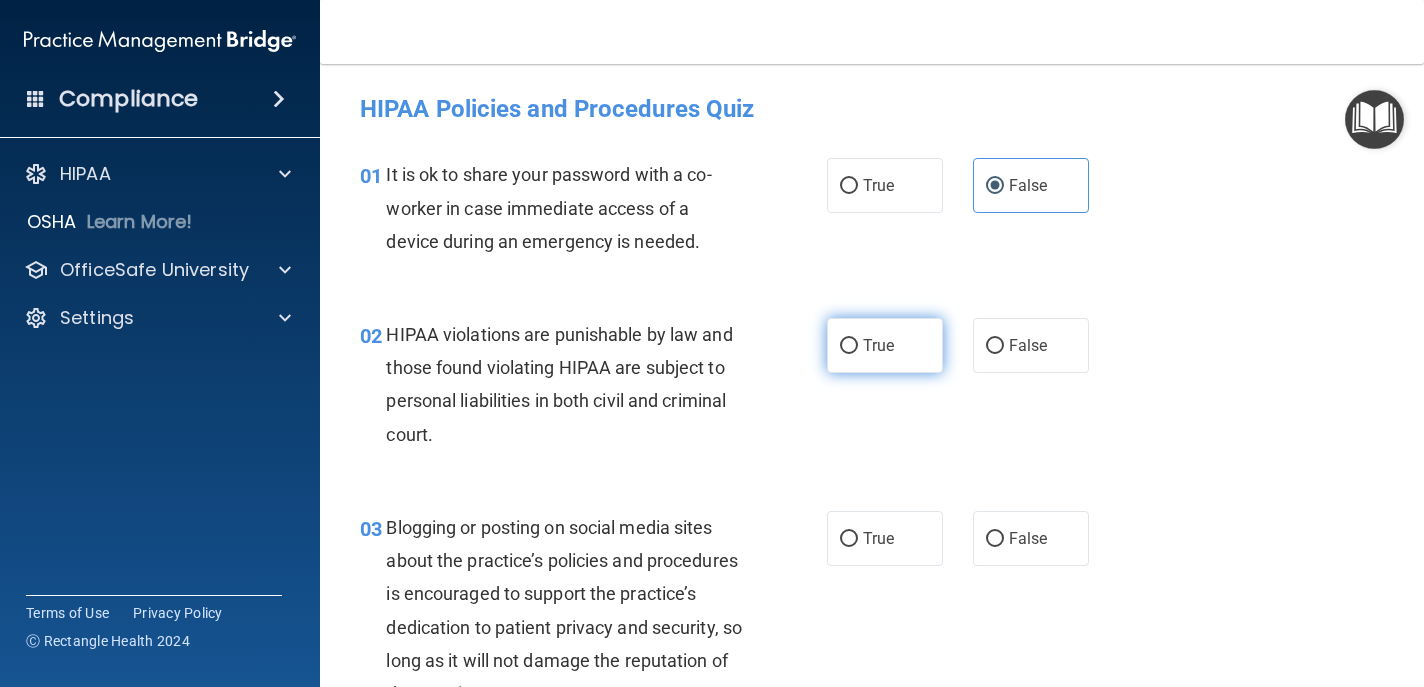 click on "True" at bounding box center [878, 345] 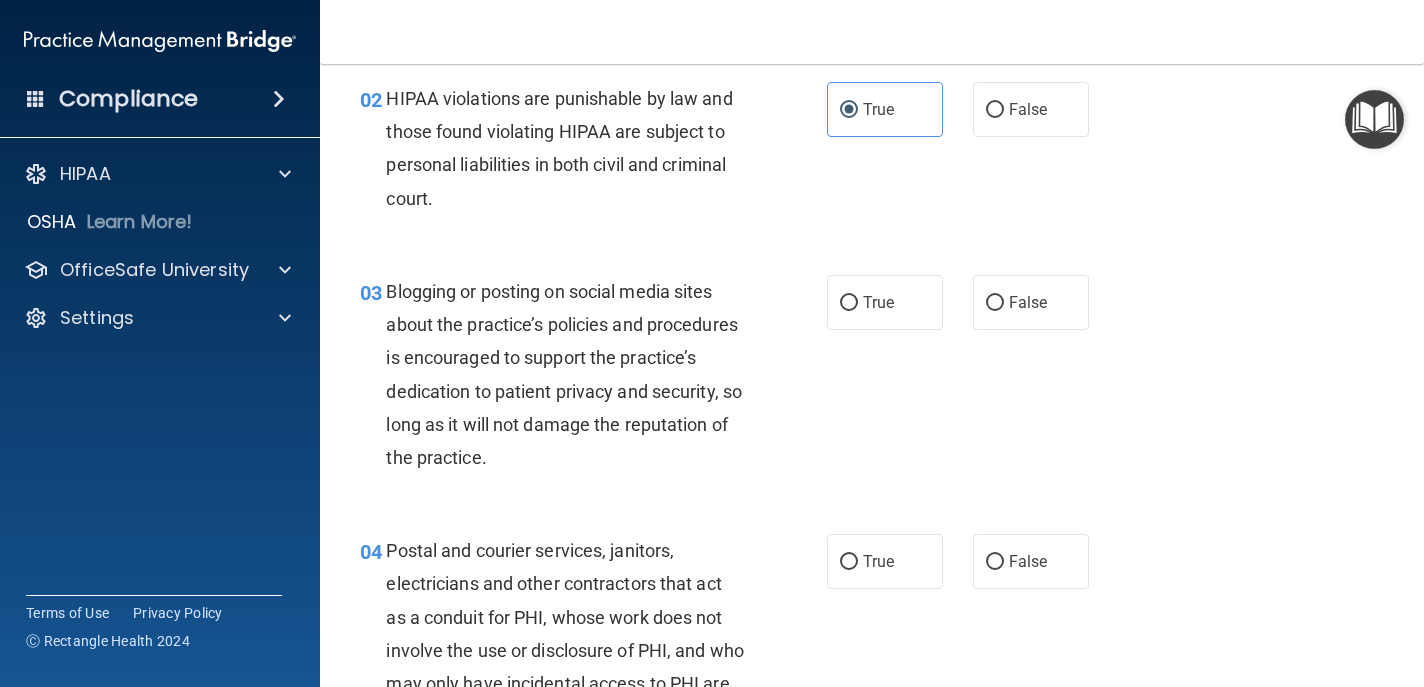 scroll, scrollTop: 239, scrollLeft: 0, axis: vertical 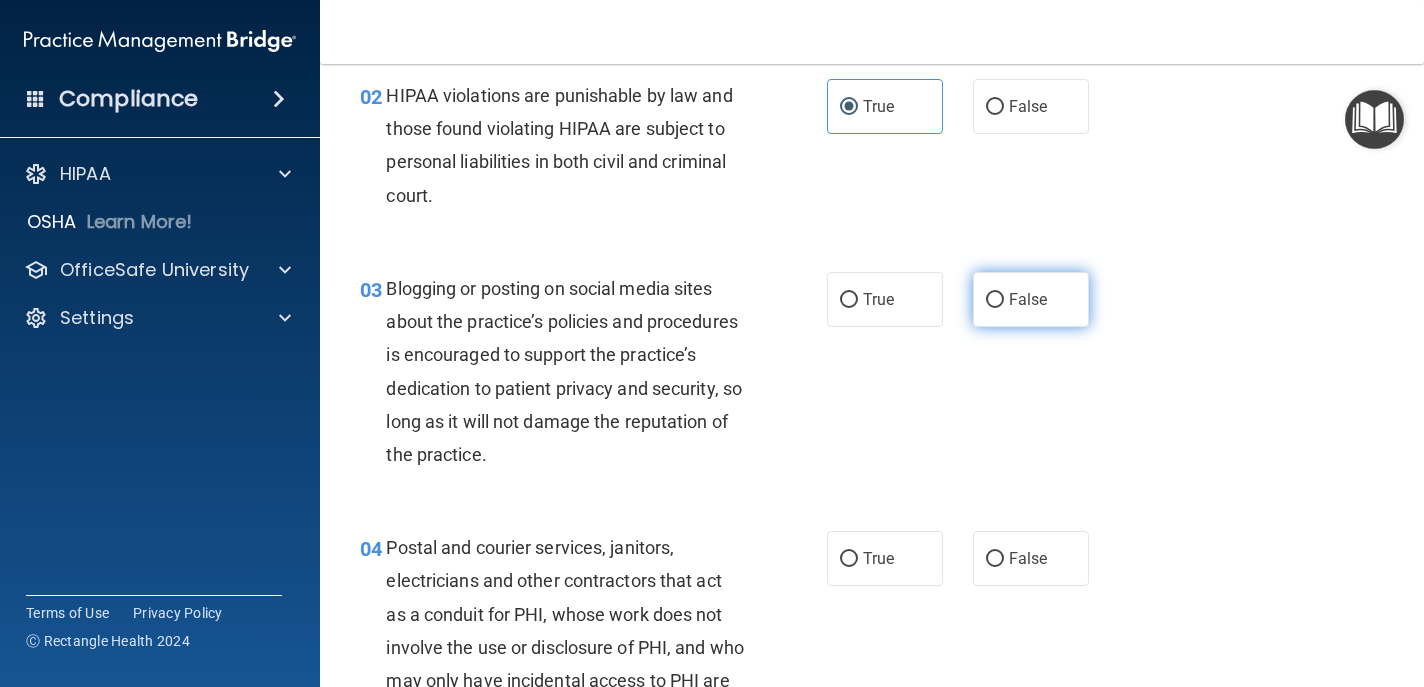 click on "False" at bounding box center [1031, 299] 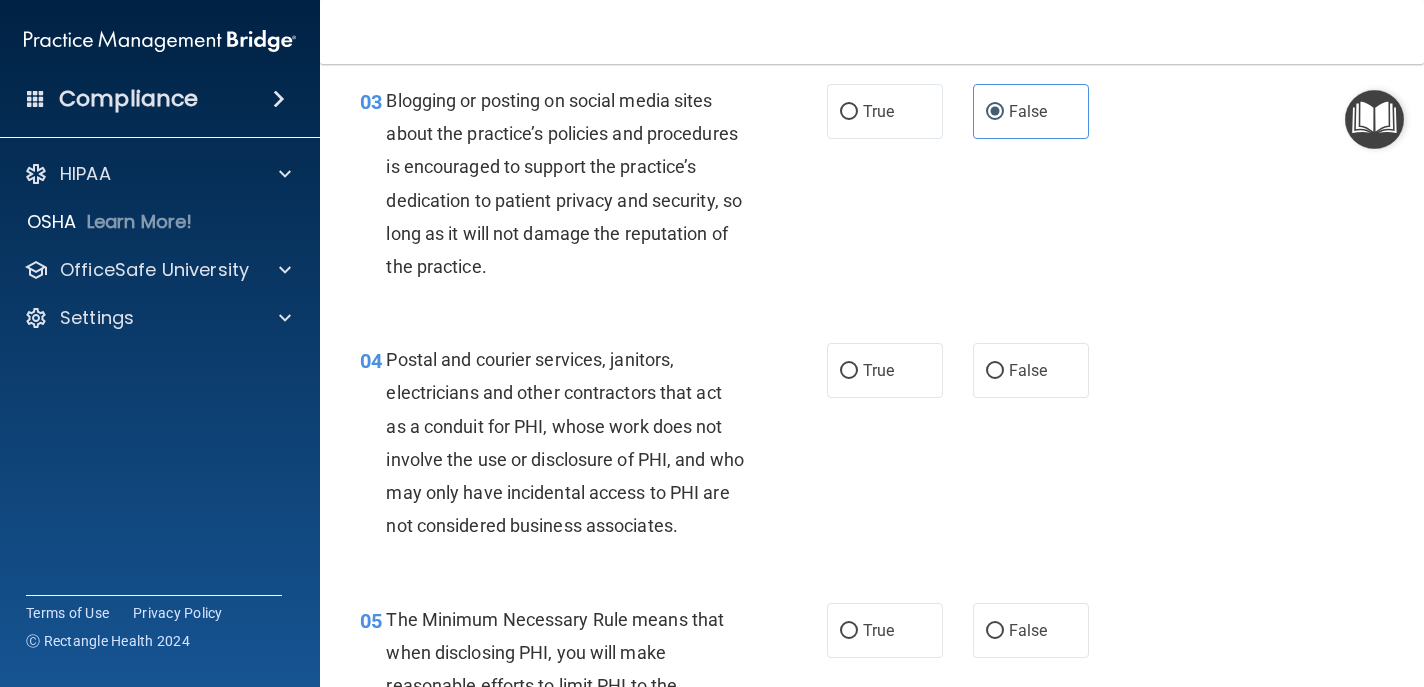 scroll, scrollTop: 439, scrollLeft: 0, axis: vertical 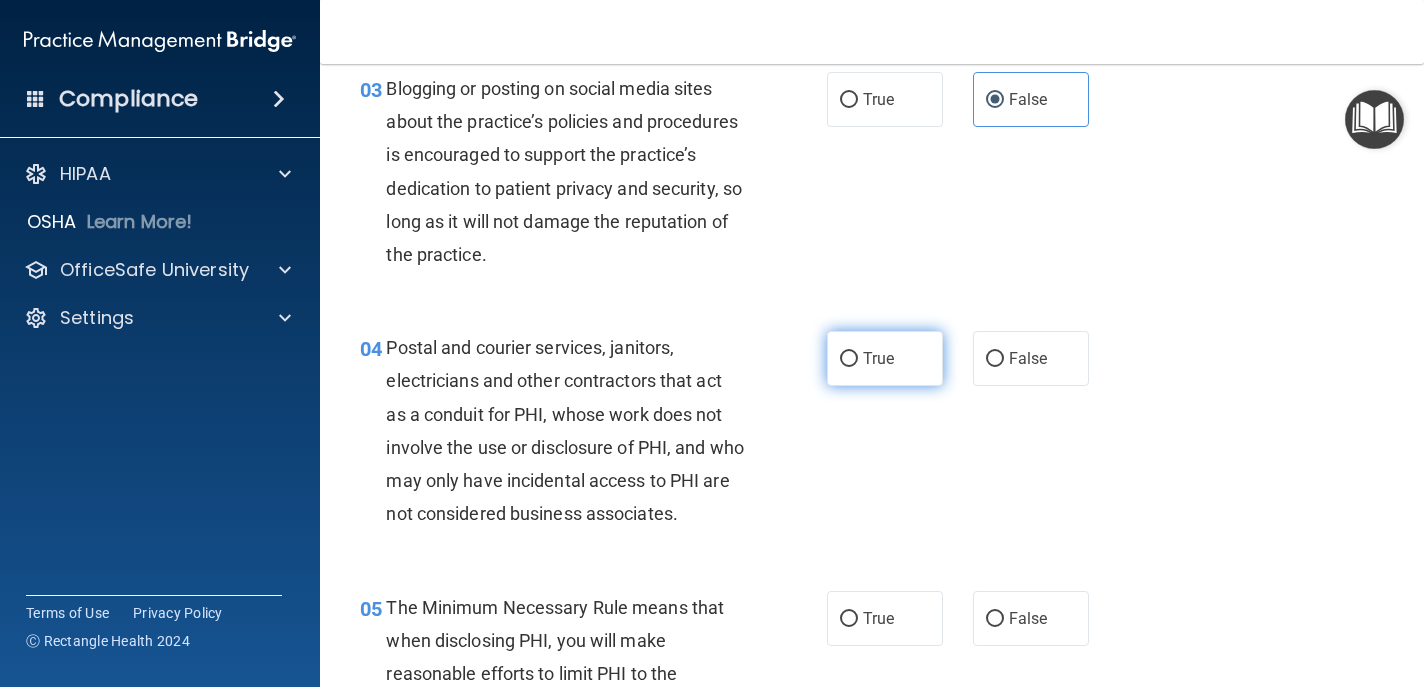 click on "True" at bounding box center [885, 358] 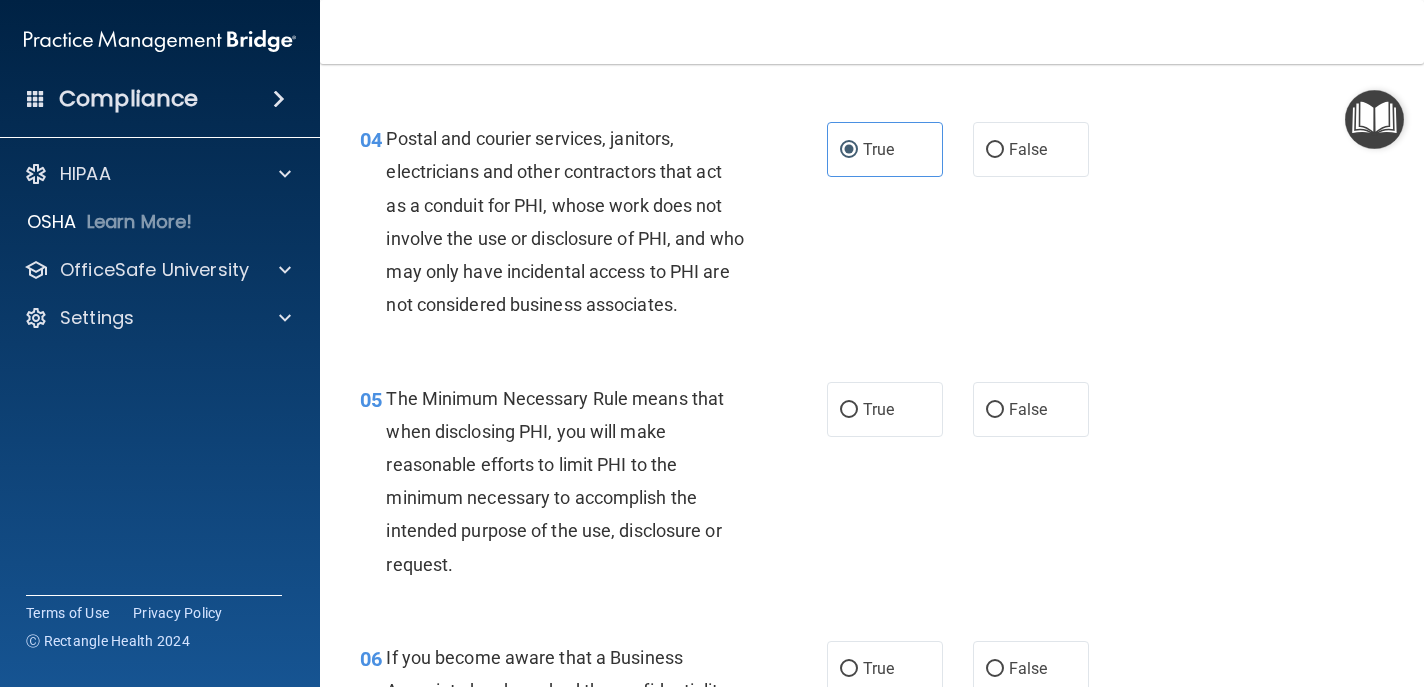scroll, scrollTop: 649, scrollLeft: 0, axis: vertical 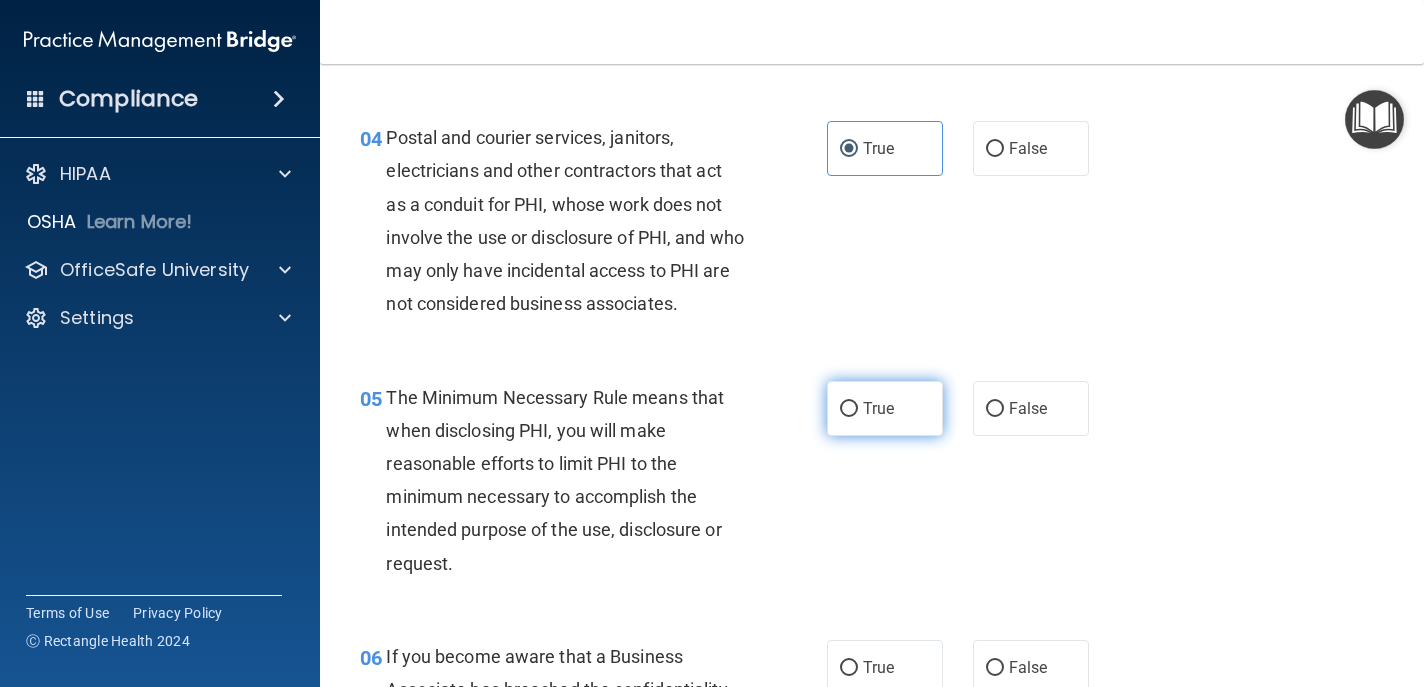 click on "True" at bounding box center [885, 408] 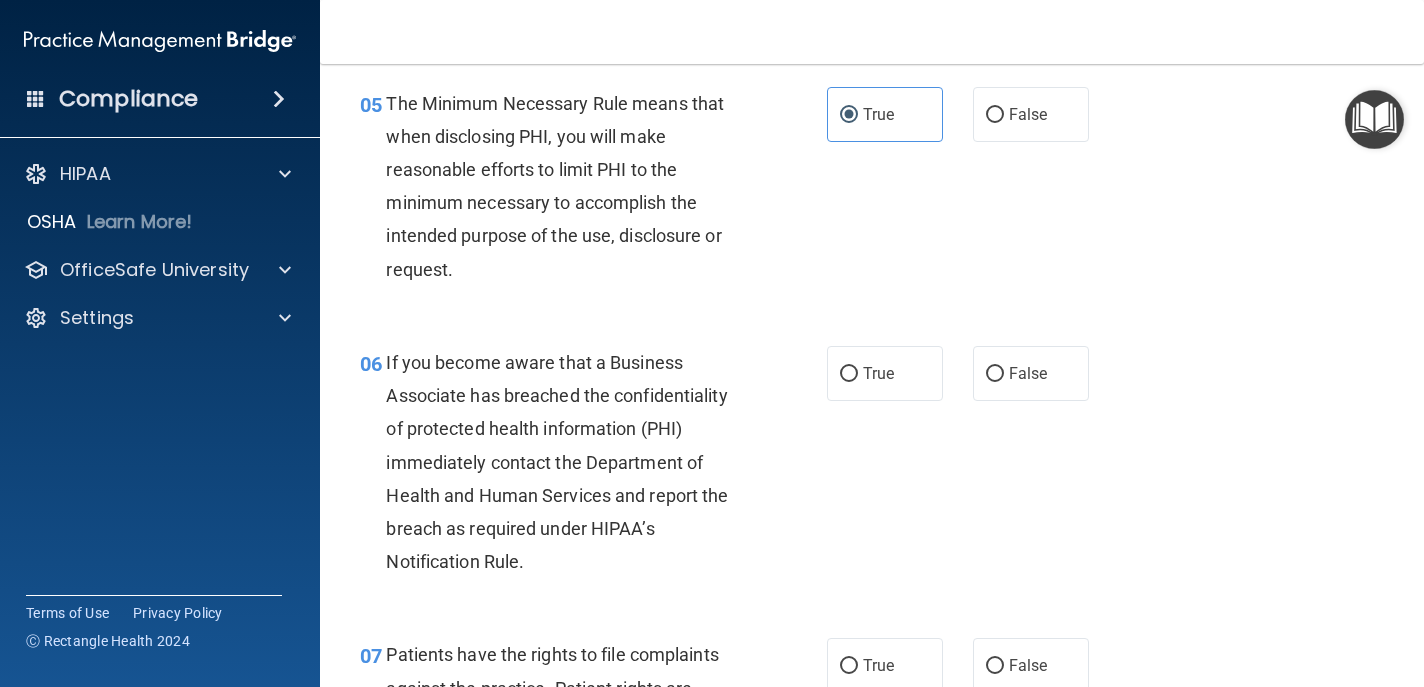 scroll, scrollTop: 944, scrollLeft: 0, axis: vertical 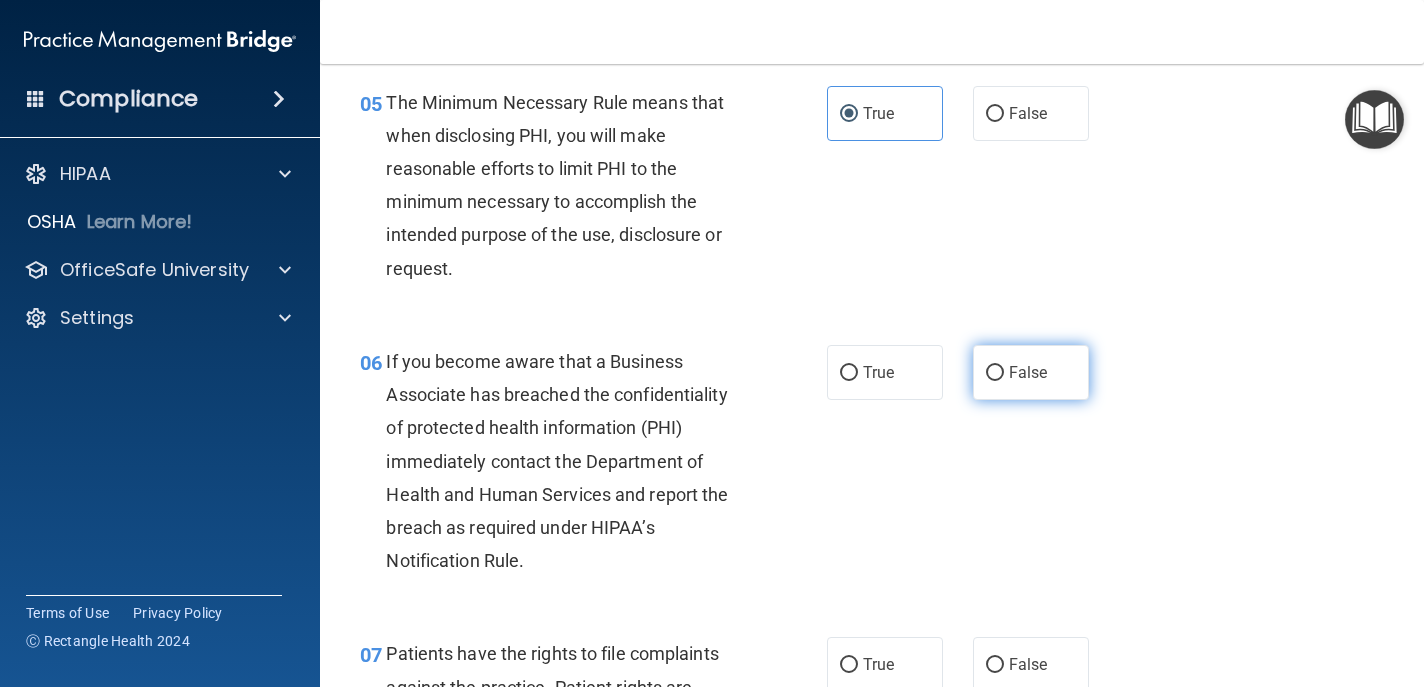 click on "False" at bounding box center [1031, 372] 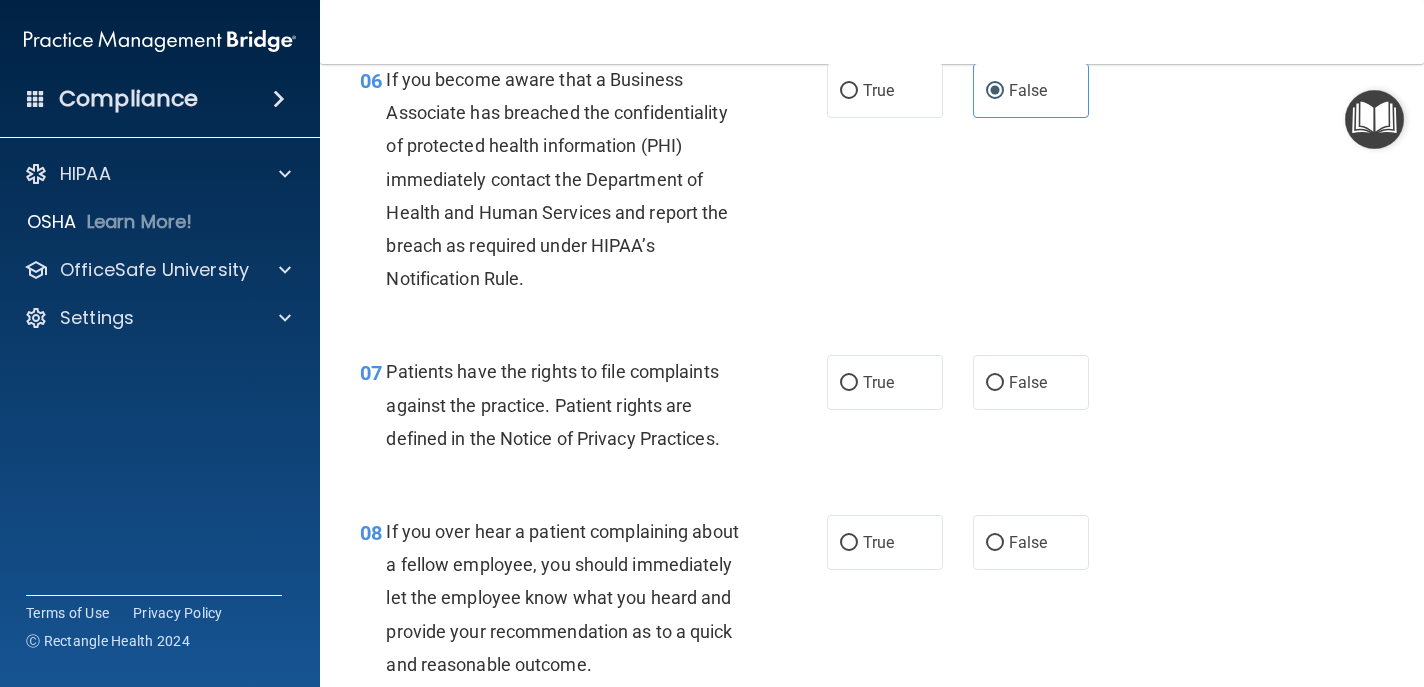 scroll, scrollTop: 1233, scrollLeft: 0, axis: vertical 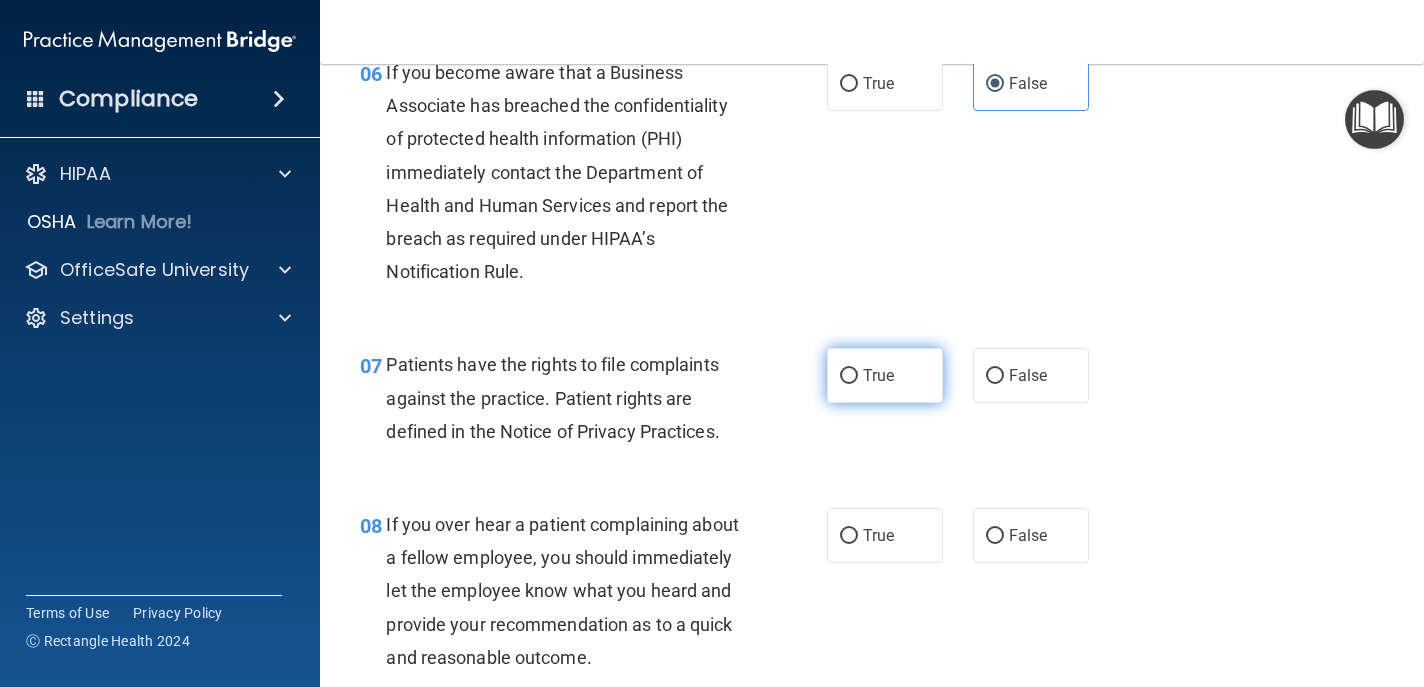 click on "True" at bounding box center (885, 375) 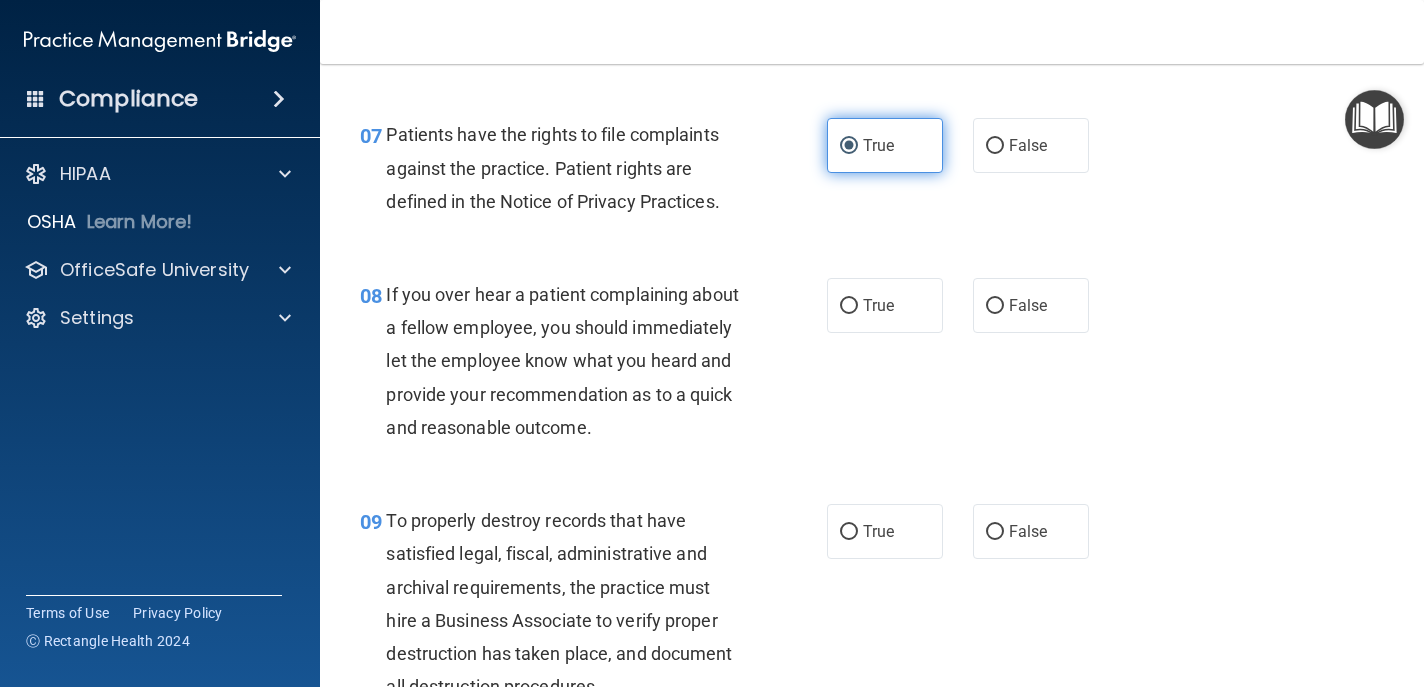 scroll, scrollTop: 1481, scrollLeft: 0, axis: vertical 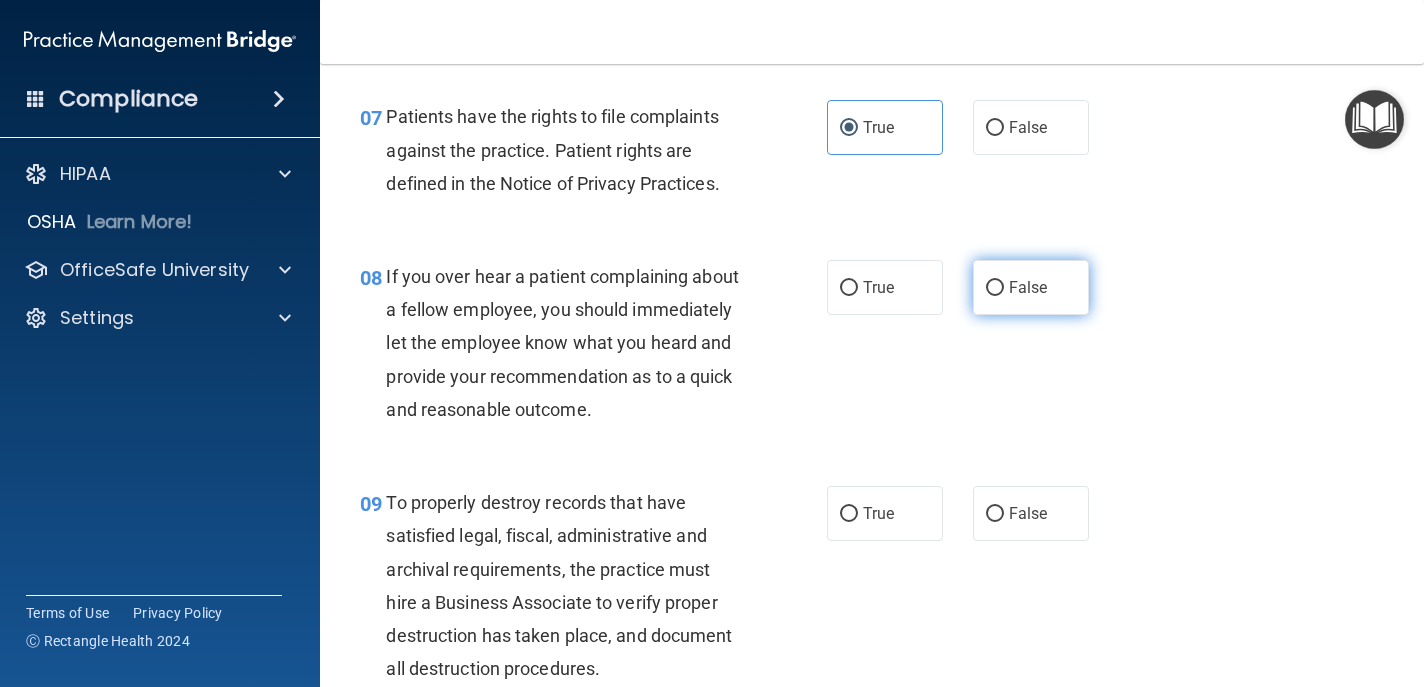 click on "False" at bounding box center (1028, 287) 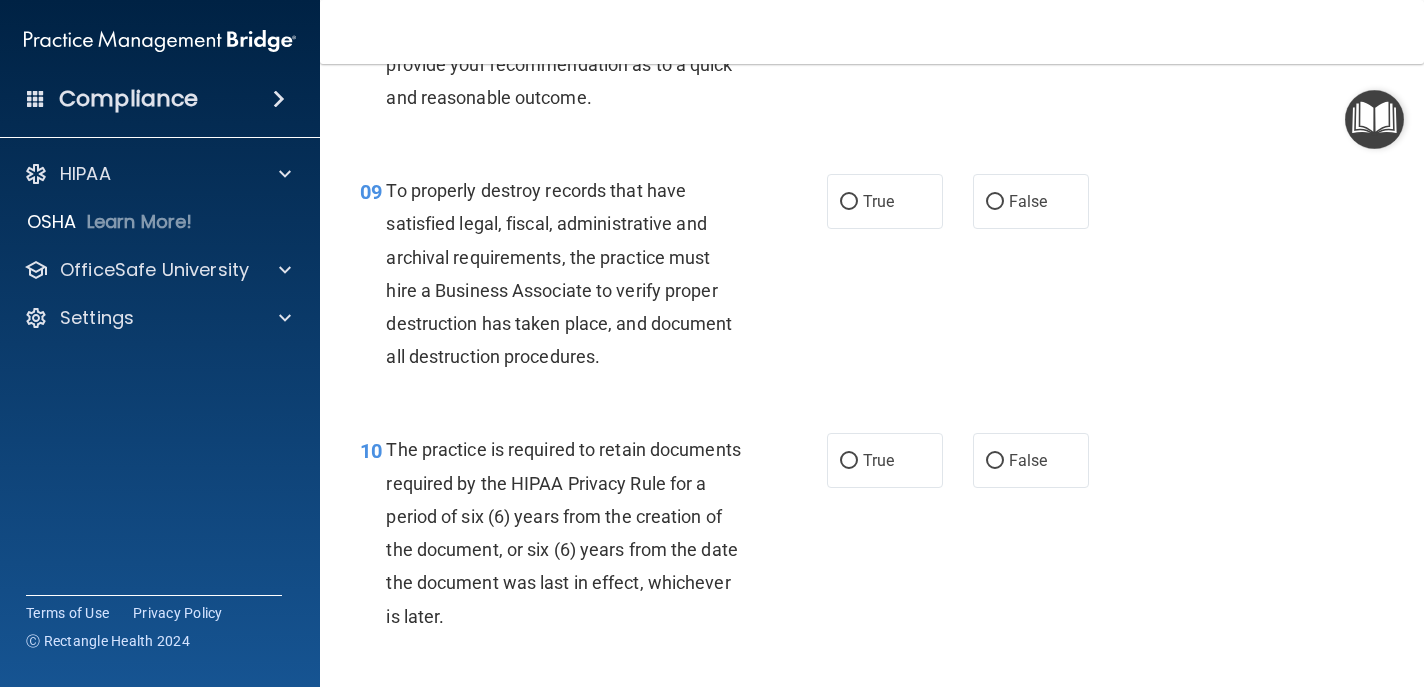 scroll, scrollTop: 1795, scrollLeft: 0, axis: vertical 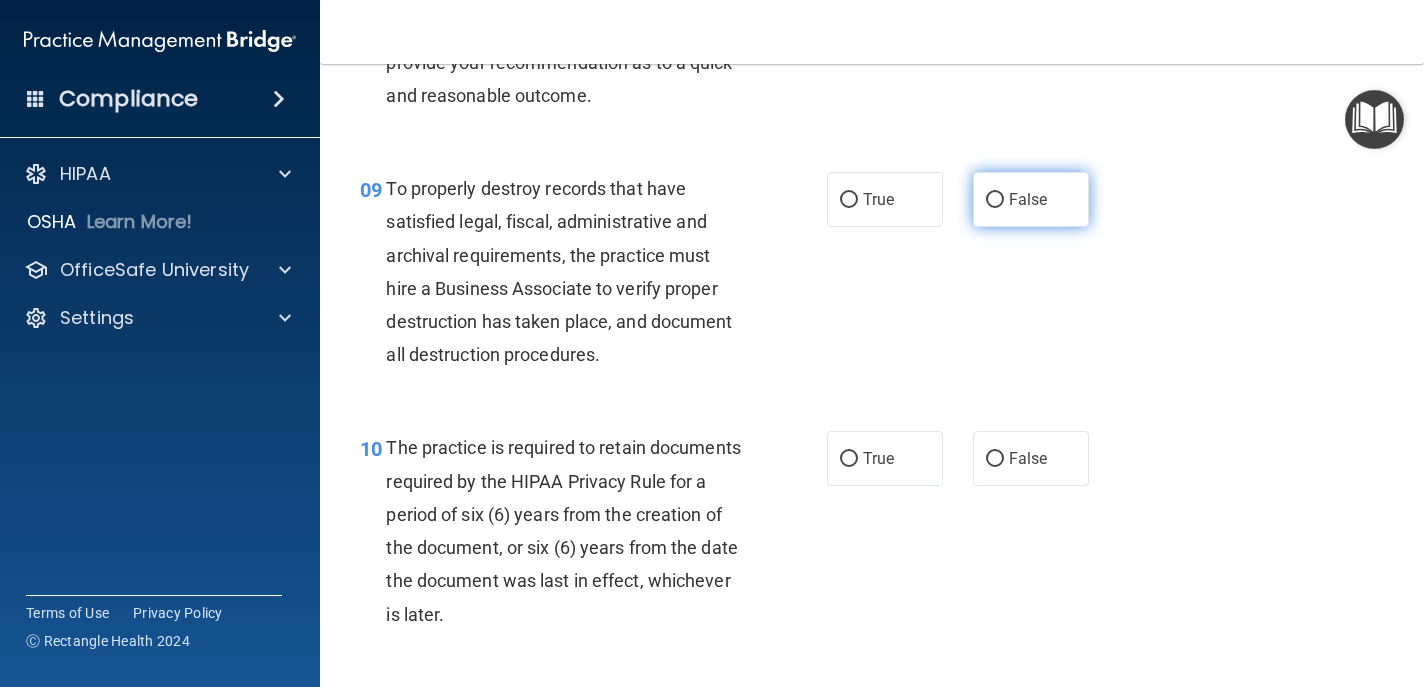 click on "False" at bounding box center (1028, 199) 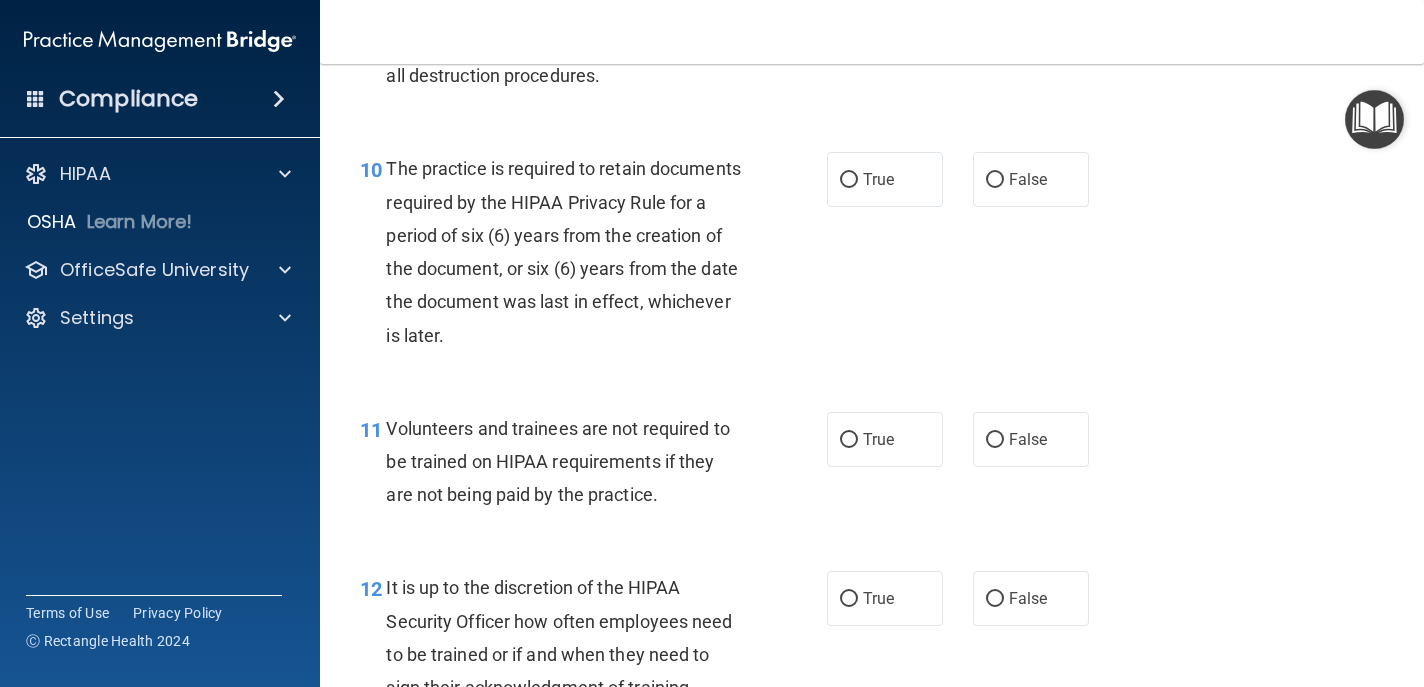 scroll, scrollTop: 2078, scrollLeft: 0, axis: vertical 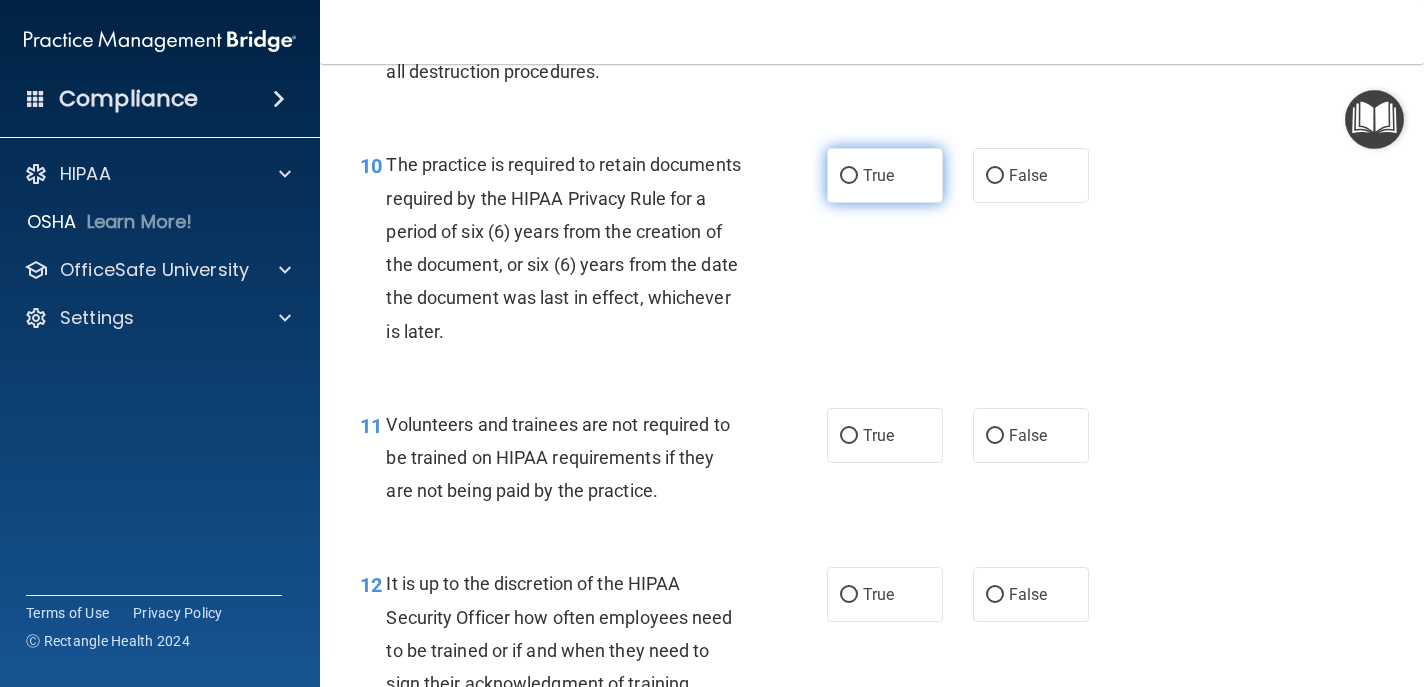 click on "True" at bounding box center [885, 175] 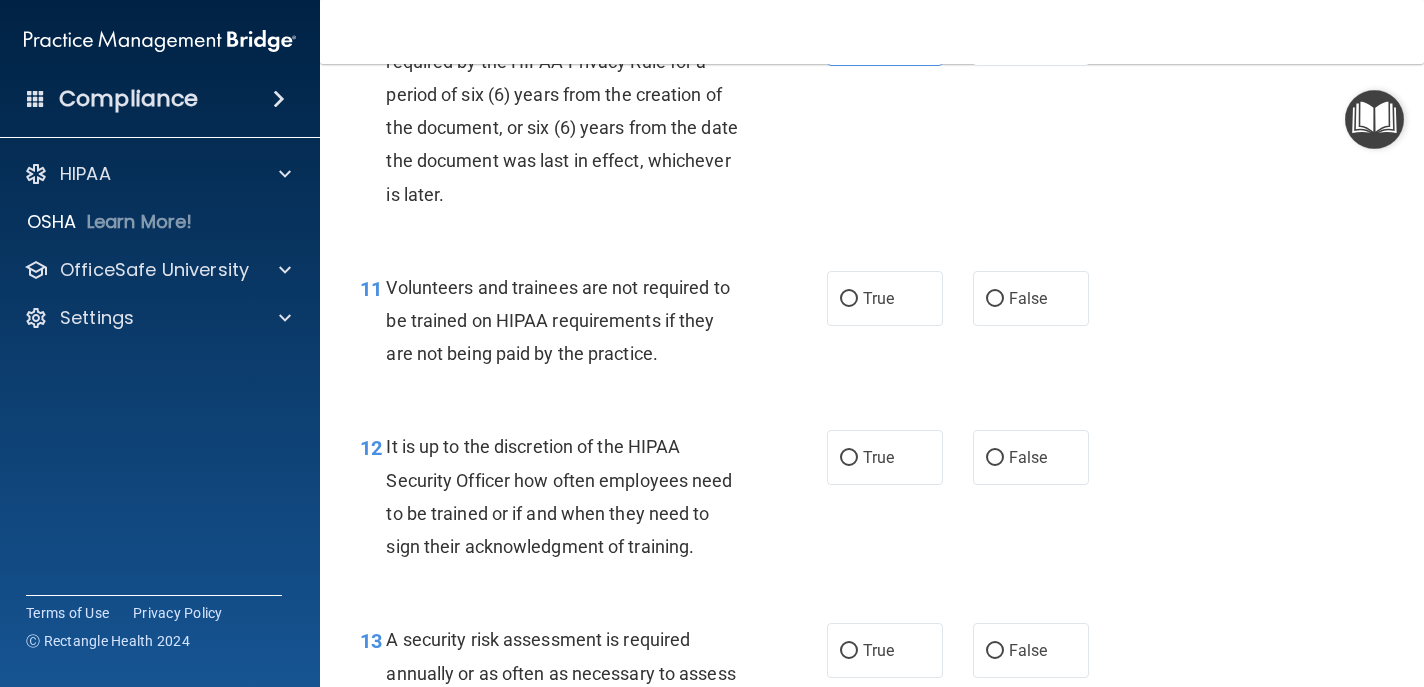 scroll, scrollTop: 2216, scrollLeft: 0, axis: vertical 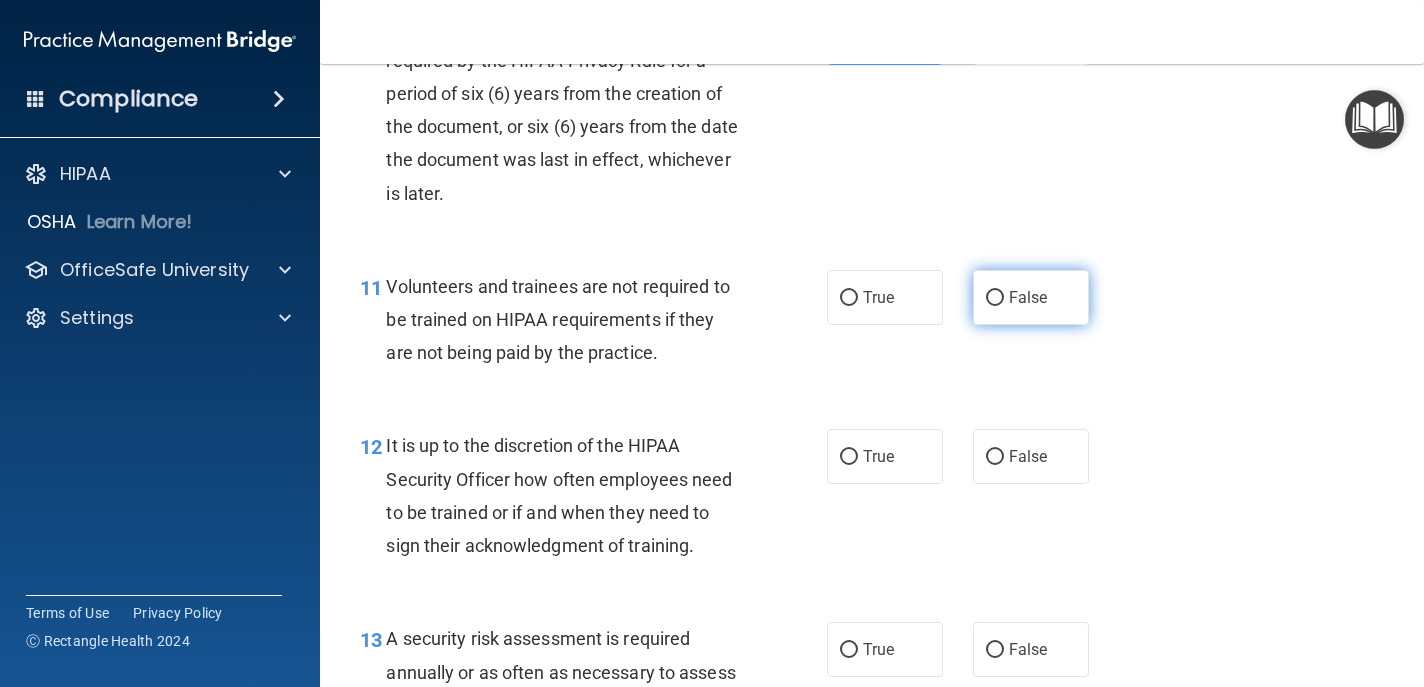 click on "False" at bounding box center [1031, 297] 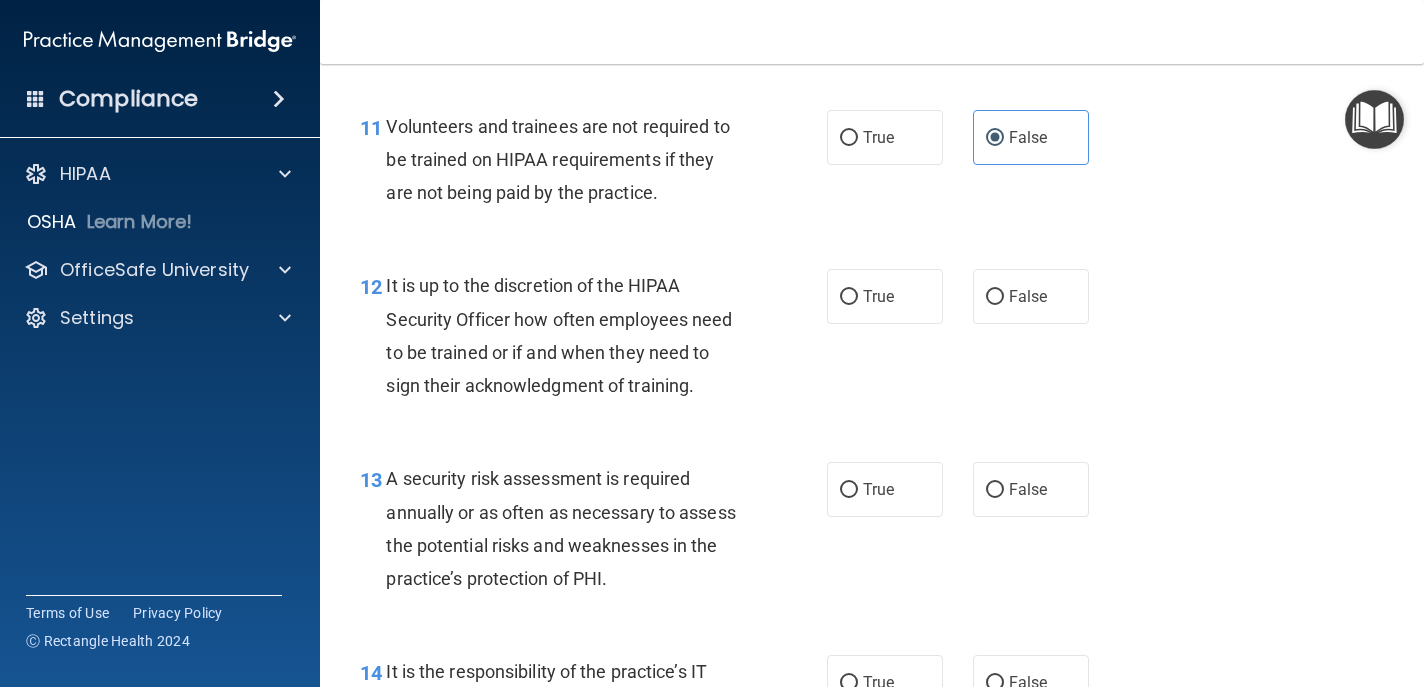 scroll, scrollTop: 2377, scrollLeft: 0, axis: vertical 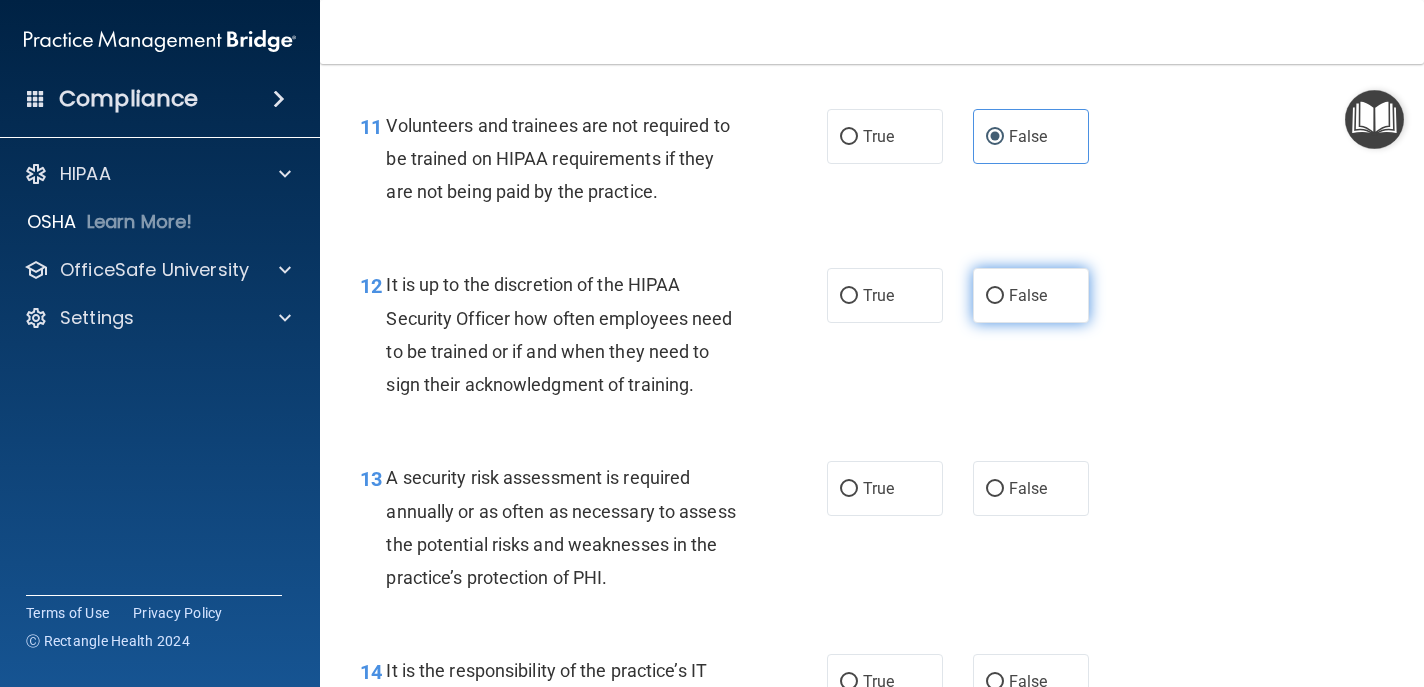 click on "False" at bounding box center [1028, 295] 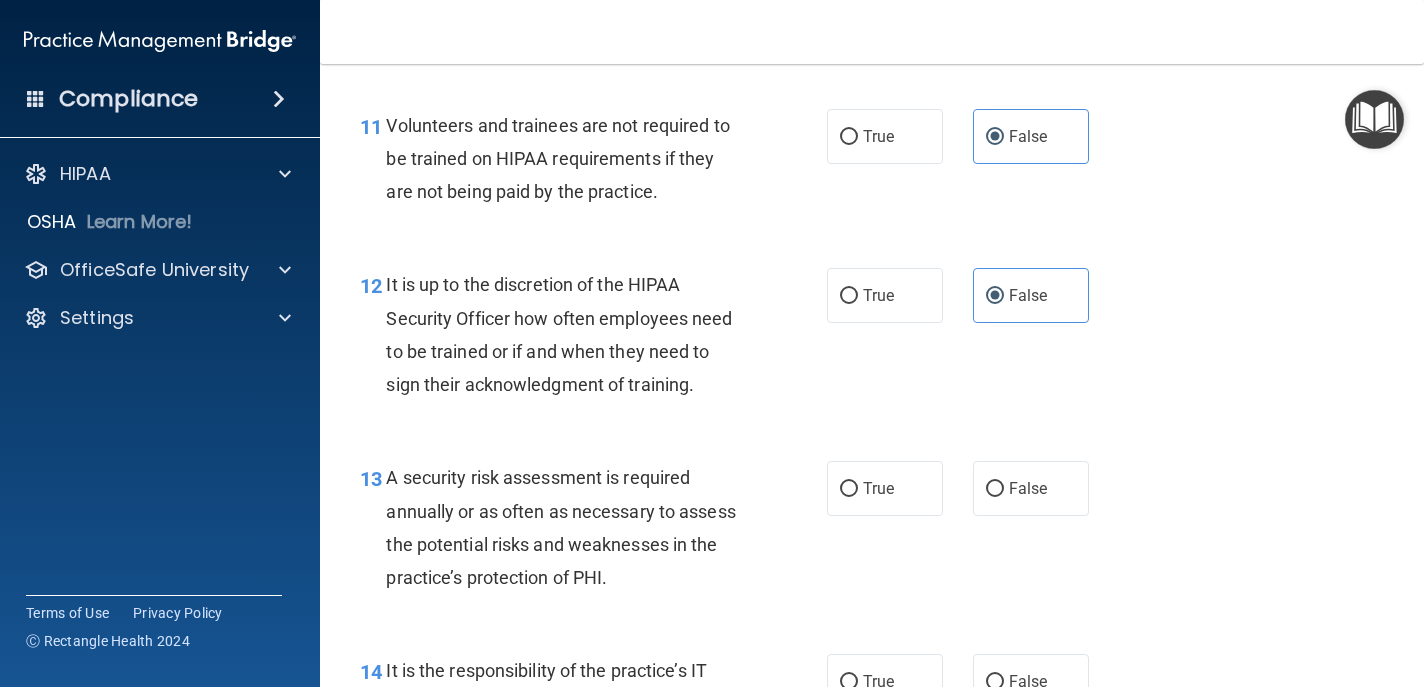 scroll, scrollTop: 2546, scrollLeft: 0, axis: vertical 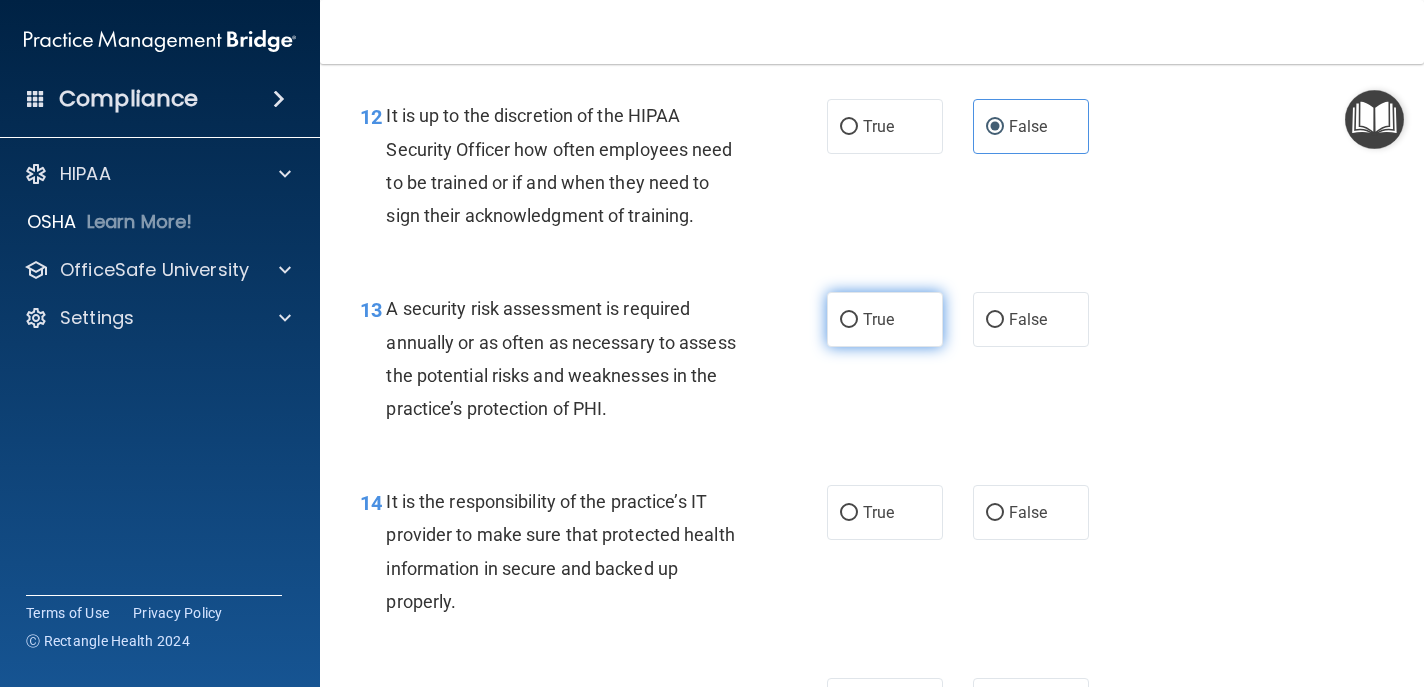 click on "True" at bounding box center (878, 319) 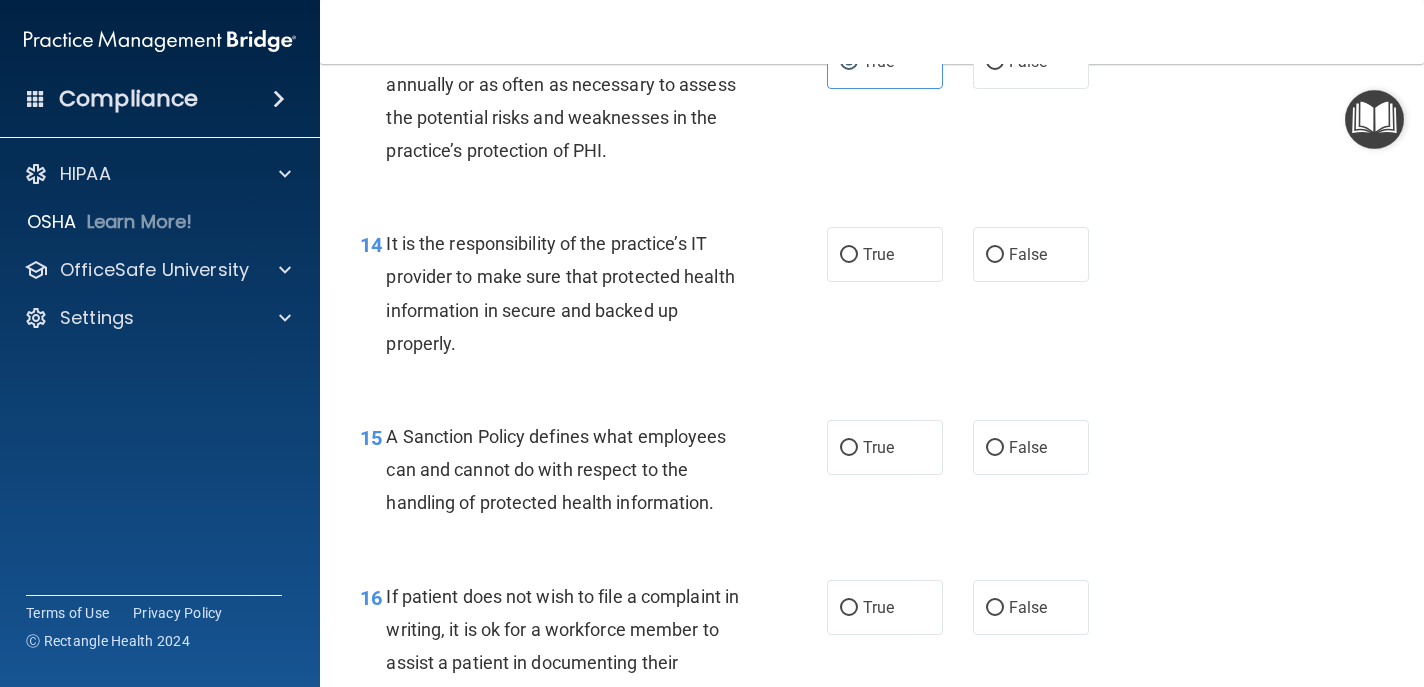 scroll, scrollTop: 2827, scrollLeft: 0, axis: vertical 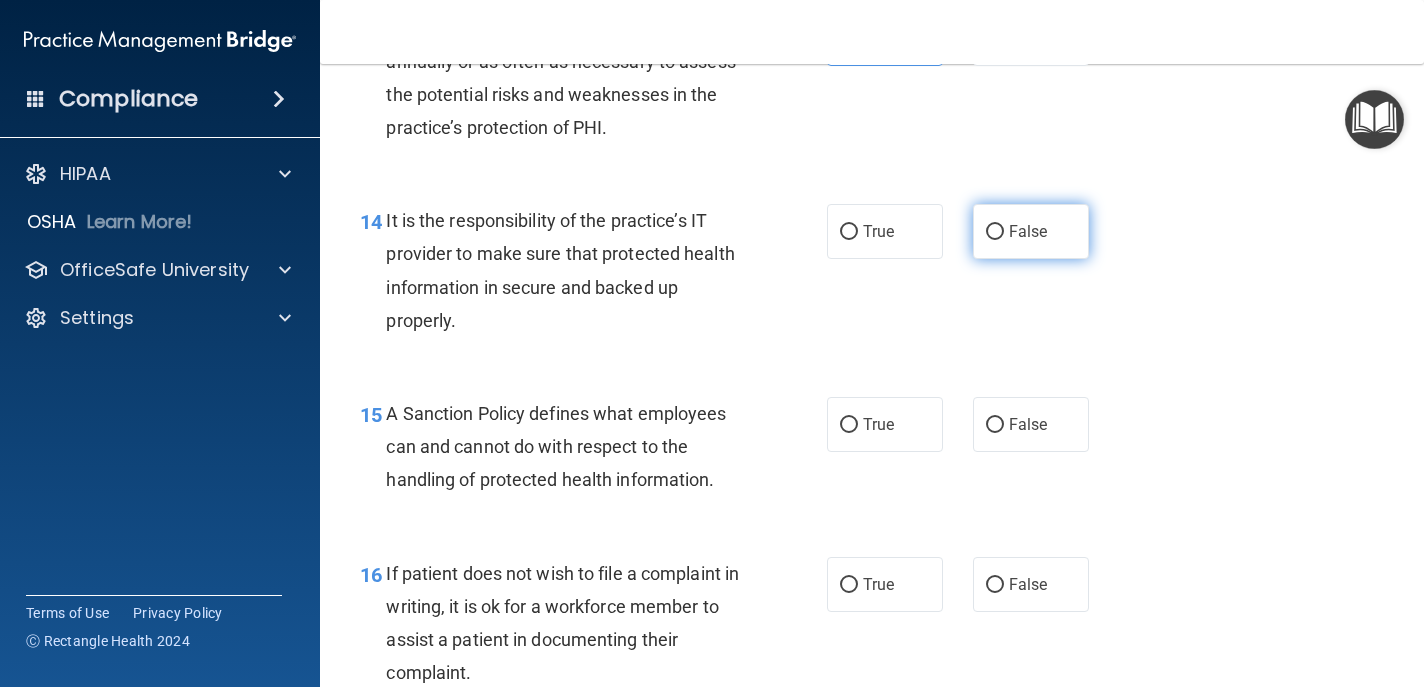 click on "False" at bounding box center (1028, 231) 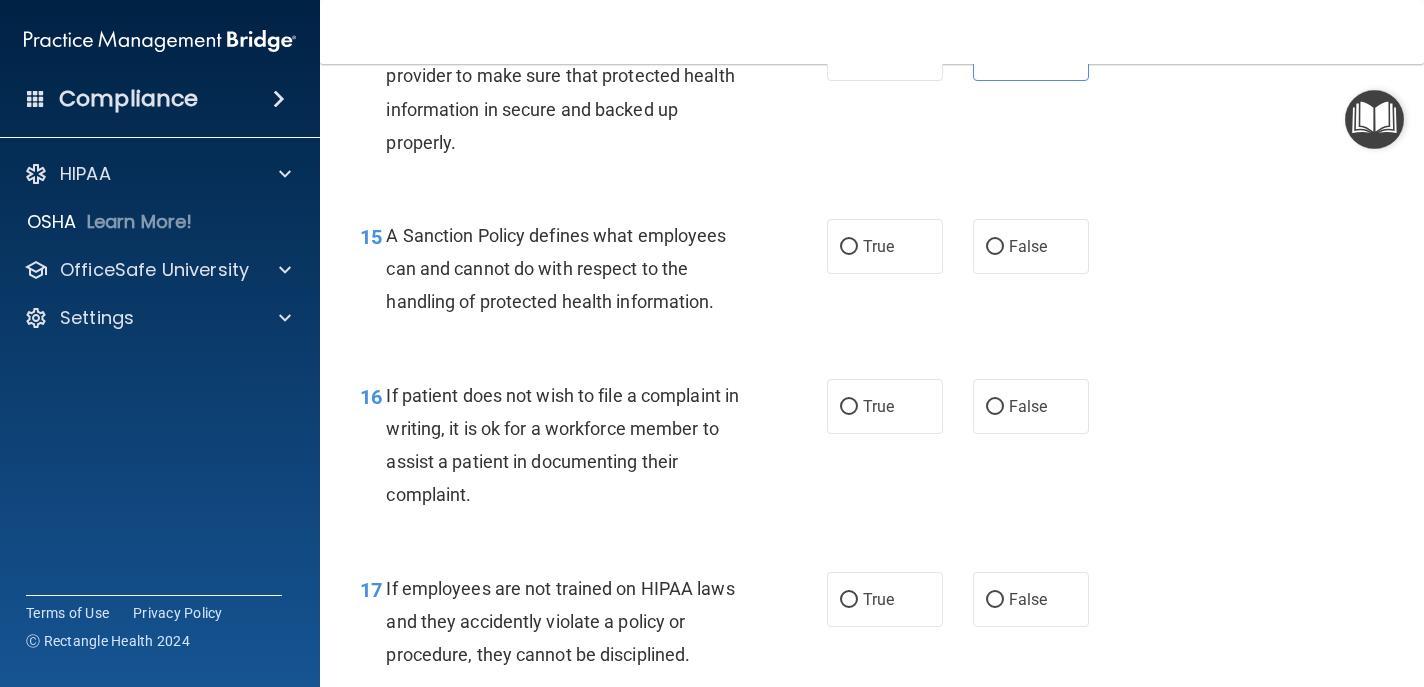 scroll, scrollTop: 3007, scrollLeft: 0, axis: vertical 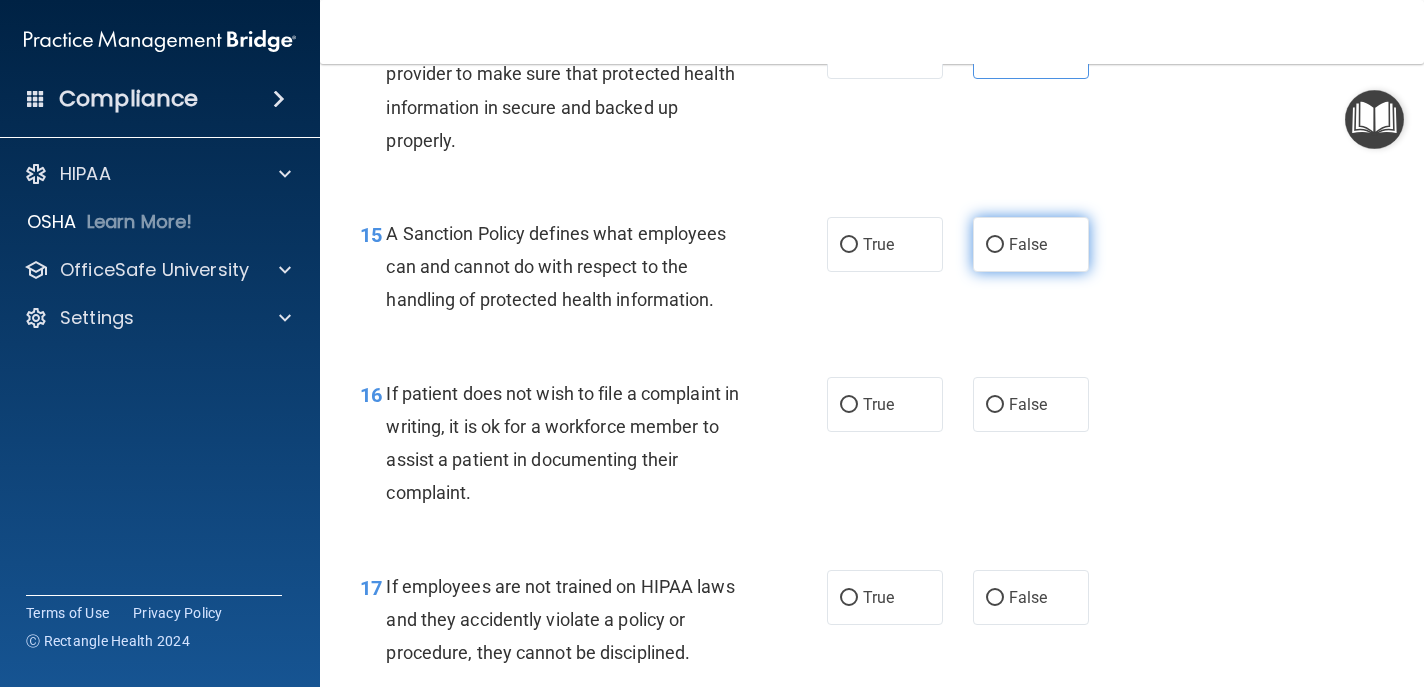 click on "False" at bounding box center [1031, 244] 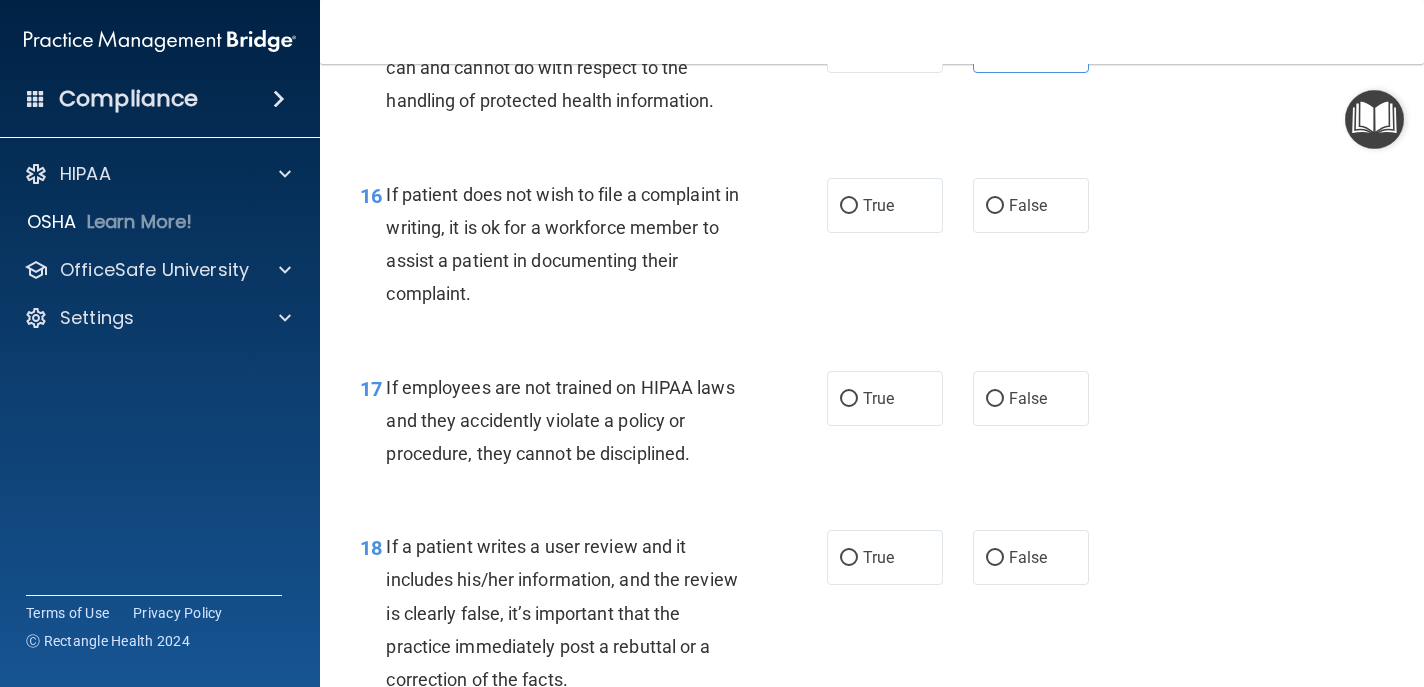 scroll, scrollTop: 3208, scrollLeft: 0, axis: vertical 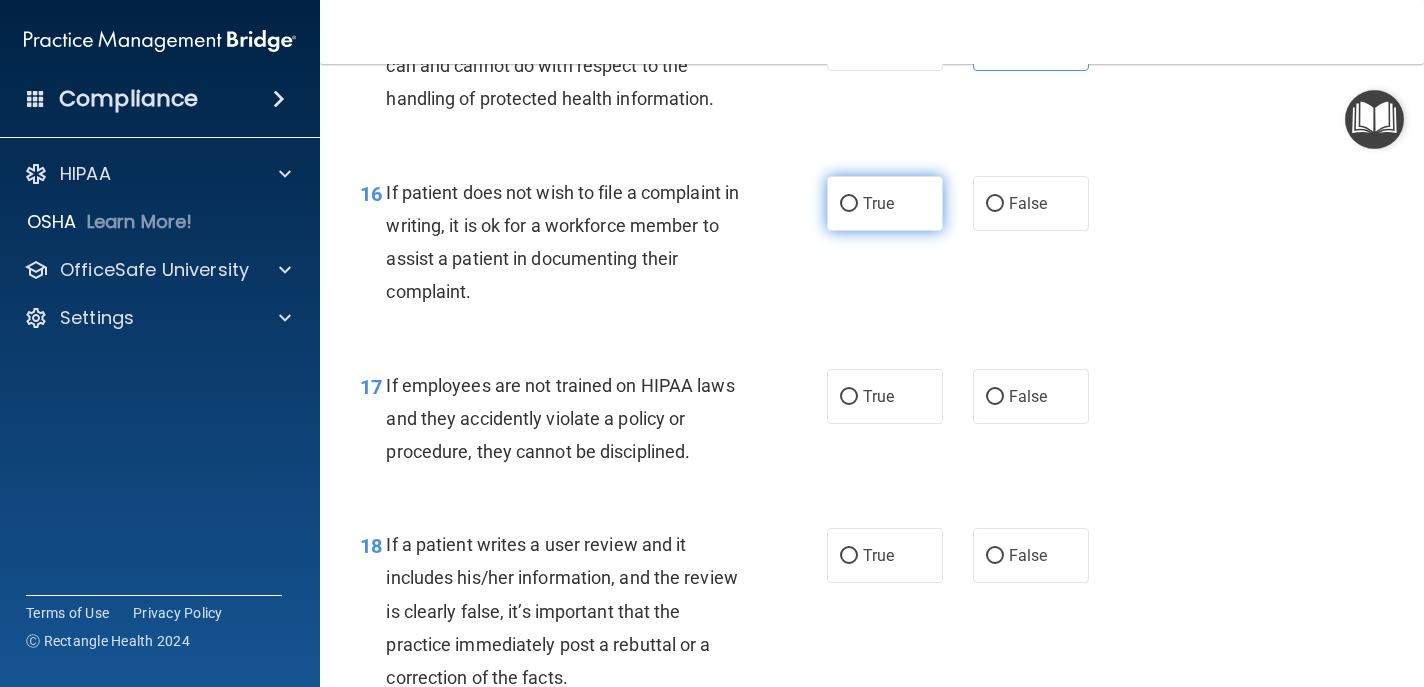 click on "True" at bounding box center (885, 203) 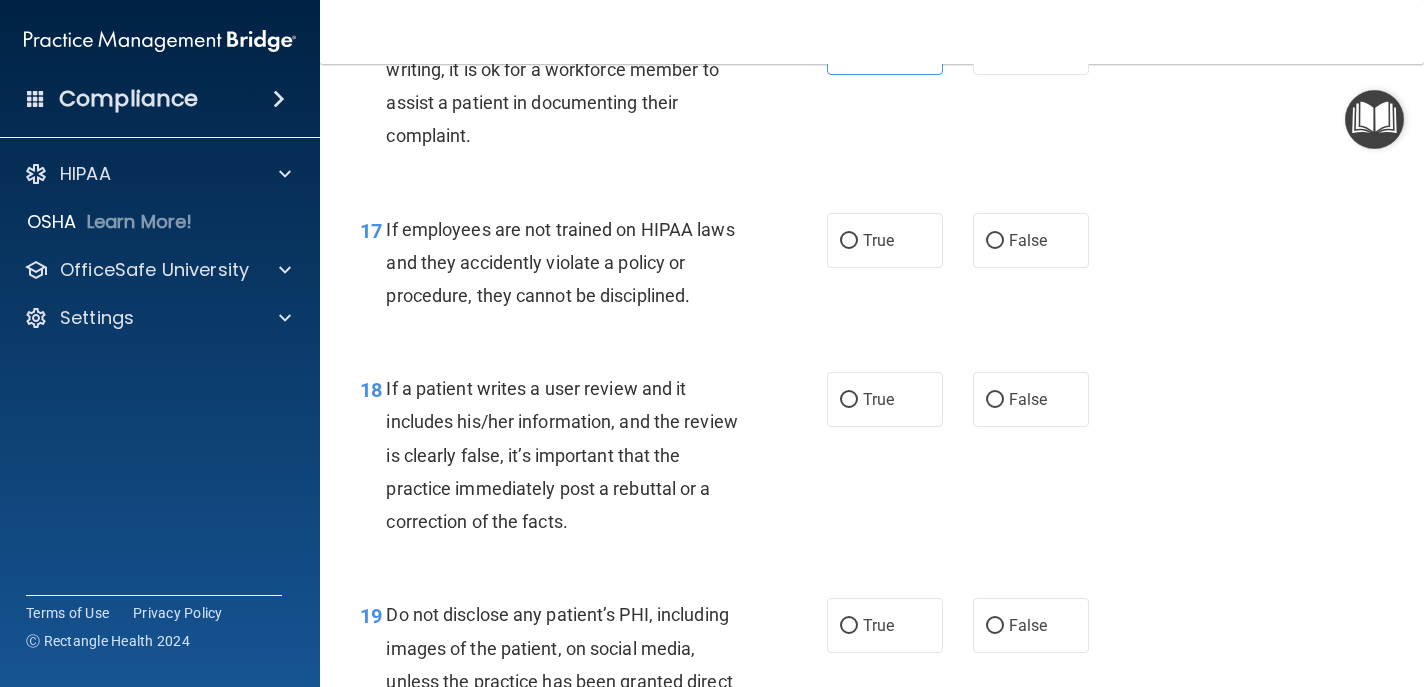 scroll, scrollTop: 3367, scrollLeft: 0, axis: vertical 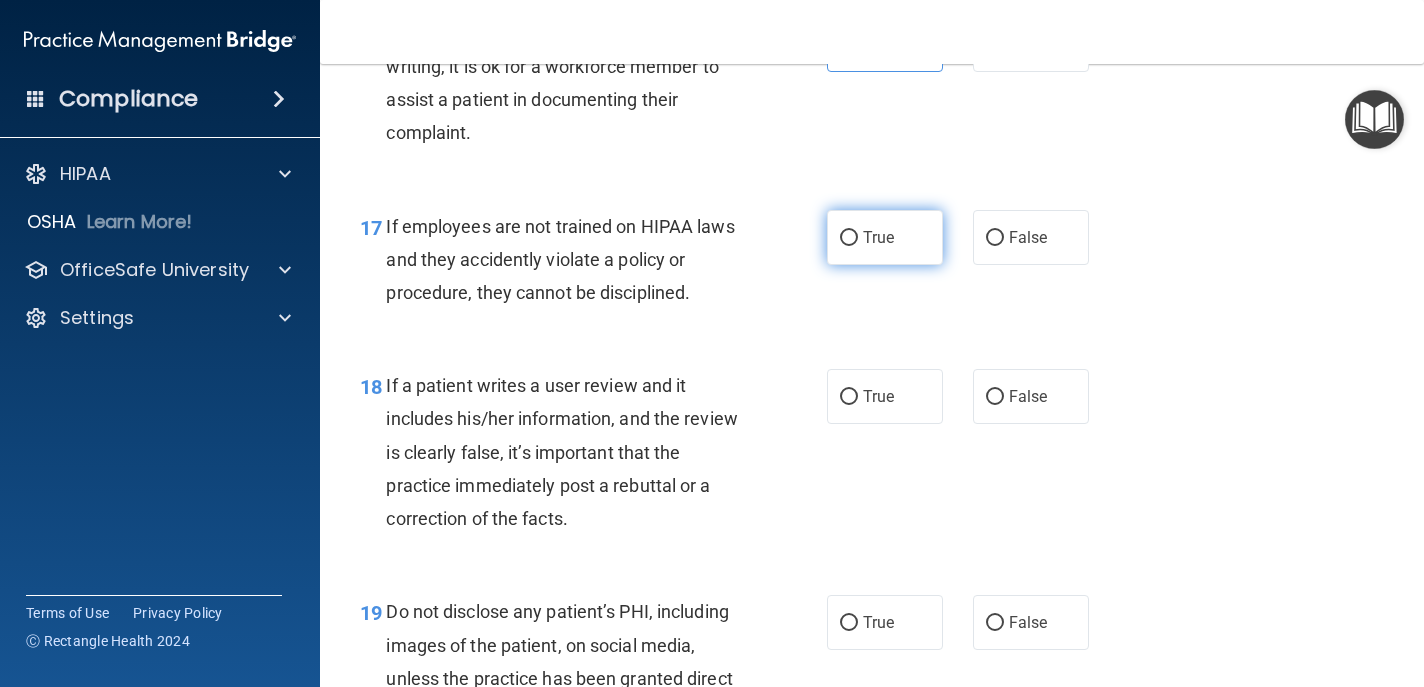 click on "True" at bounding box center [885, 237] 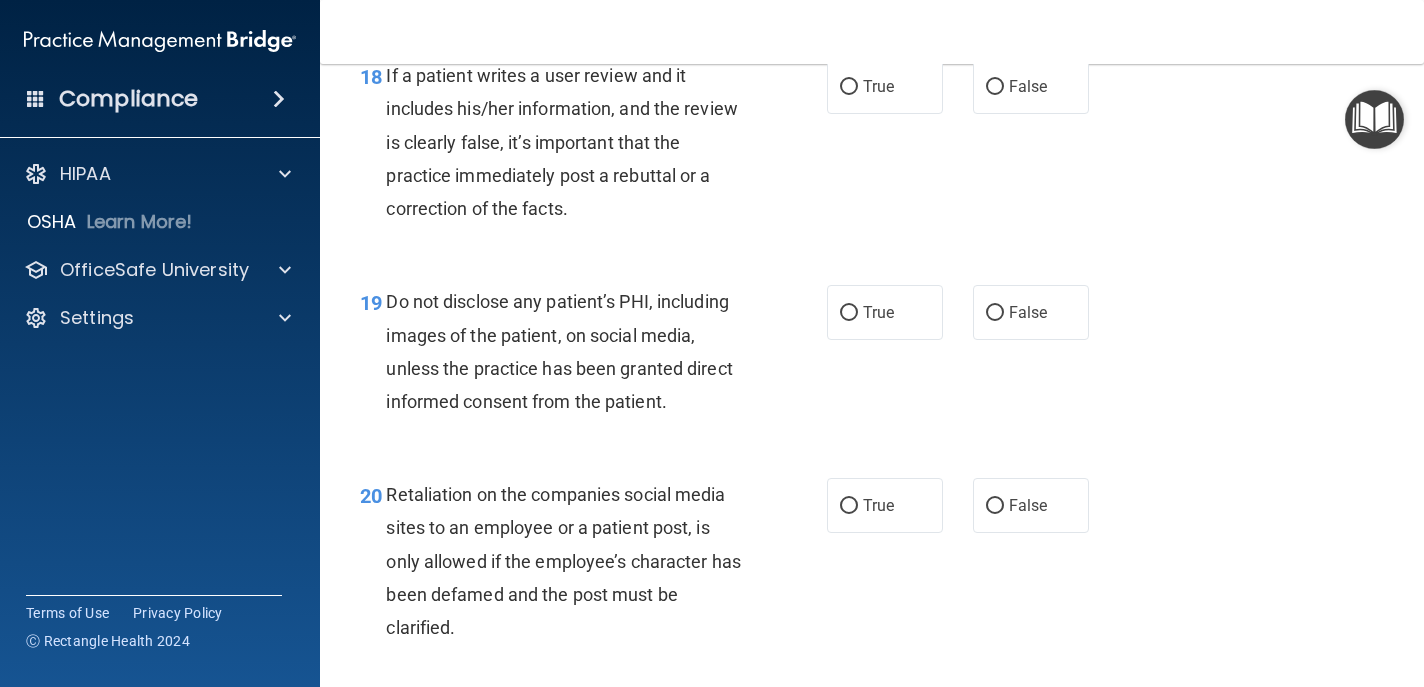 scroll, scrollTop: 3606, scrollLeft: 0, axis: vertical 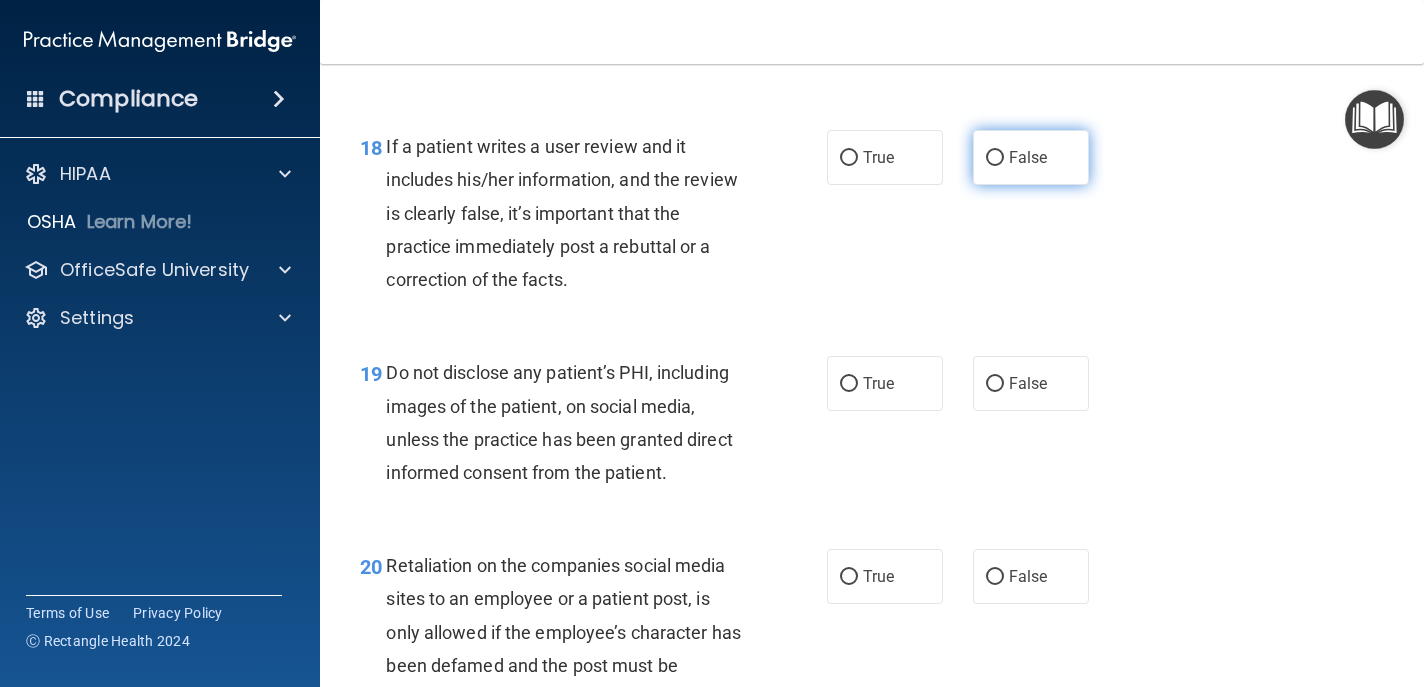 click on "False" at bounding box center [1028, 157] 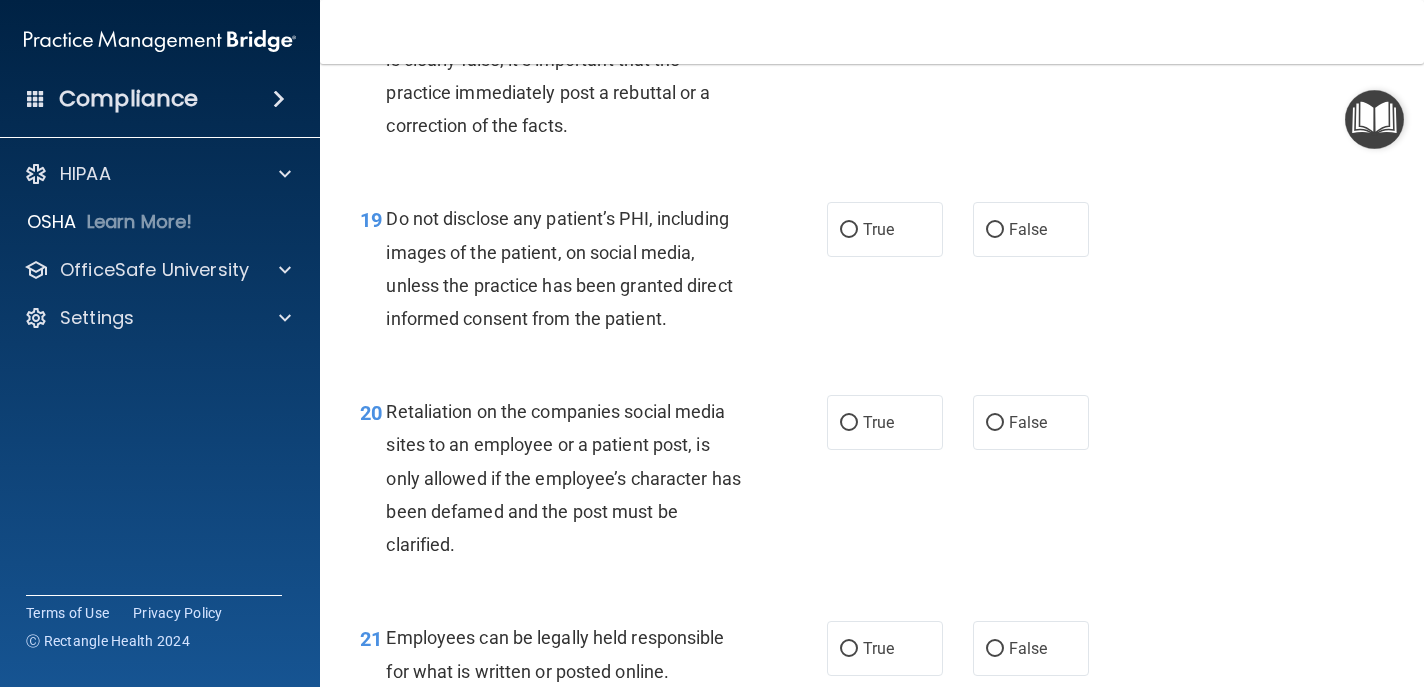 scroll, scrollTop: 3765, scrollLeft: 0, axis: vertical 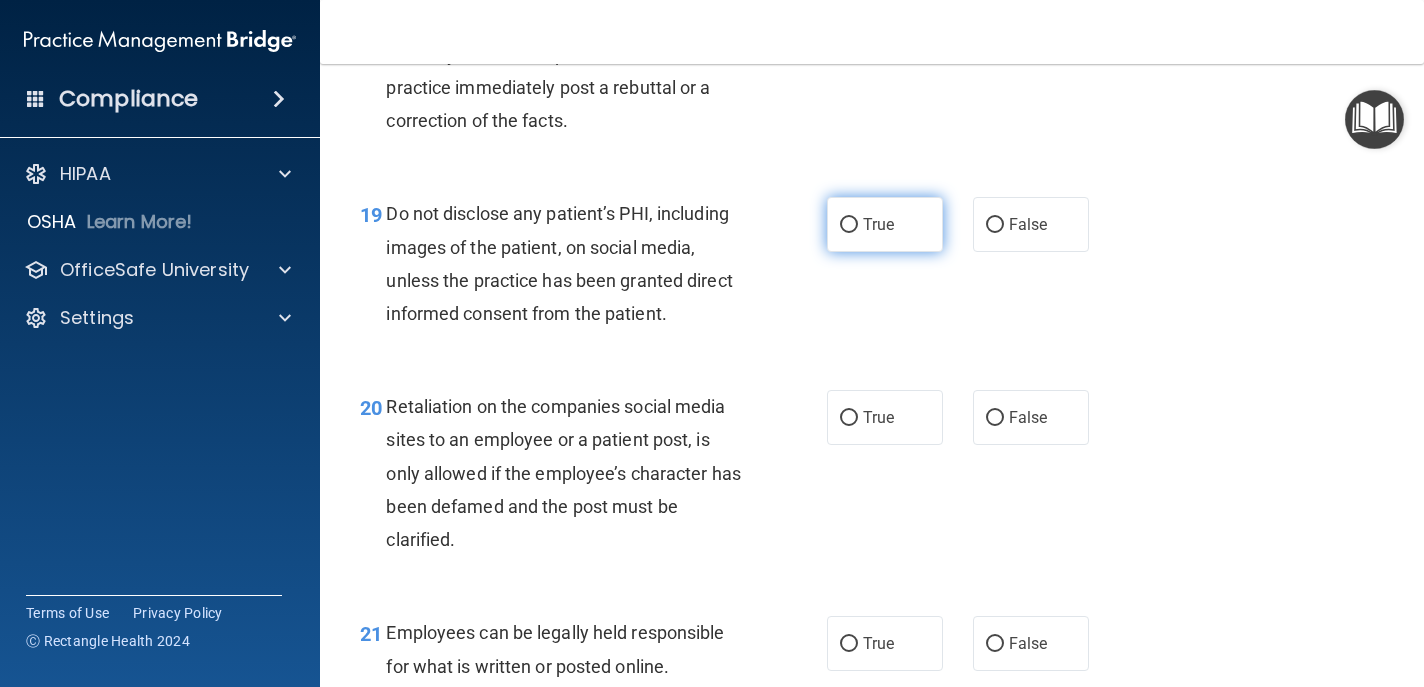 click on "True" at bounding box center (885, 224) 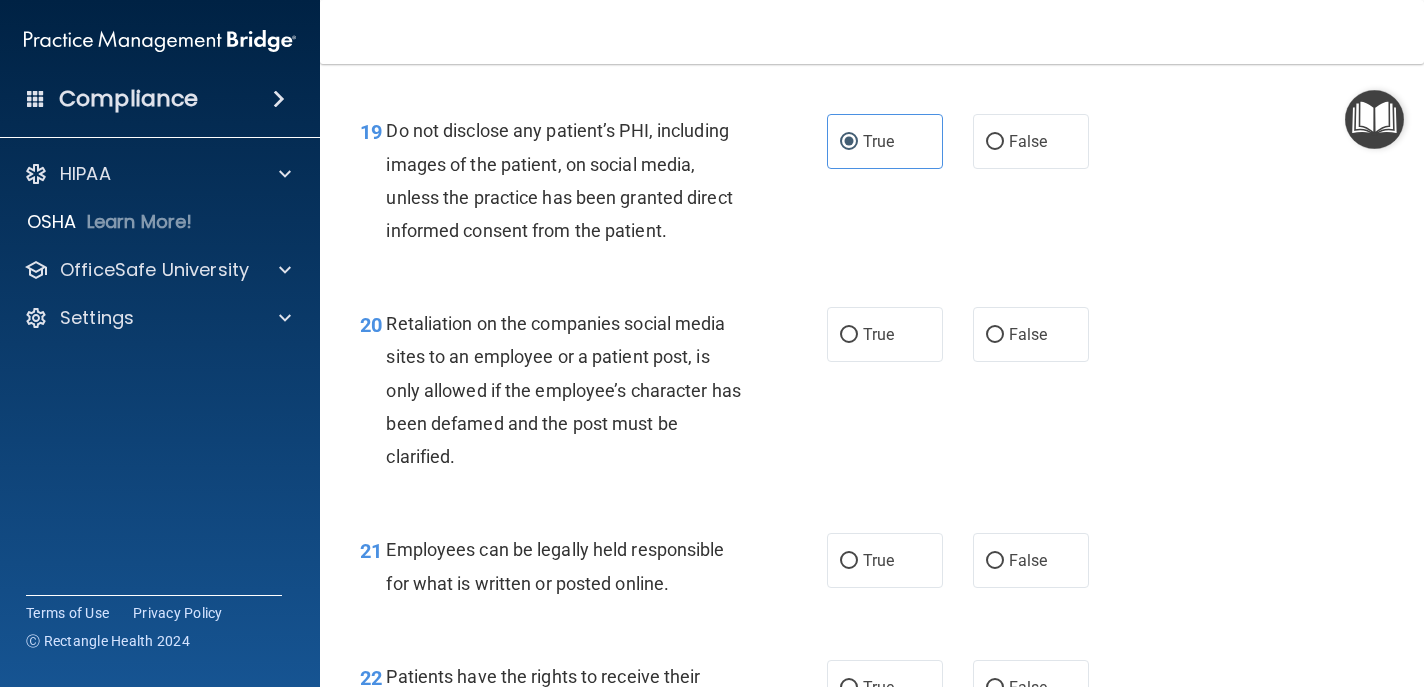 scroll, scrollTop: 3918, scrollLeft: 0, axis: vertical 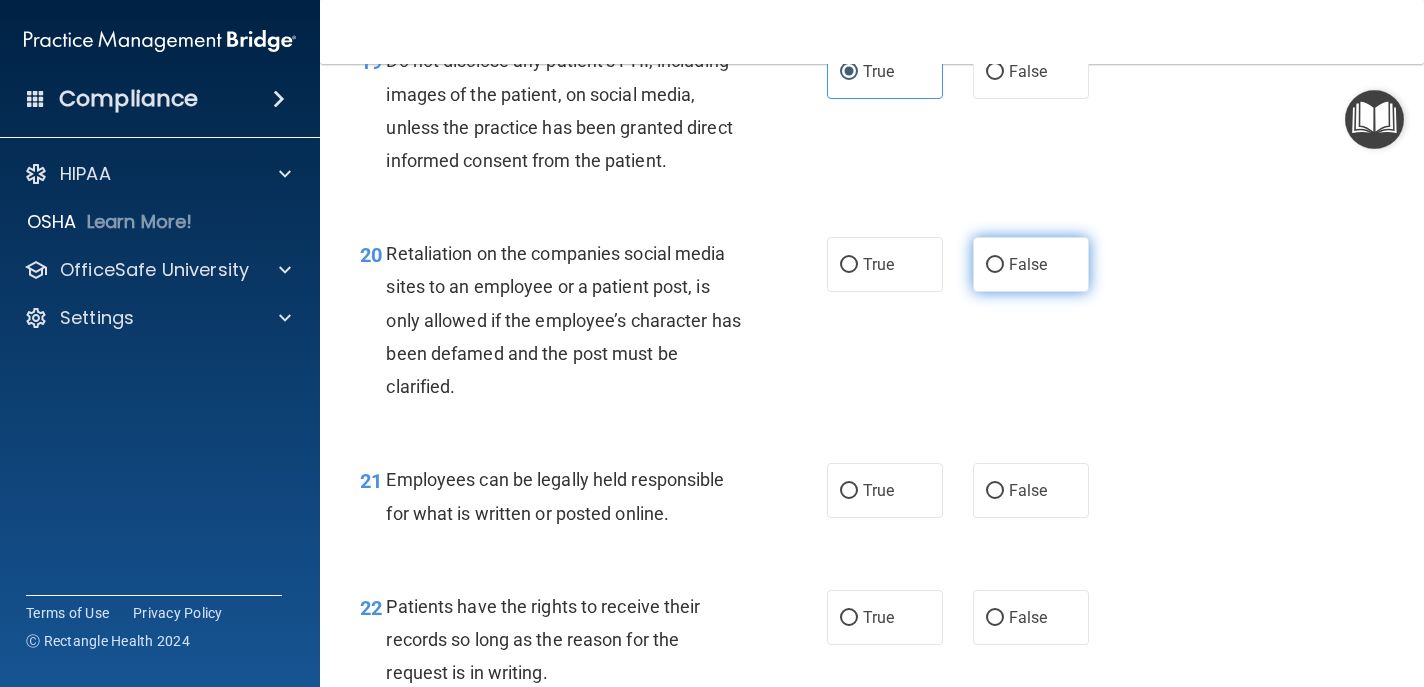 click on "False" at bounding box center [995, 265] 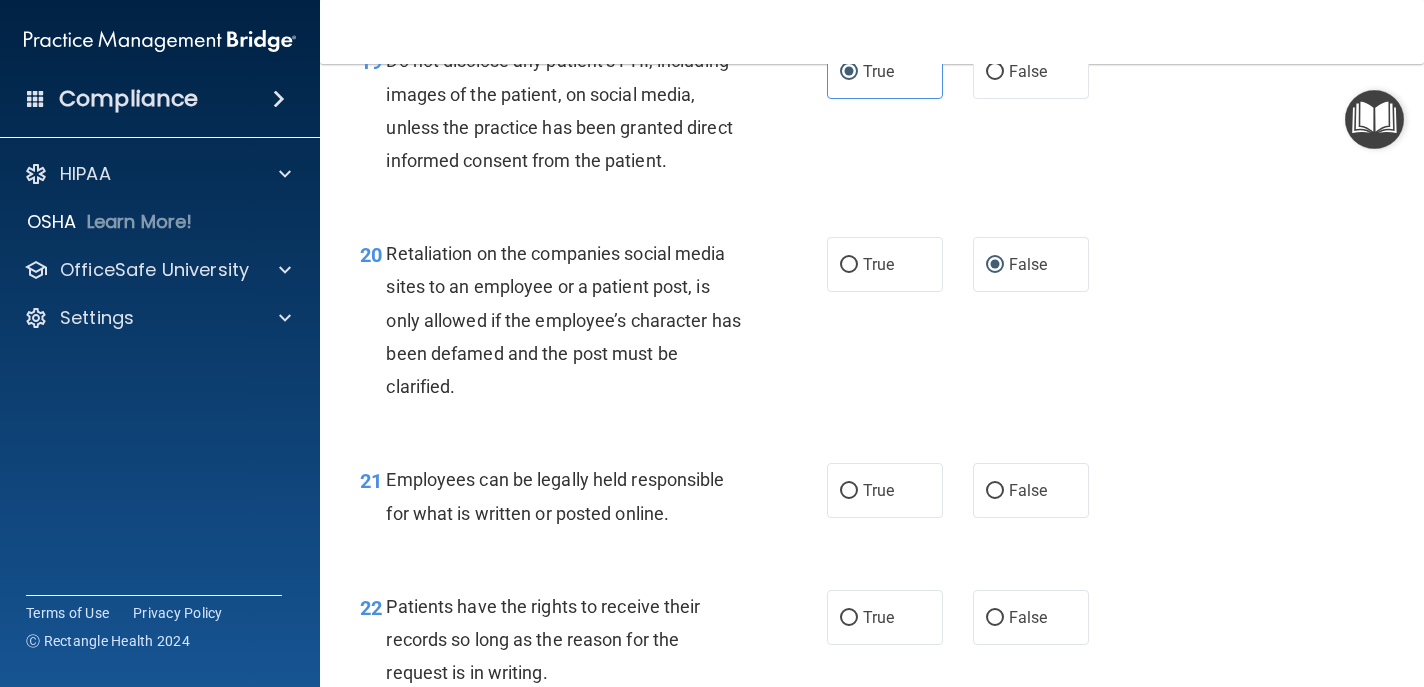 scroll, scrollTop: 4109, scrollLeft: 0, axis: vertical 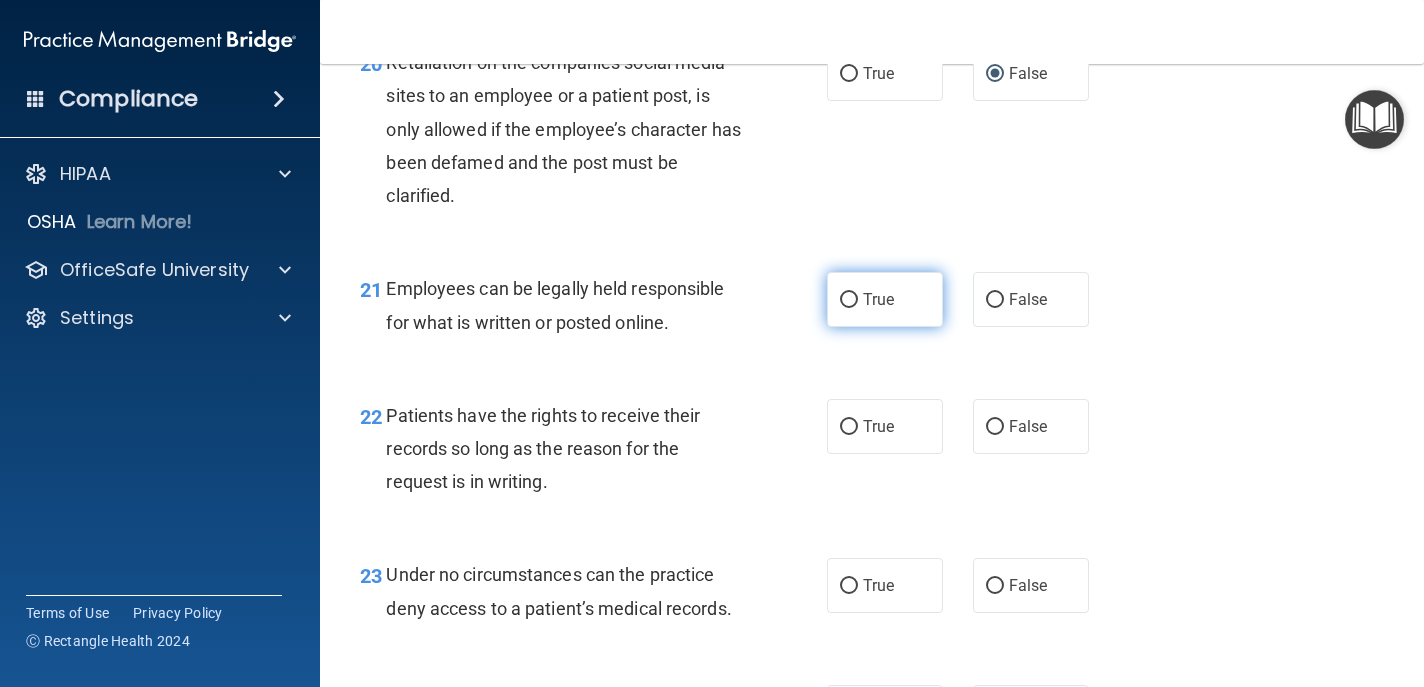 click on "True" at bounding box center [885, 299] 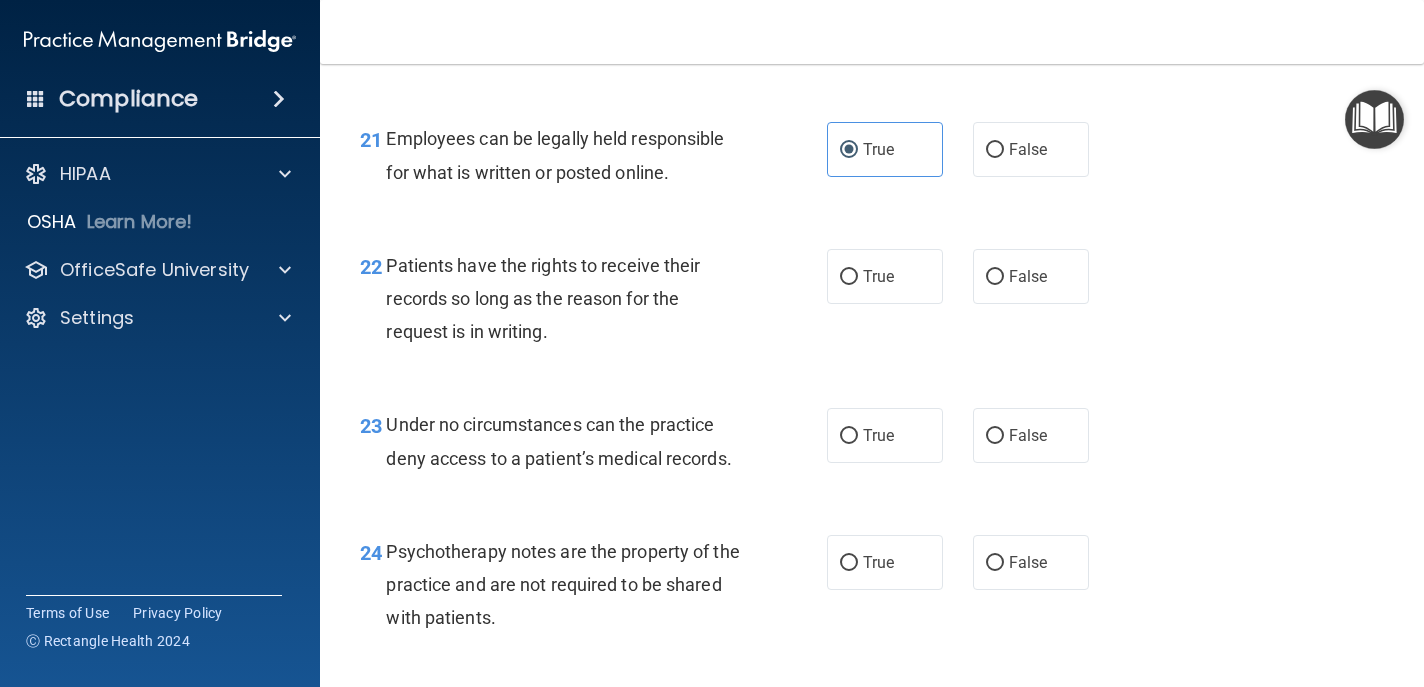scroll, scrollTop: 4273, scrollLeft: 0, axis: vertical 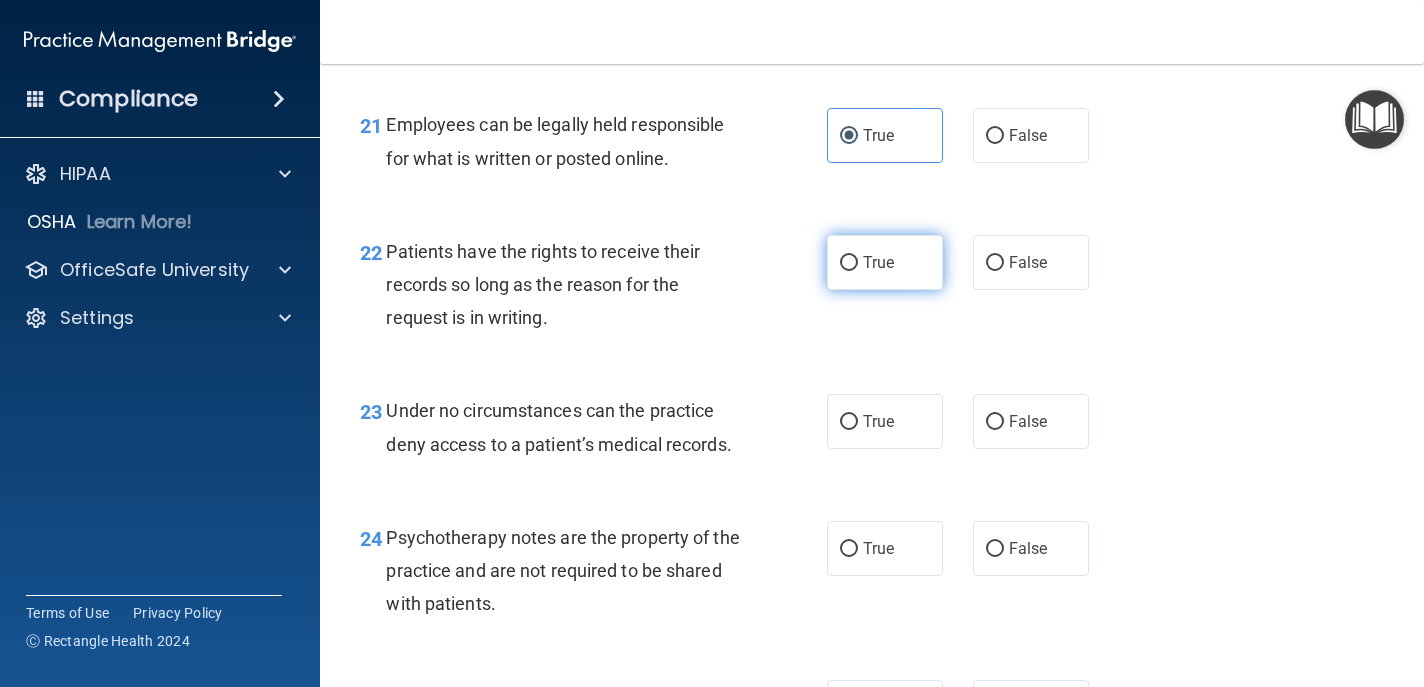 click on "True" at bounding box center [885, 262] 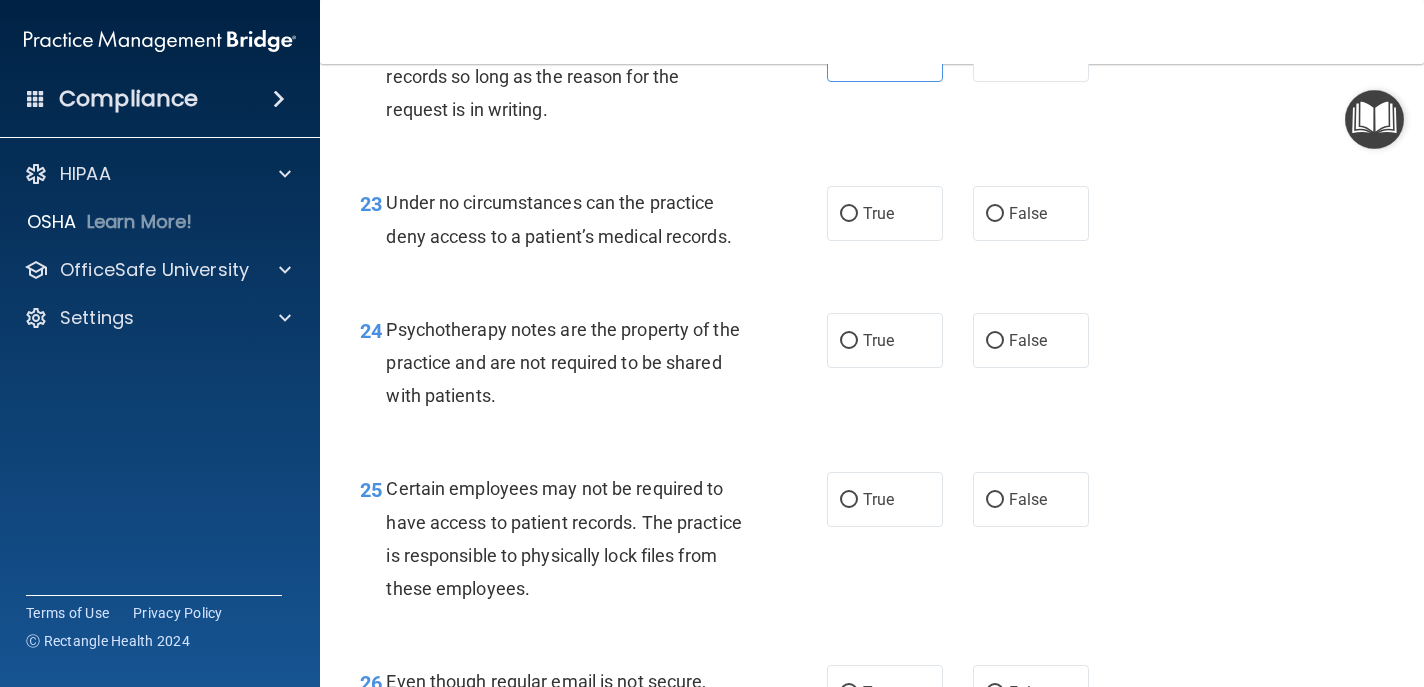 scroll, scrollTop: 4484, scrollLeft: 0, axis: vertical 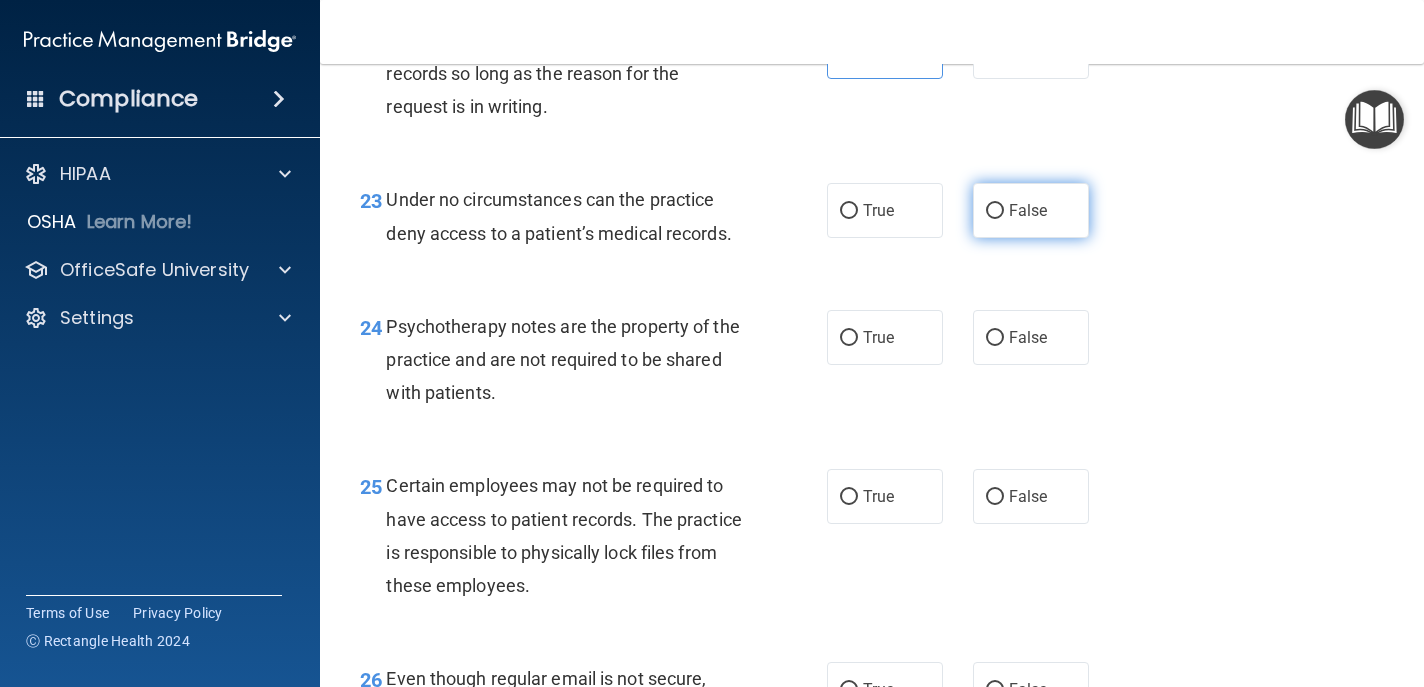 click on "False" at bounding box center (1028, 210) 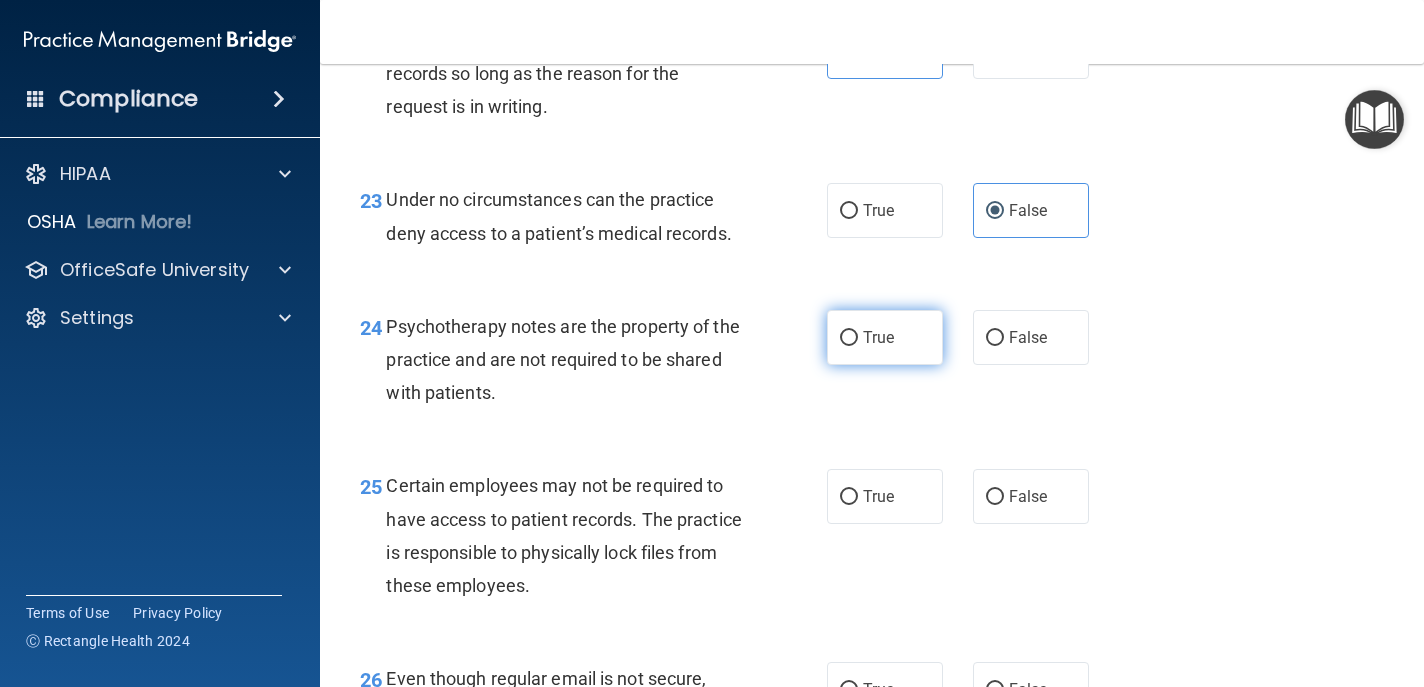 click on "True" at bounding box center (885, 337) 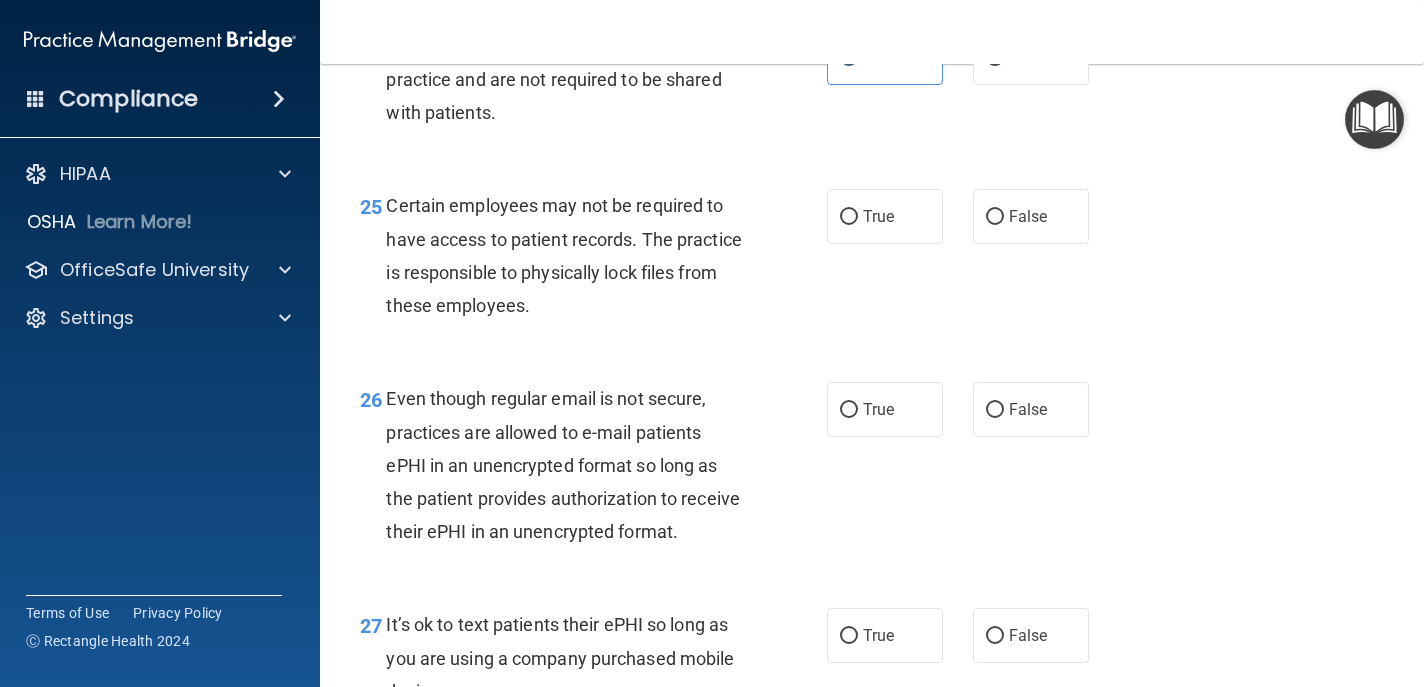 scroll, scrollTop: 4768, scrollLeft: 0, axis: vertical 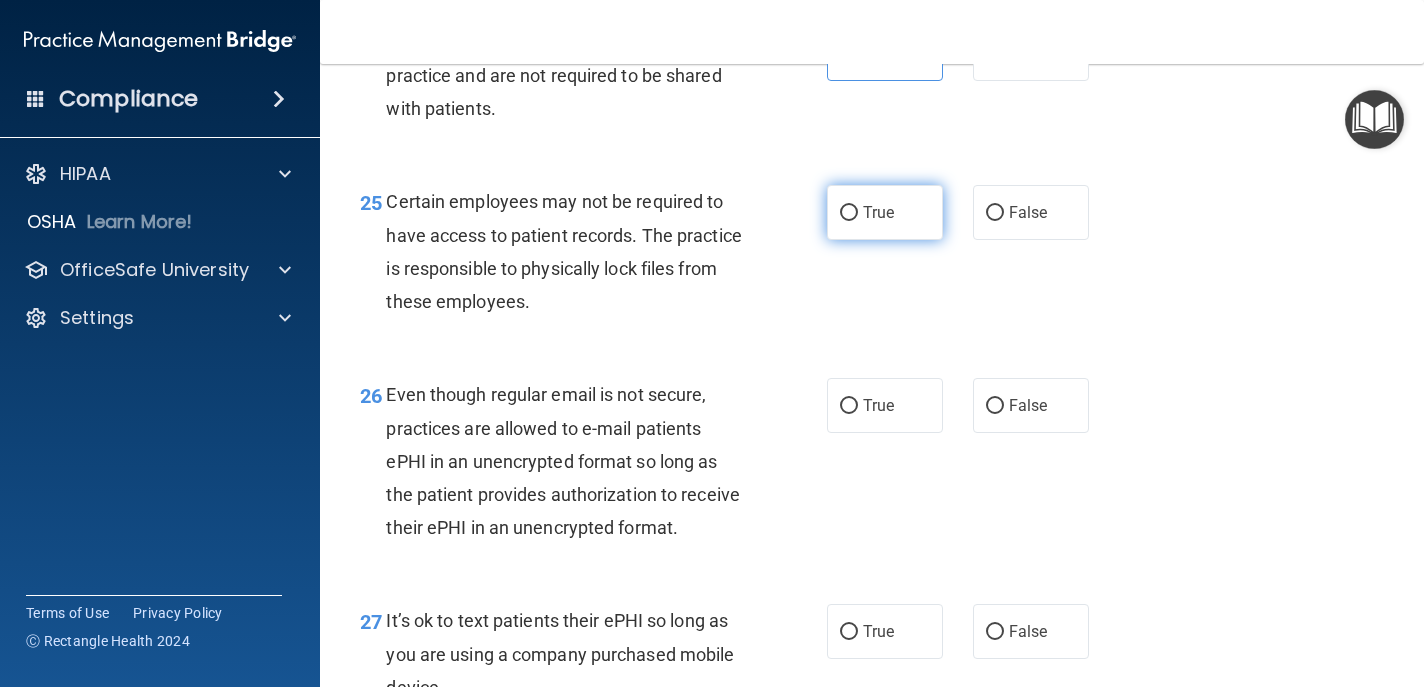 click on "True" at bounding box center (885, 212) 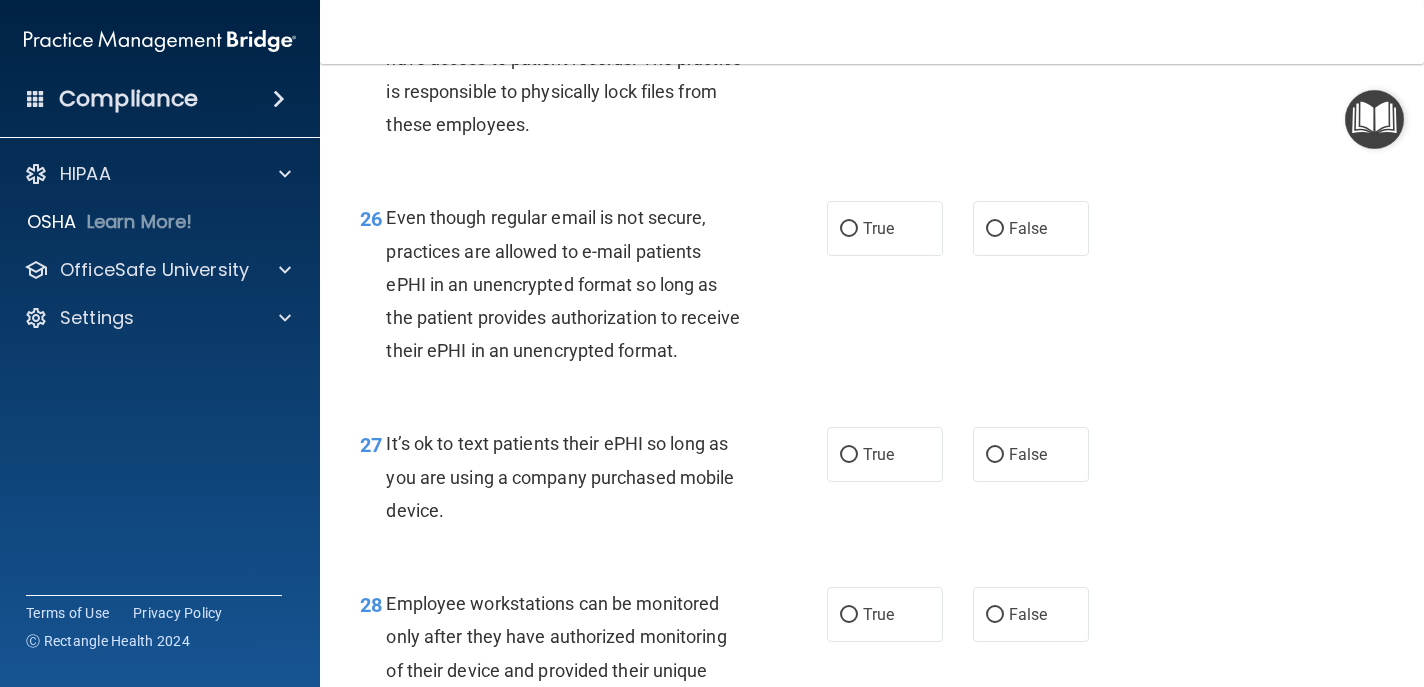scroll, scrollTop: 4949, scrollLeft: 0, axis: vertical 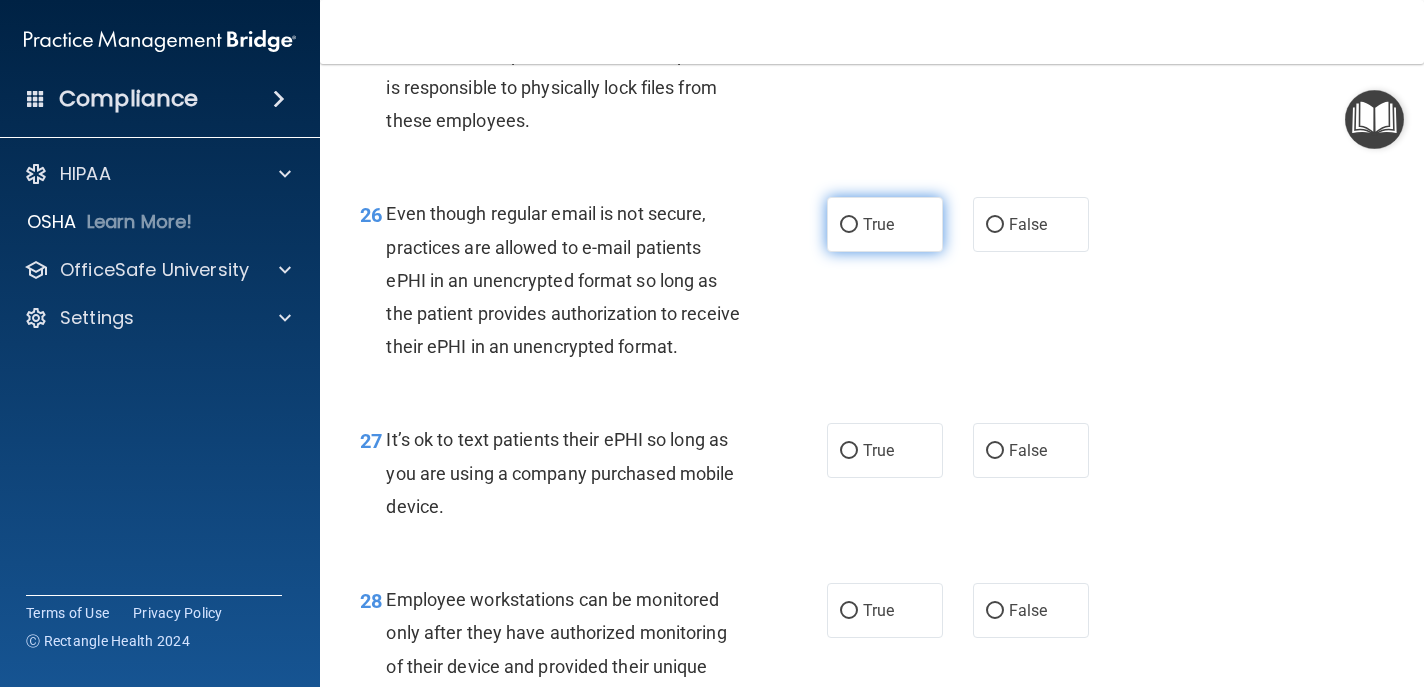 click on "True" at bounding box center (878, 224) 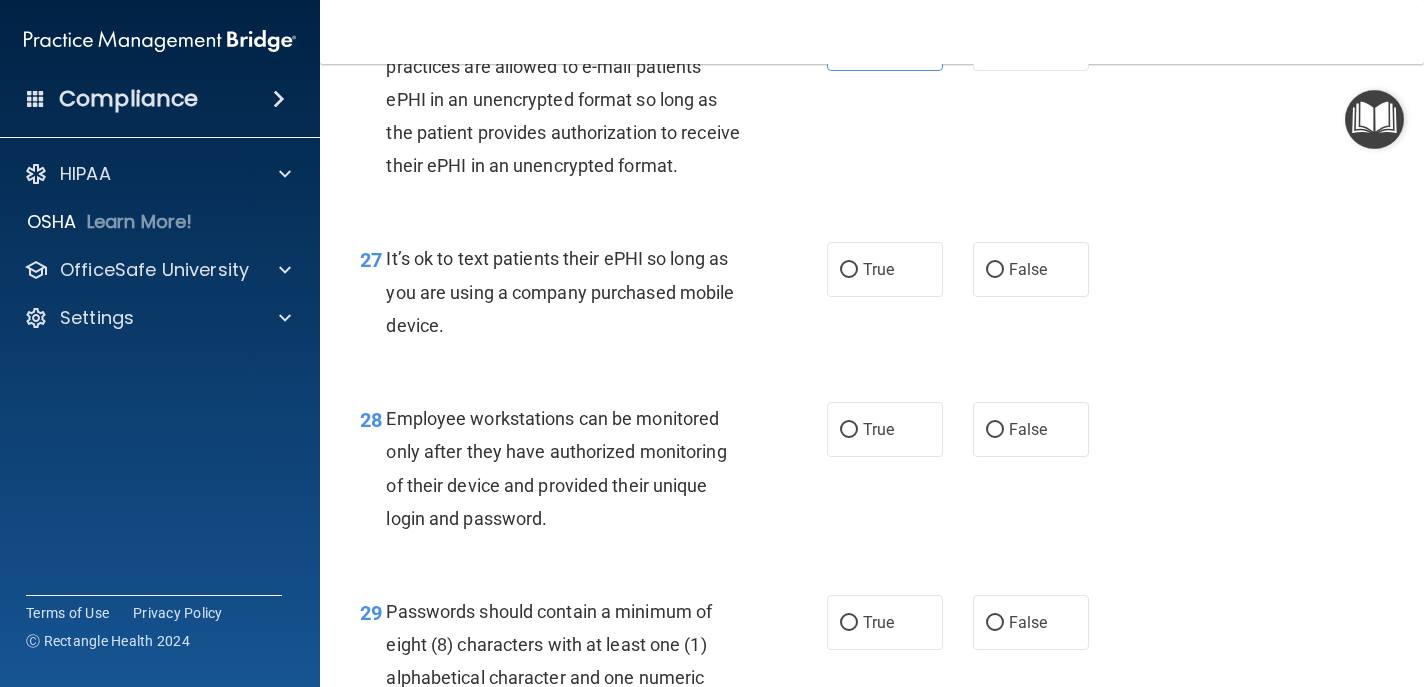 scroll, scrollTop: 5136, scrollLeft: 0, axis: vertical 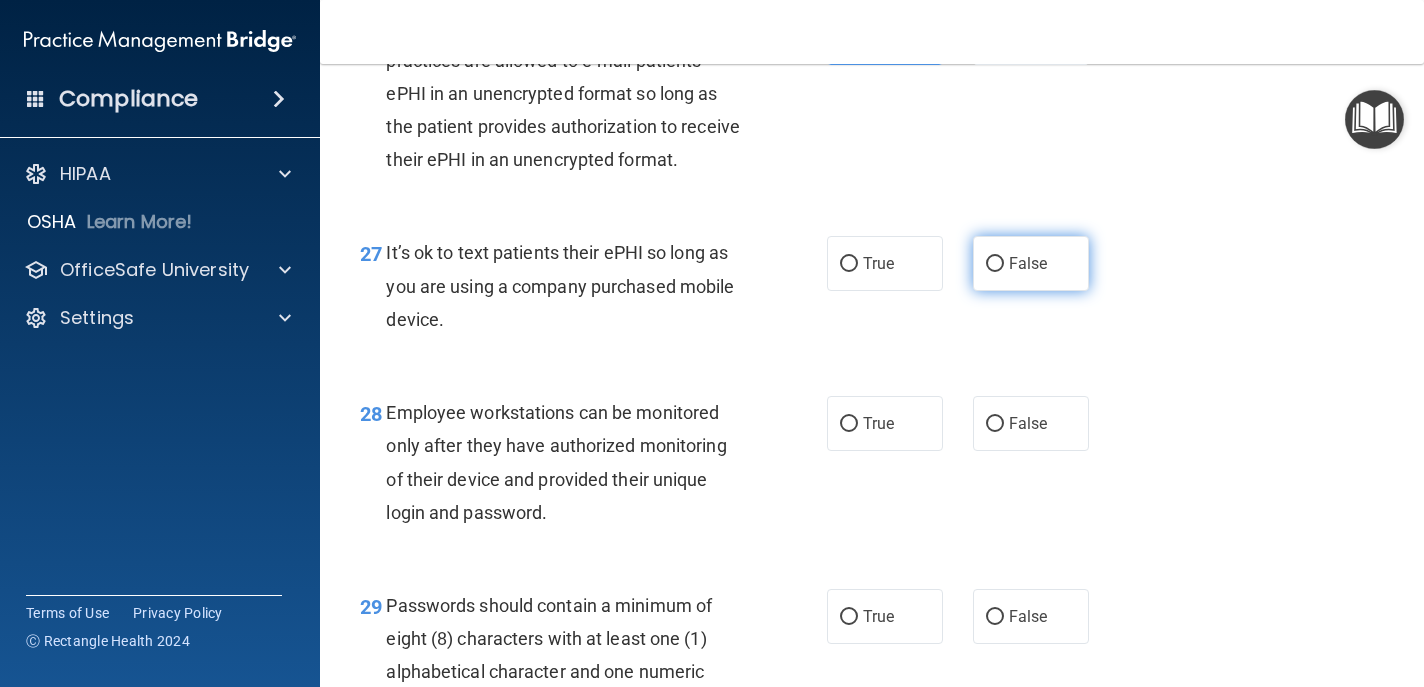 click on "False" at bounding box center [1028, 263] 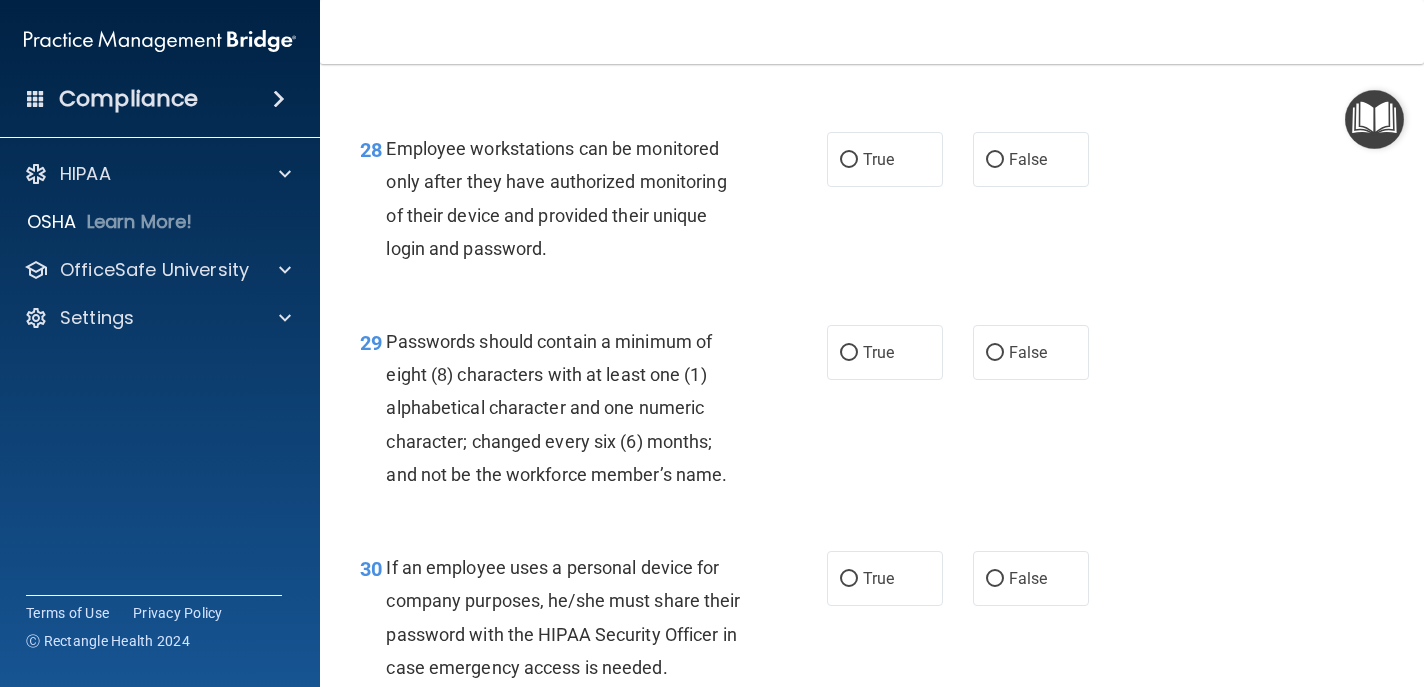 scroll, scrollTop: 5371, scrollLeft: 0, axis: vertical 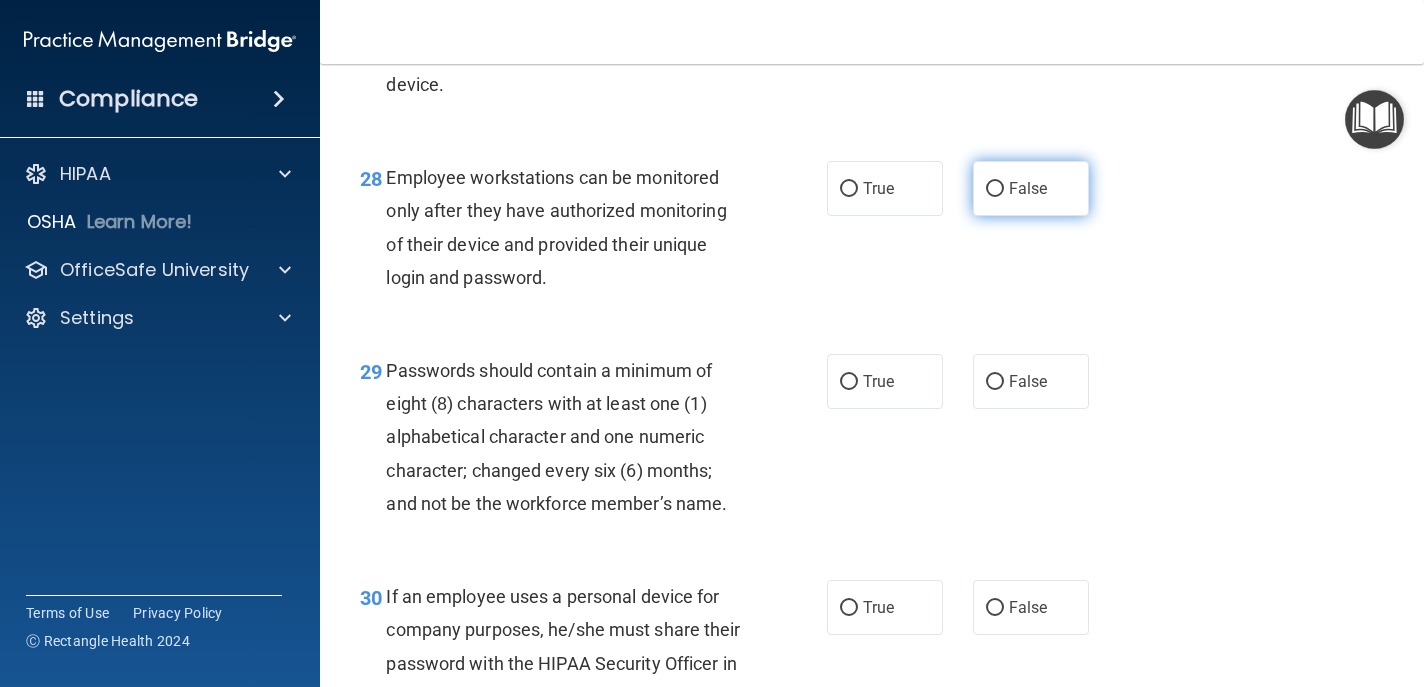 click on "False" at bounding box center (1028, 188) 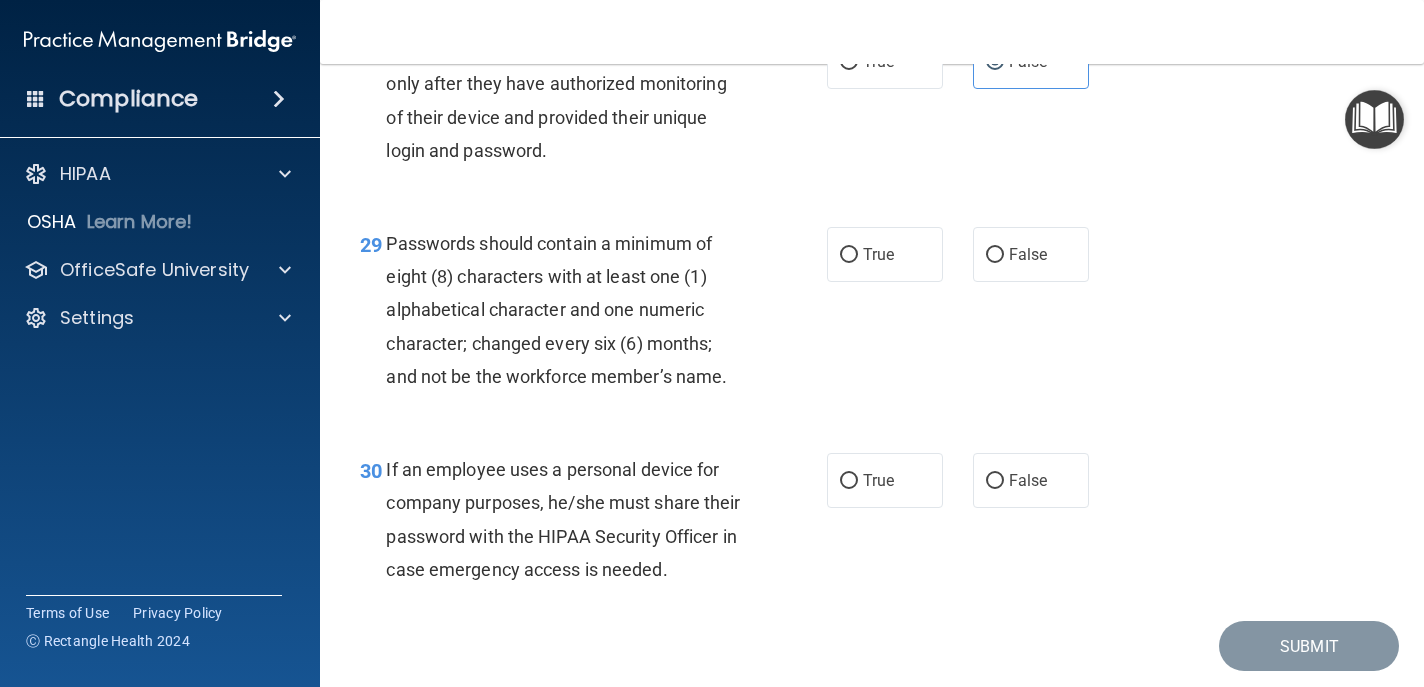 scroll, scrollTop: 5563, scrollLeft: 0, axis: vertical 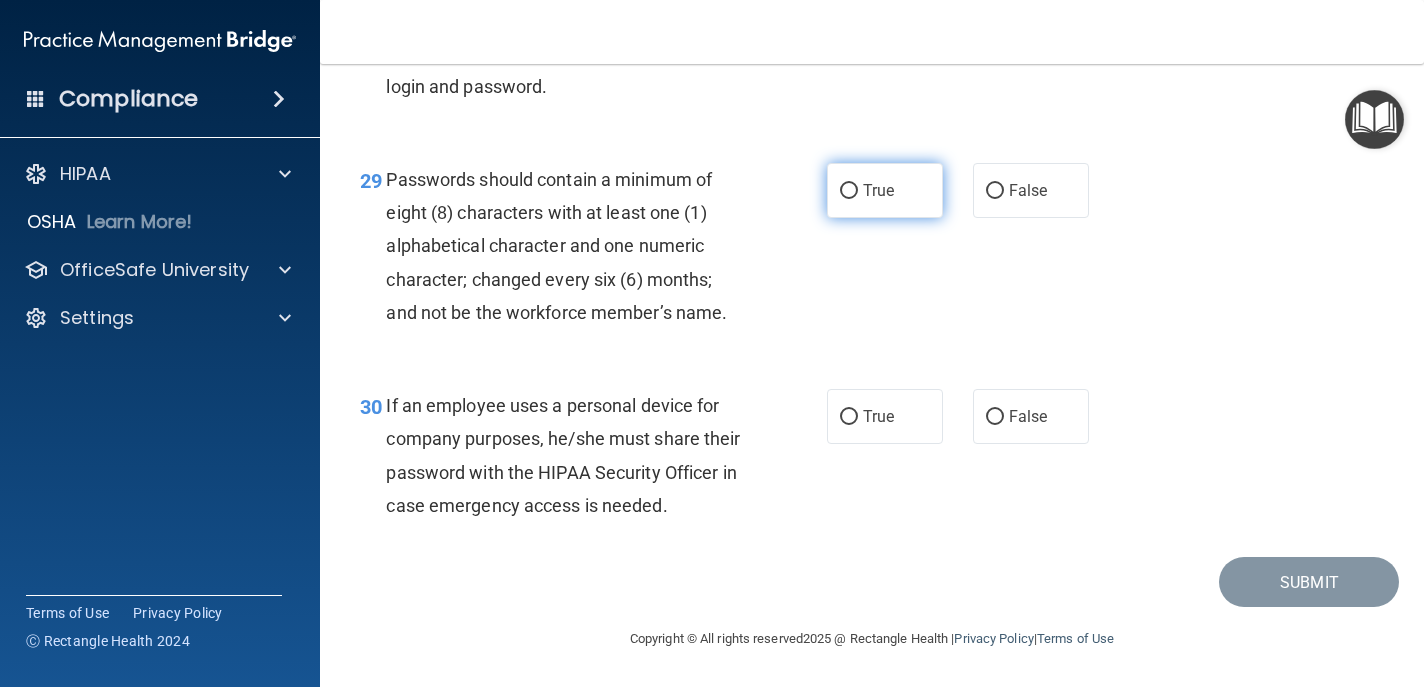 click on "True" at bounding box center (885, 190) 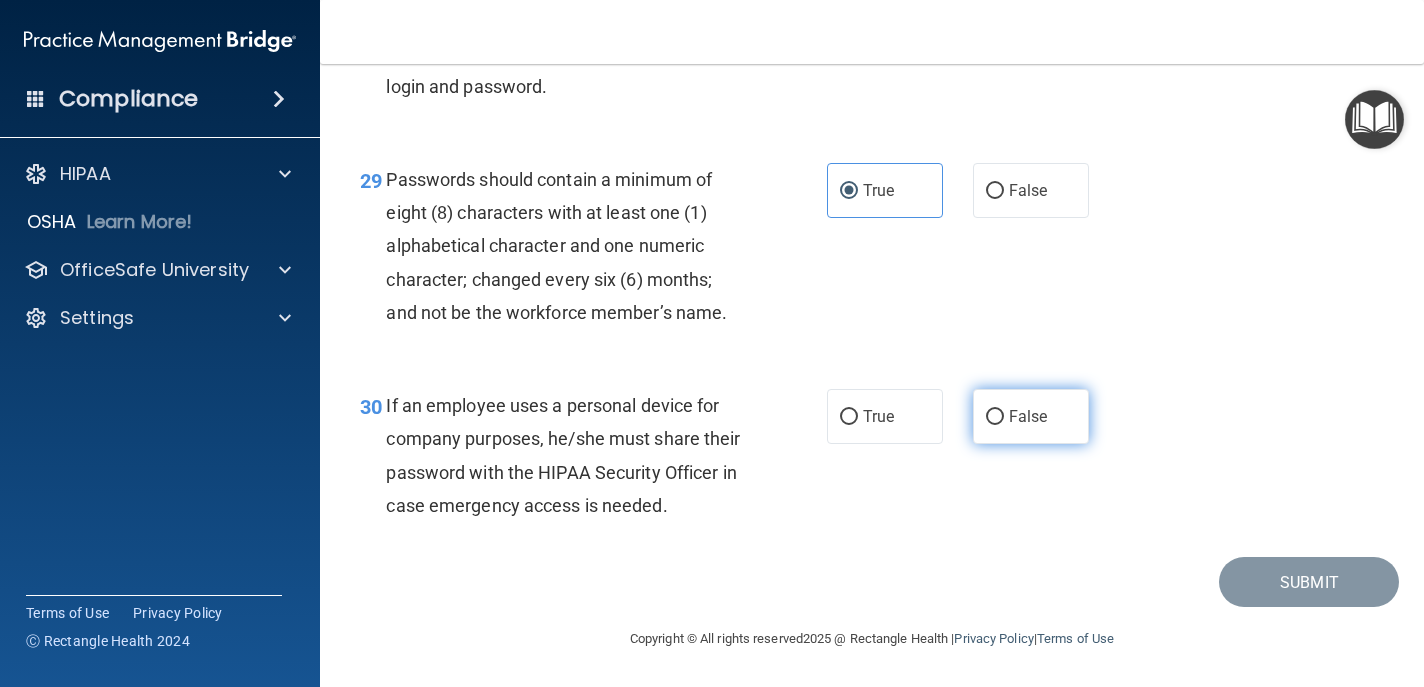 click on "False" at bounding box center [1031, 416] 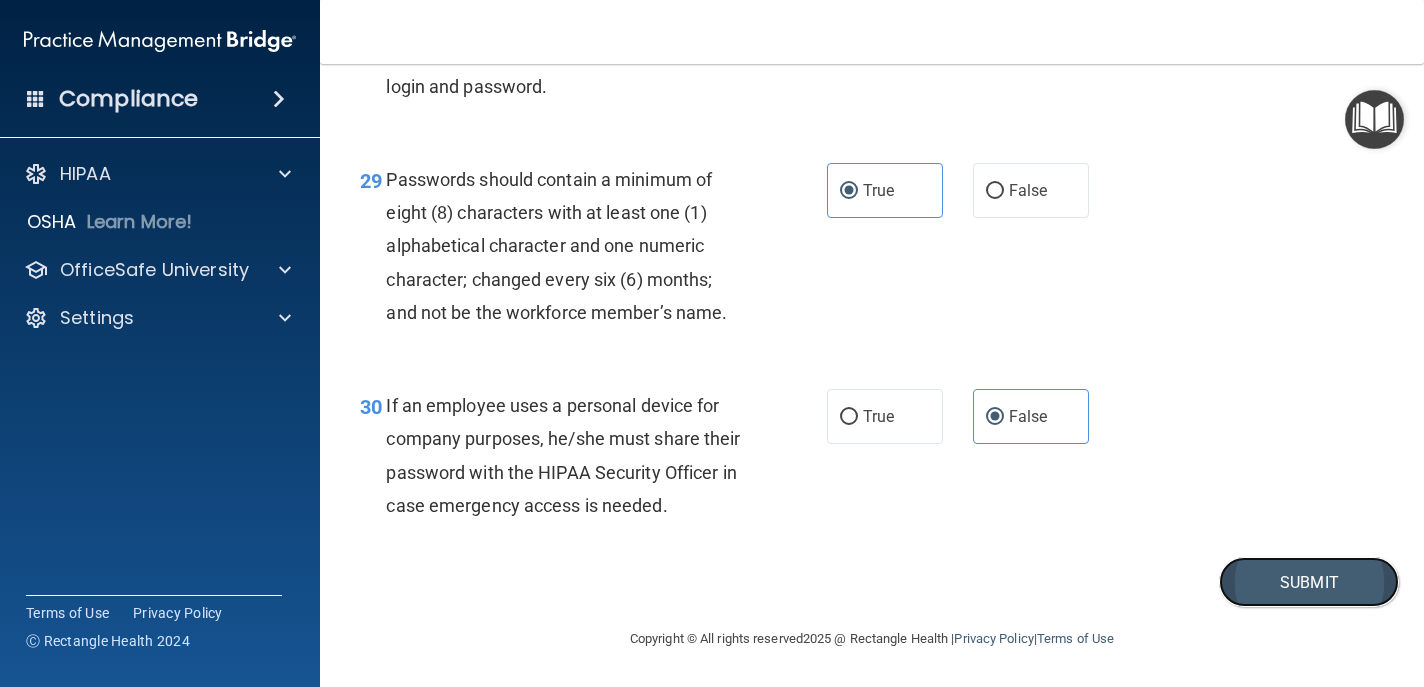 click on "Submit" at bounding box center [1309, 582] 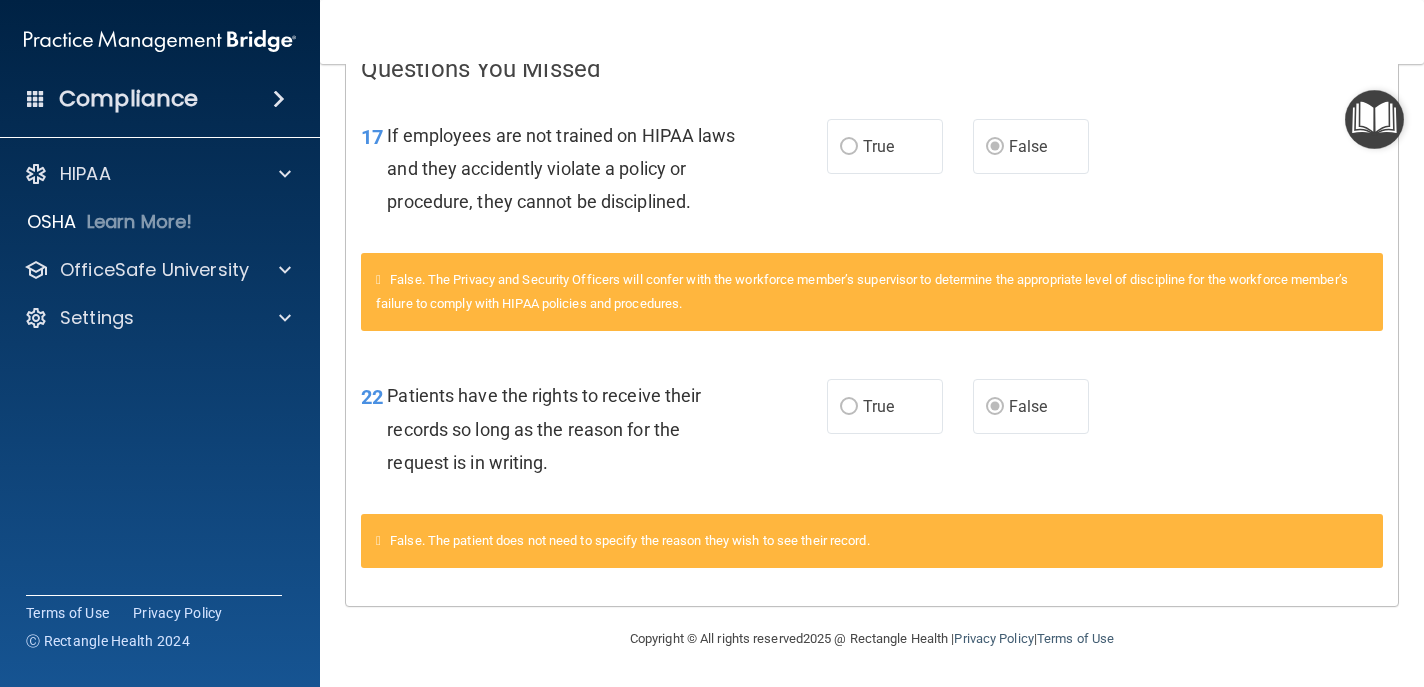 scroll, scrollTop: 0, scrollLeft: 0, axis: both 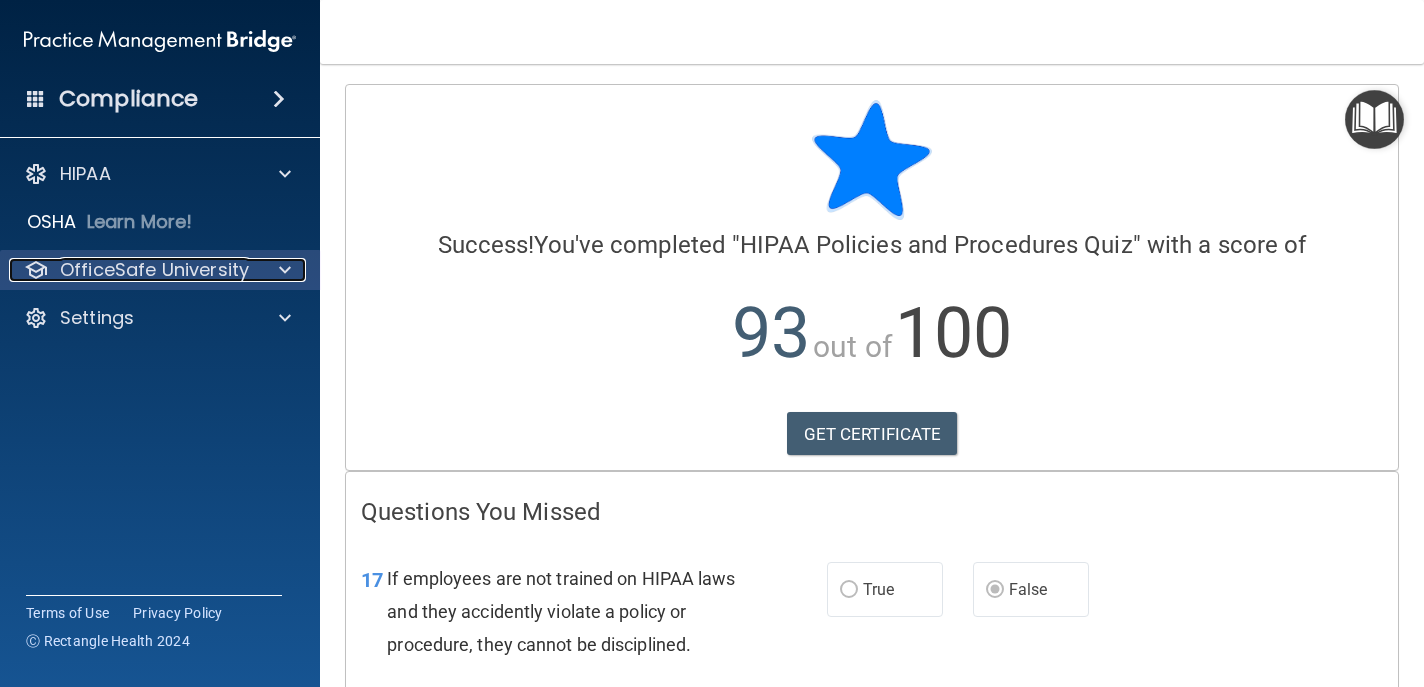 click on "OfficeSafe University" at bounding box center (154, 270) 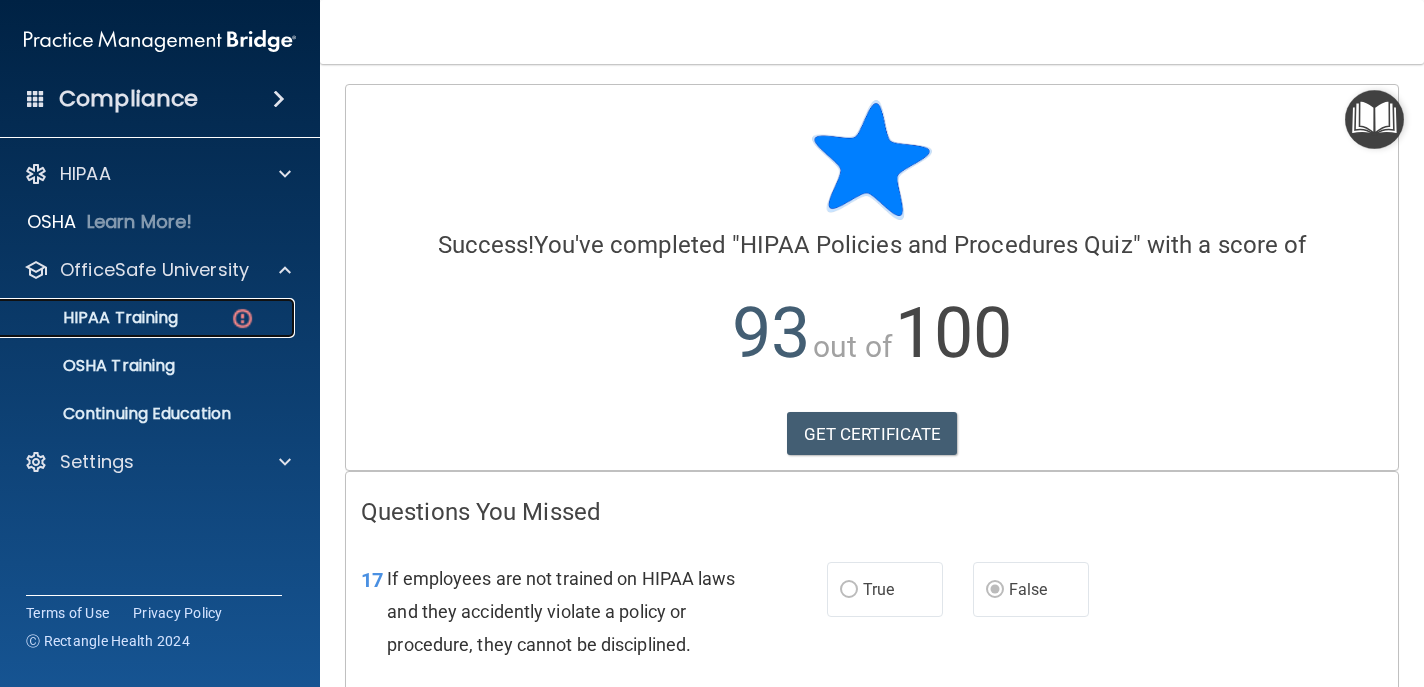 click on "HIPAA Training" at bounding box center [149, 318] 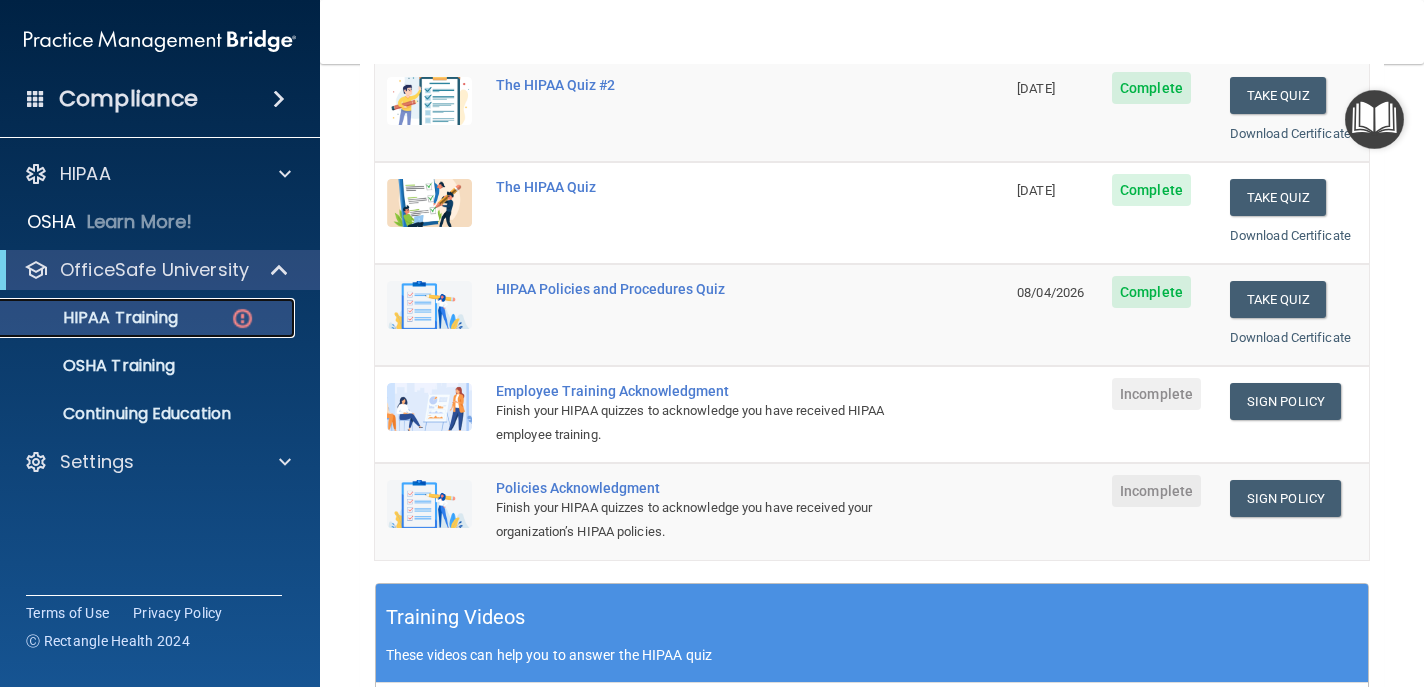 scroll, scrollTop: 295, scrollLeft: 0, axis: vertical 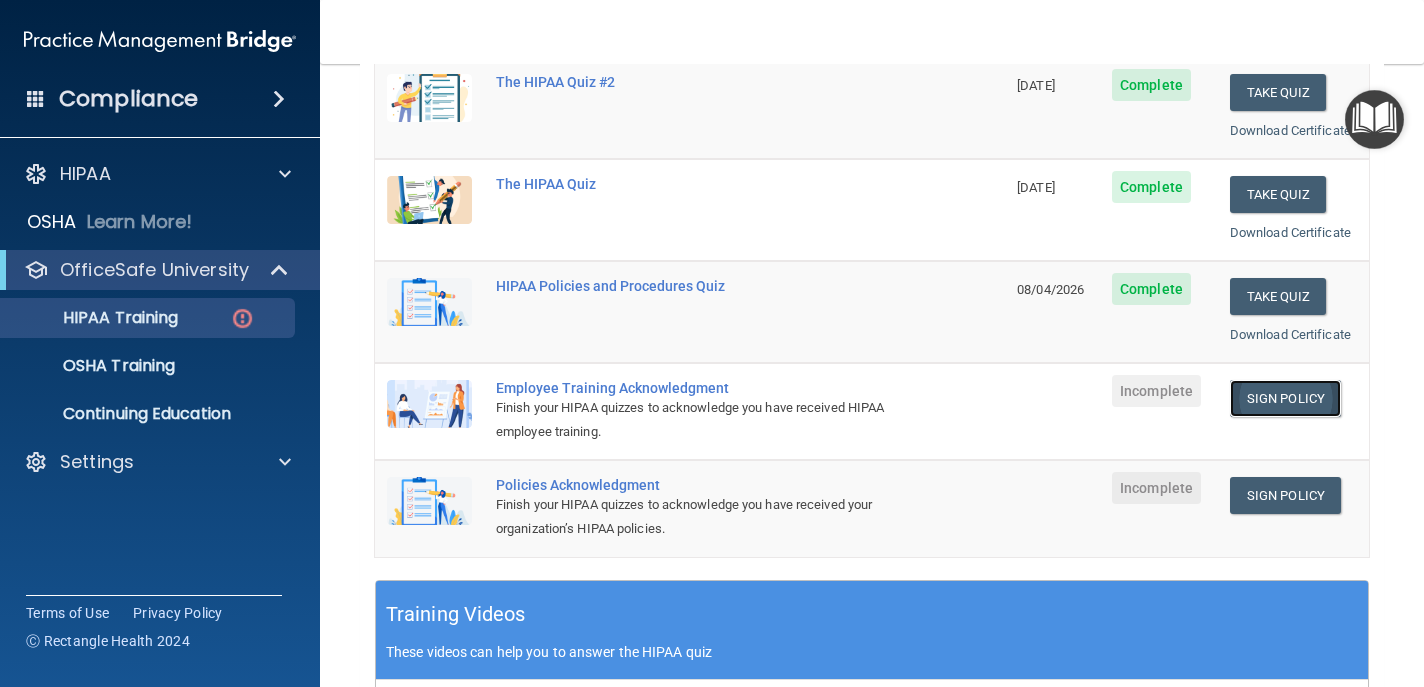 click on "Sign Policy" at bounding box center [1285, 398] 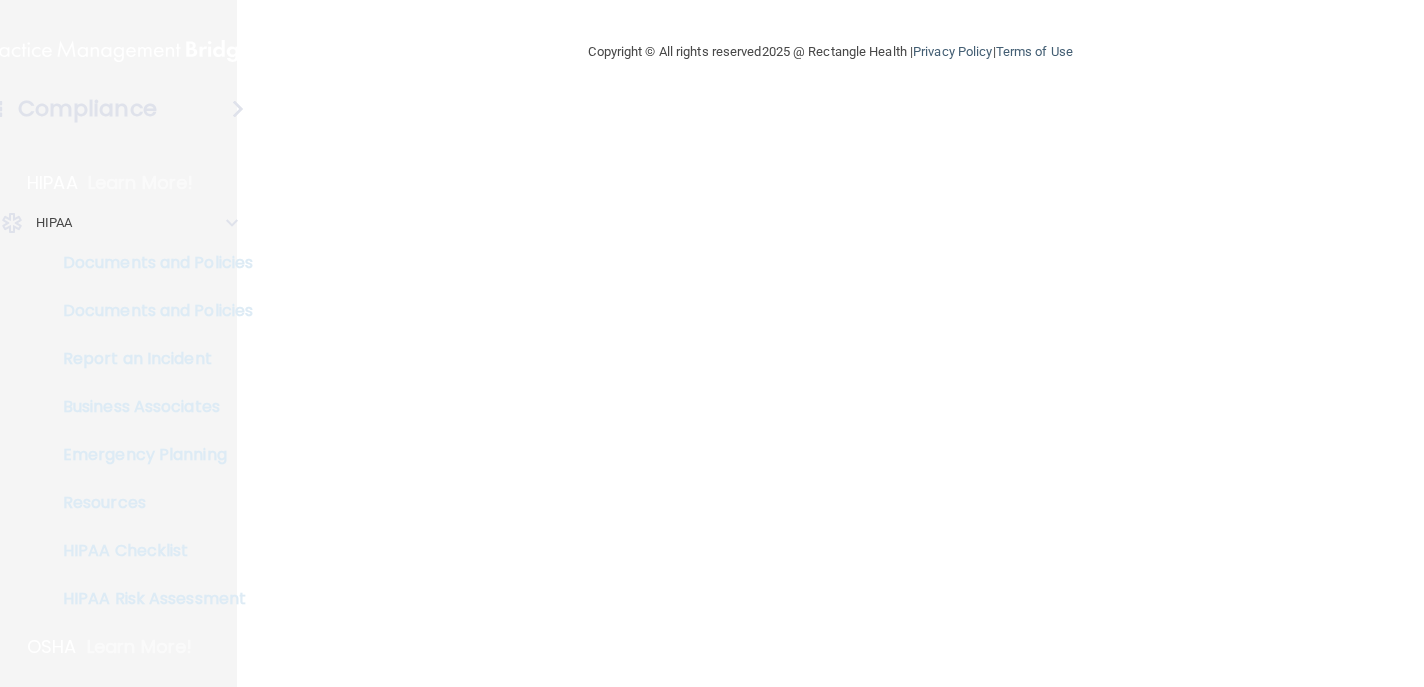 scroll, scrollTop: 0, scrollLeft: 0, axis: both 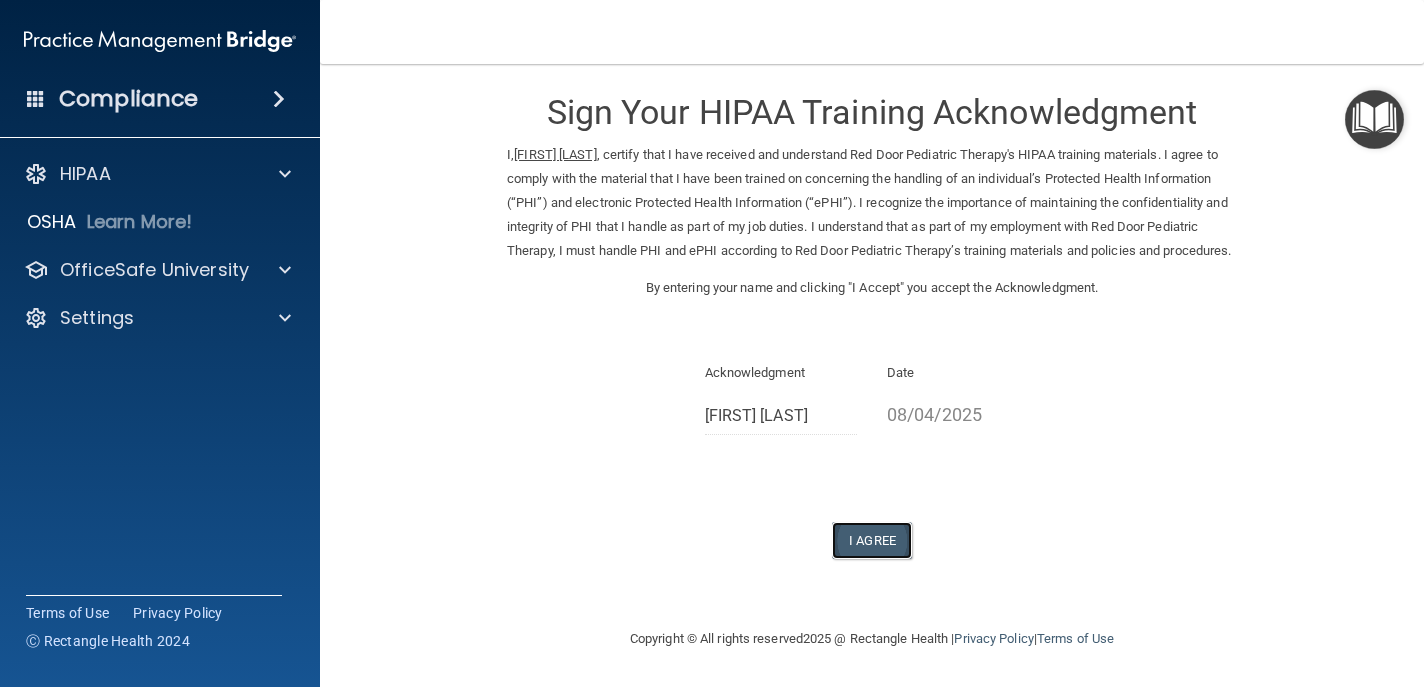 click on "I Agree" at bounding box center [872, 540] 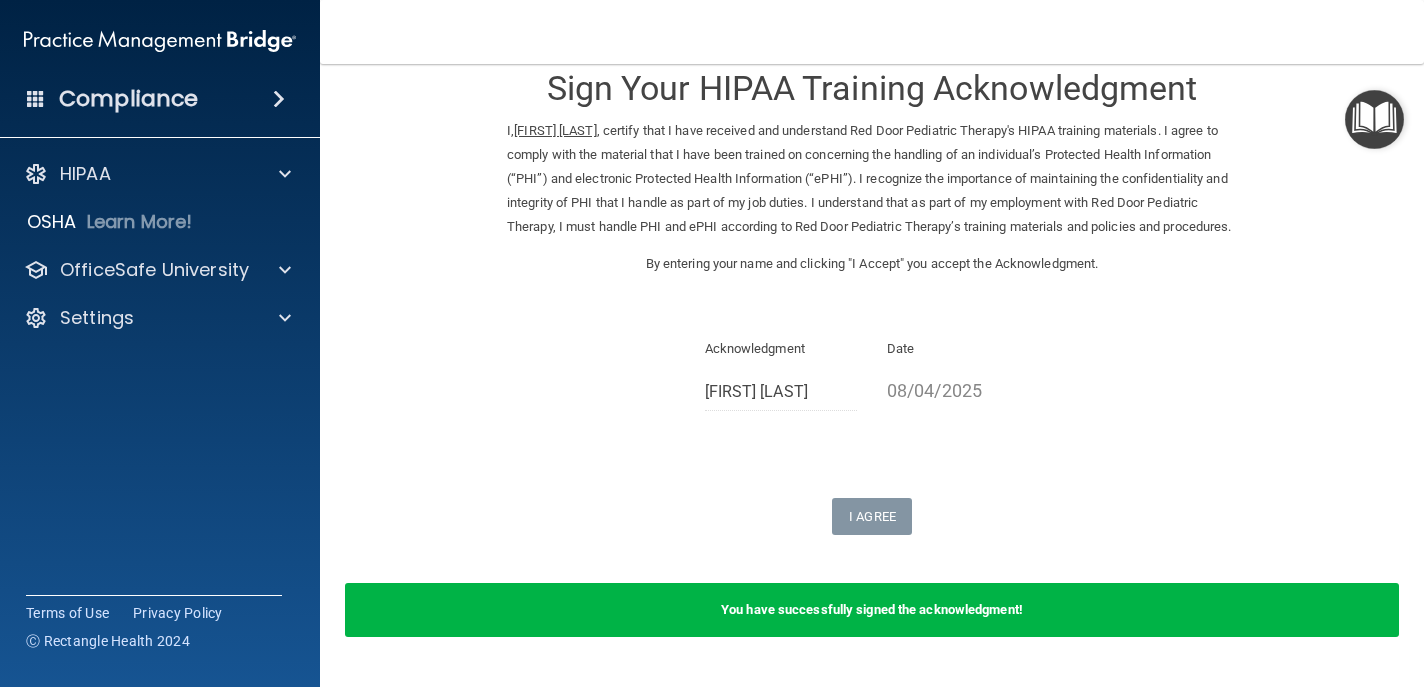 scroll, scrollTop: 115, scrollLeft: 0, axis: vertical 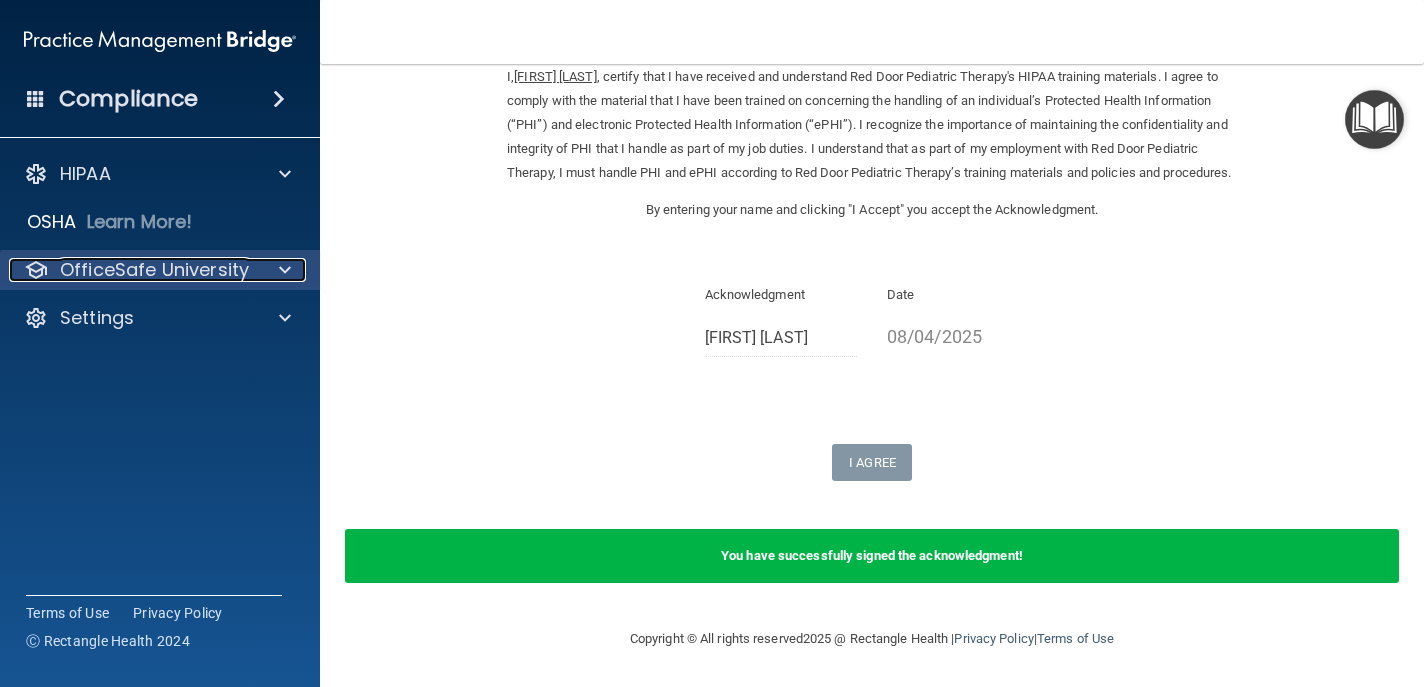 click at bounding box center (285, 270) 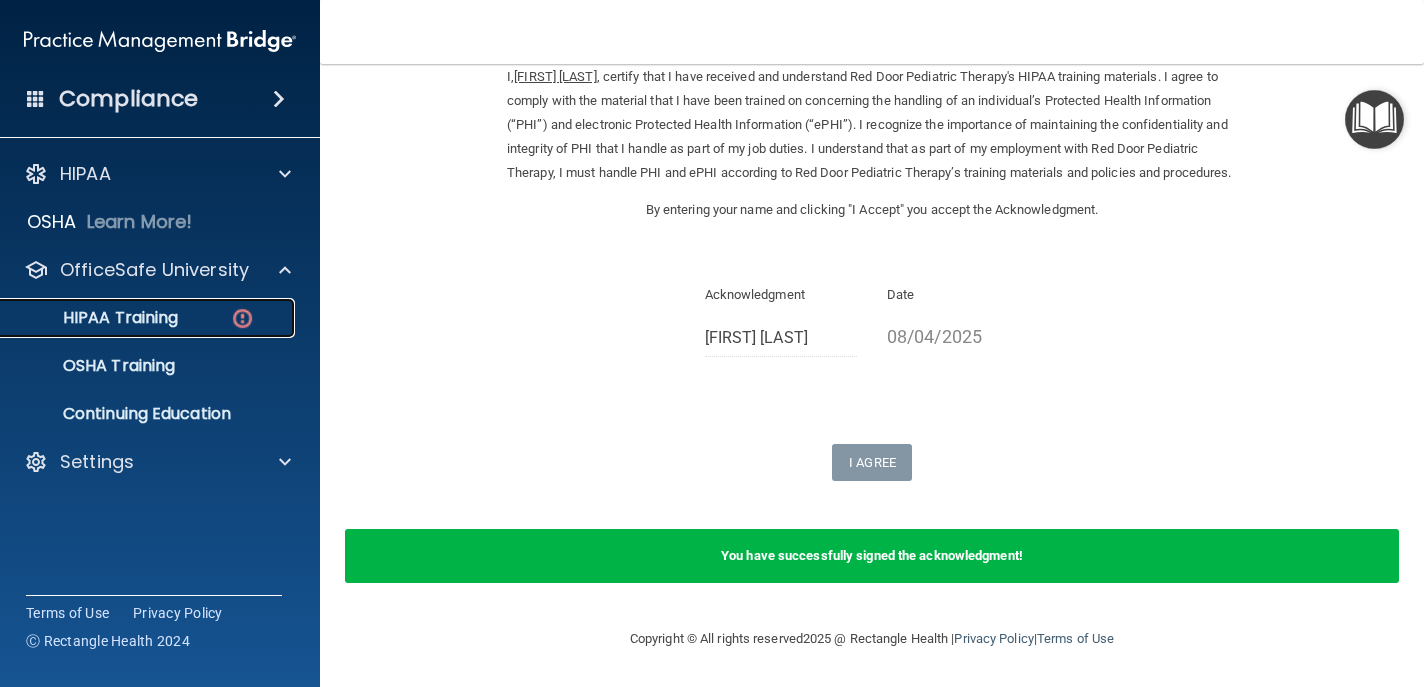click on "HIPAA Training" at bounding box center (149, 318) 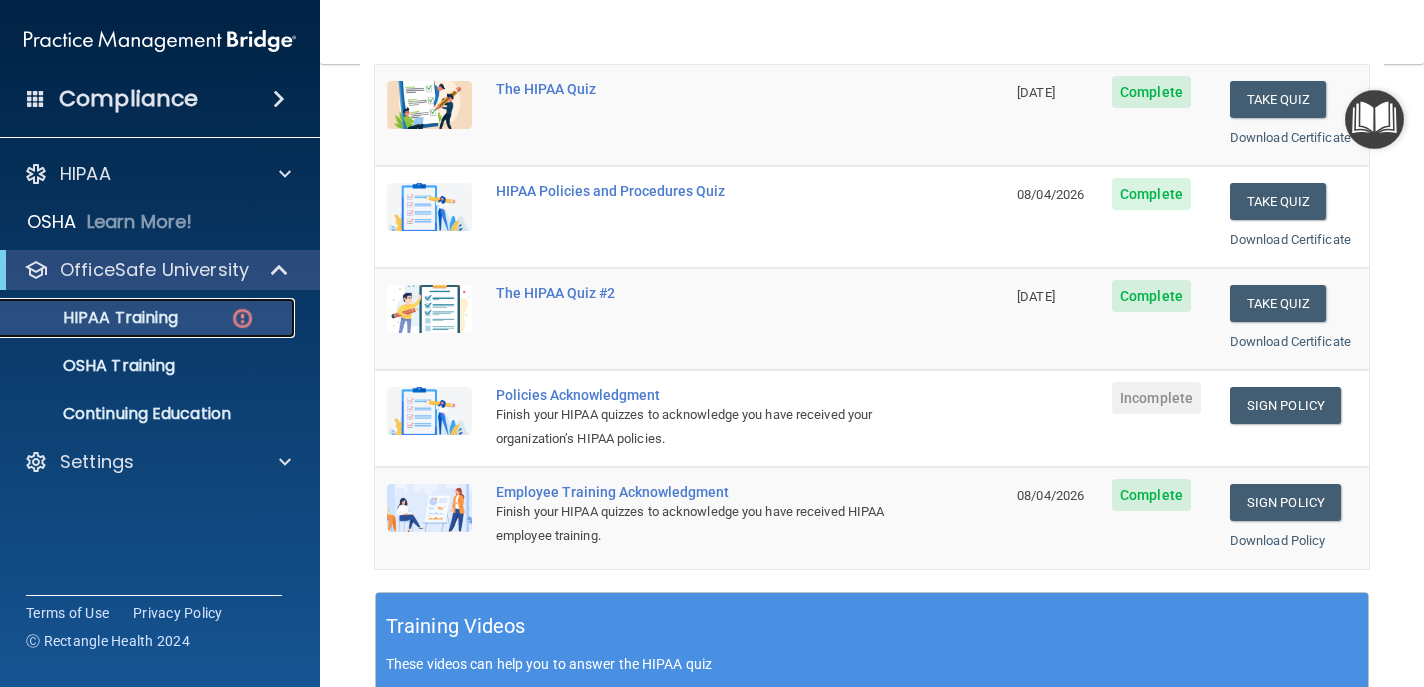 scroll, scrollTop: 328, scrollLeft: 0, axis: vertical 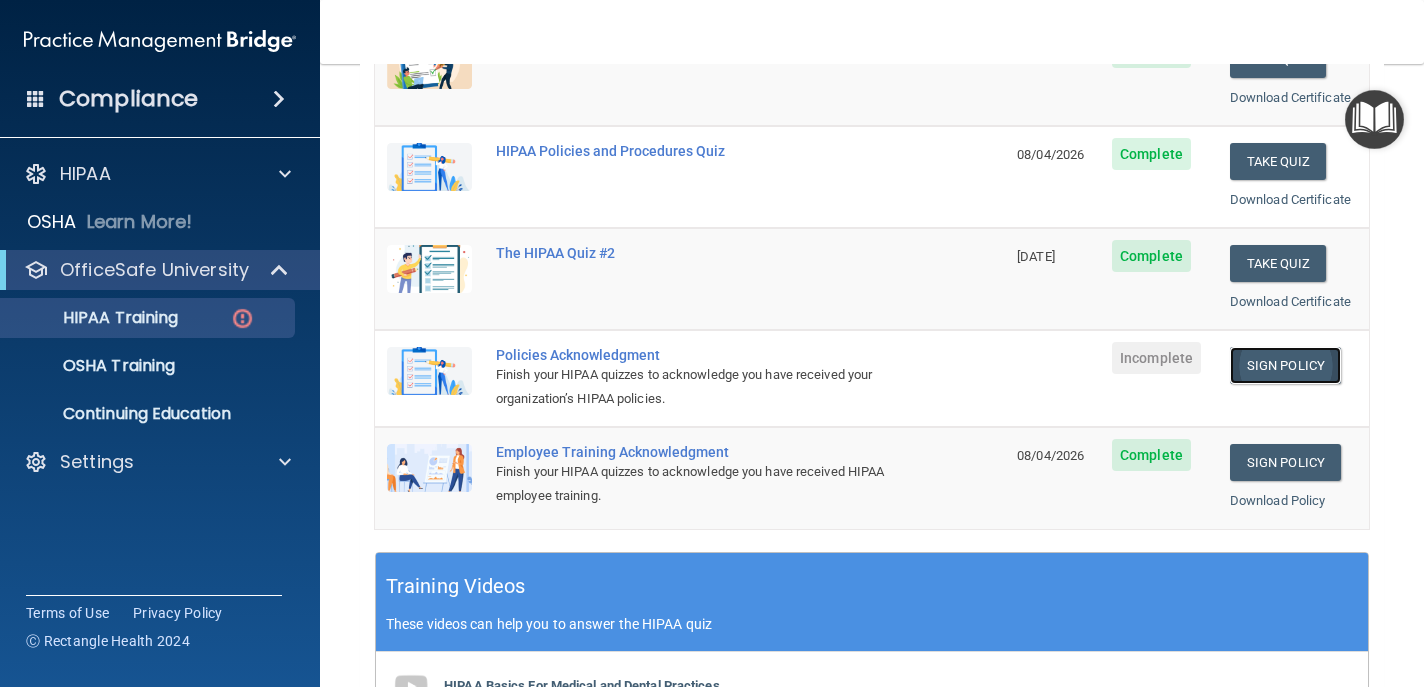 click on "Sign Policy" at bounding box center (1285, 365) 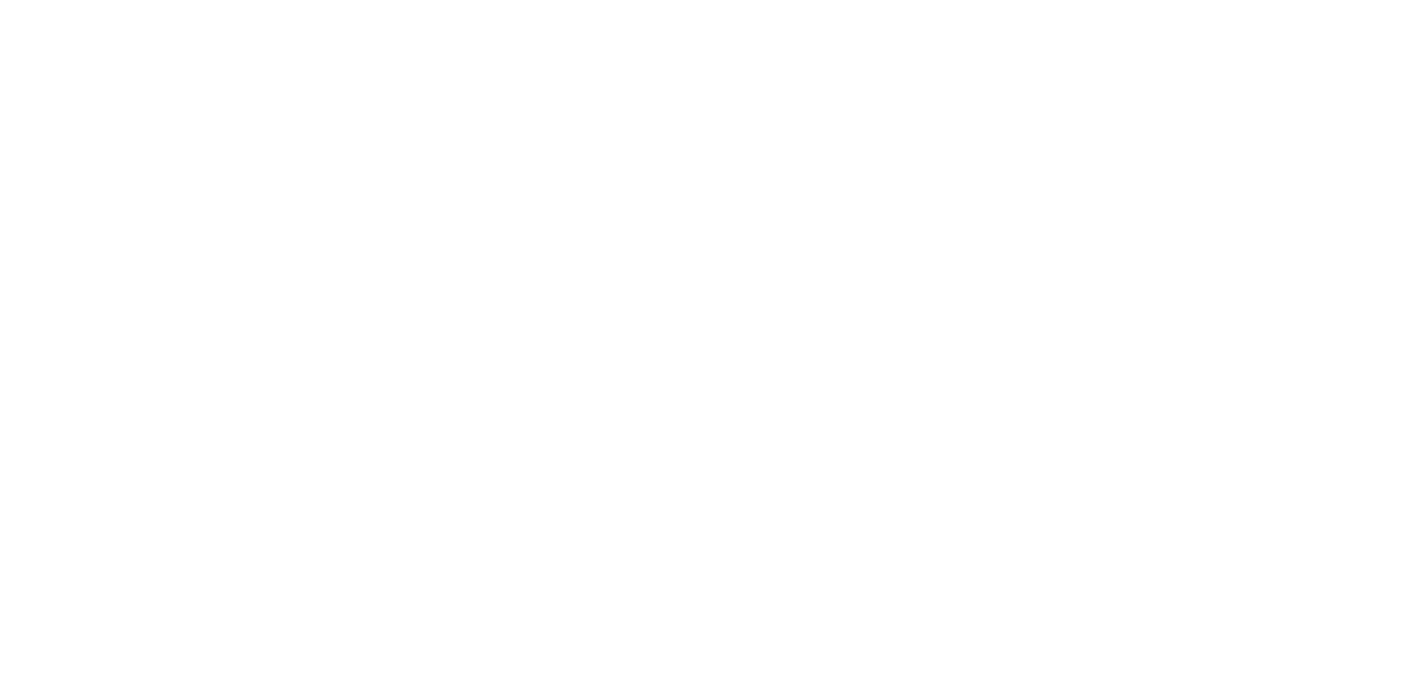 scroll, scrollTop: 0, scrollLeft: 0, axis: both 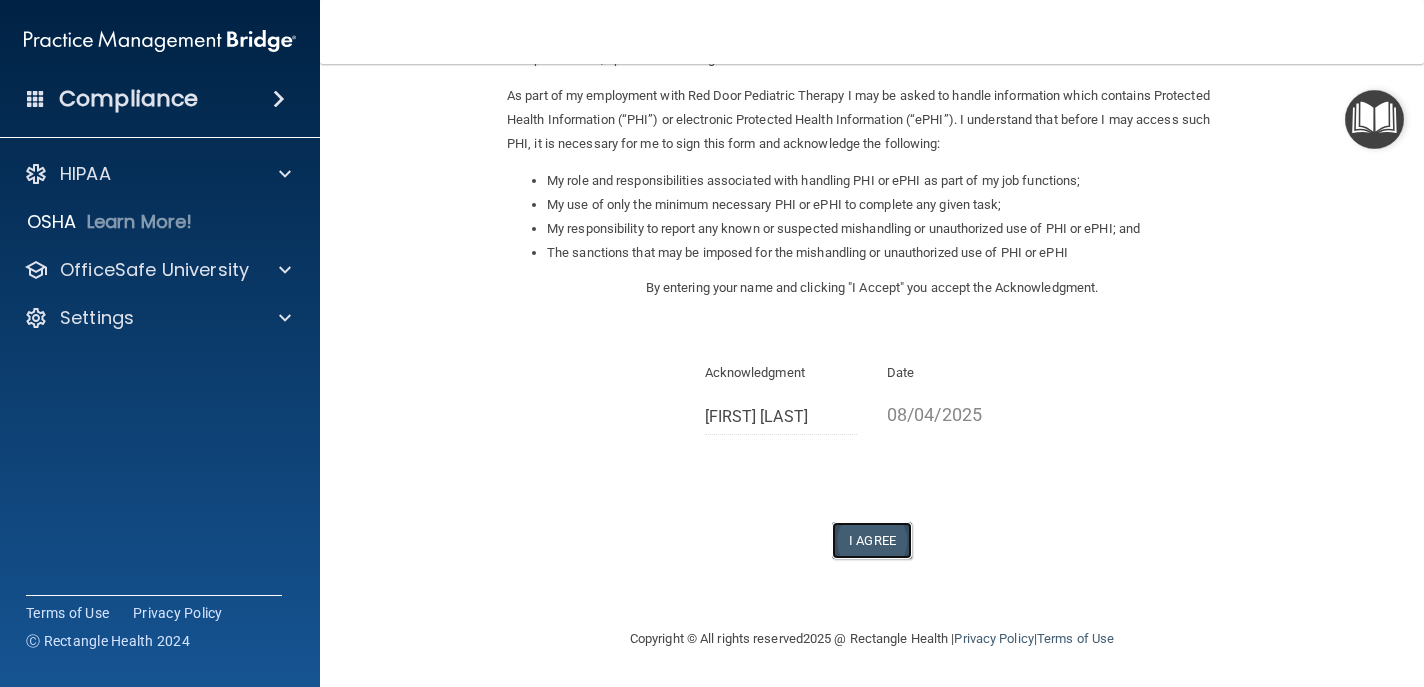 click on "I Agree" at bounding box center (872, 540) 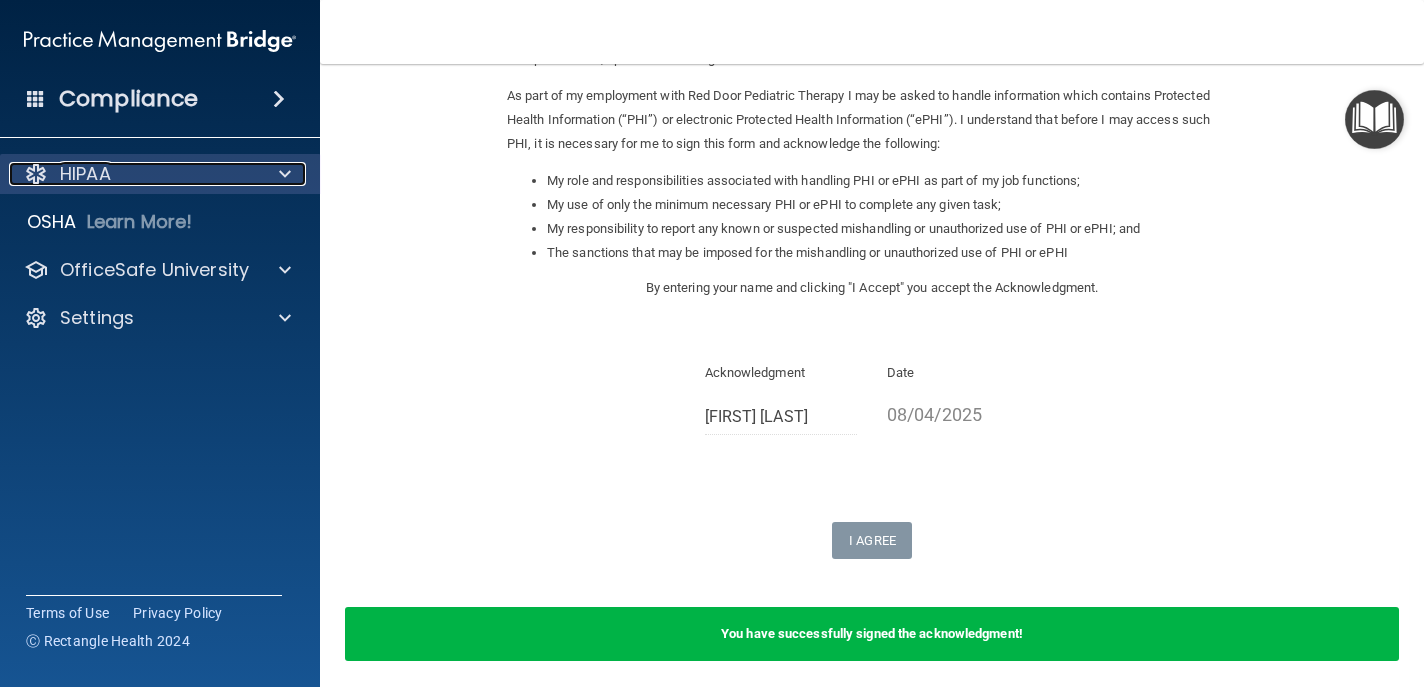 click at bounding box center (285, 174) 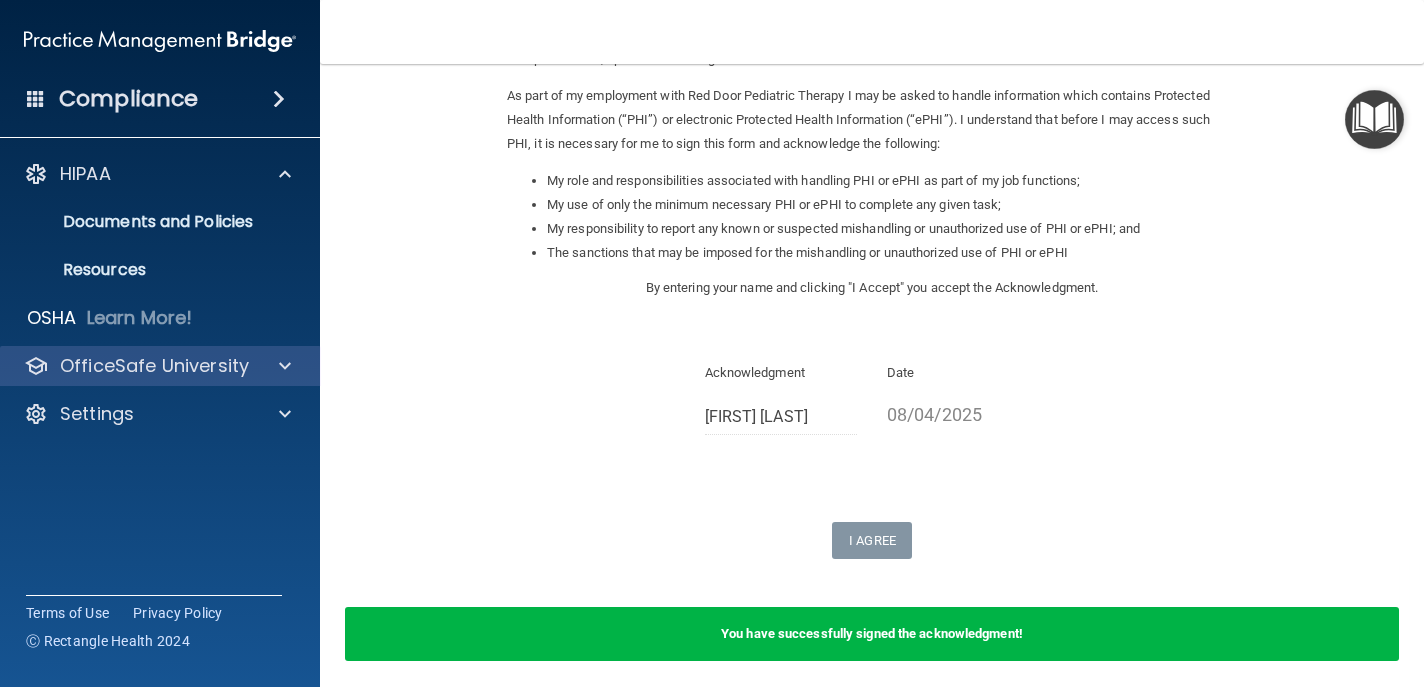 click on "OfficeSafe University" at bounding box center [160, 366] 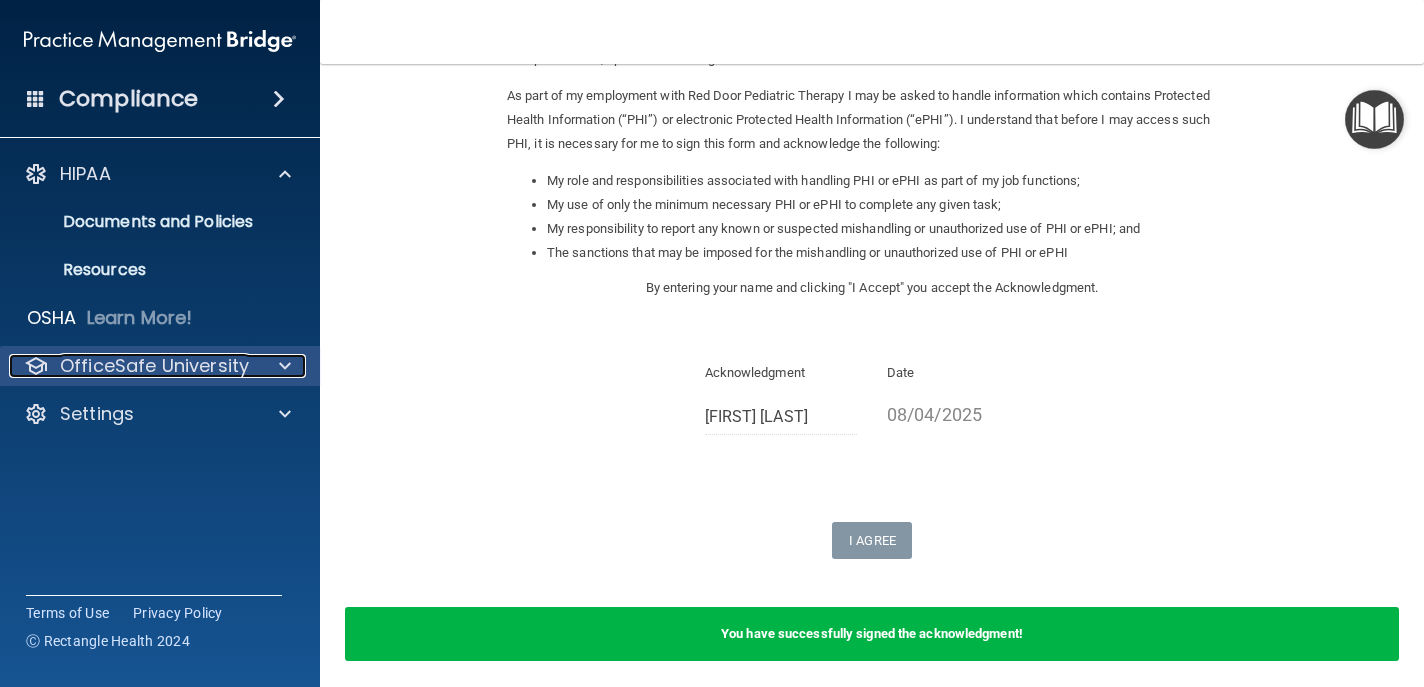 click at bounding box center (285, 366) 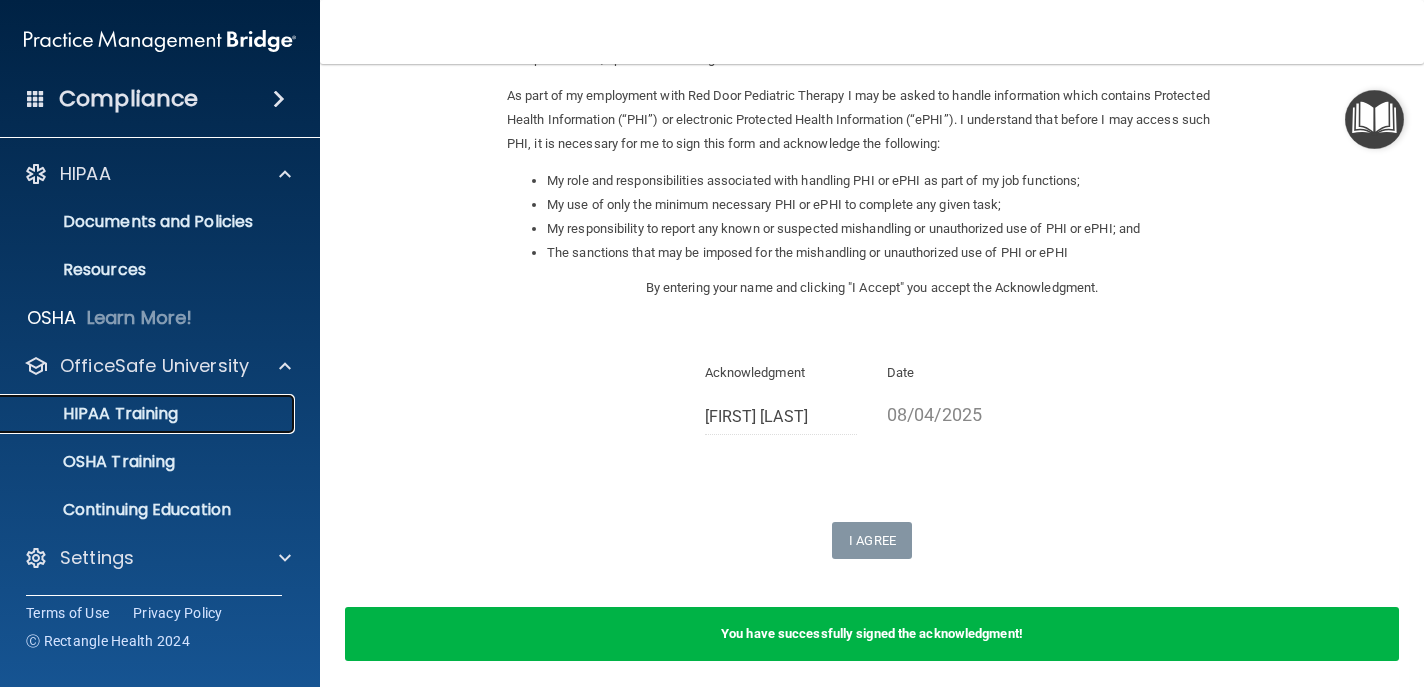 click on "HIPAA Training" at bounding box center [137, 414] 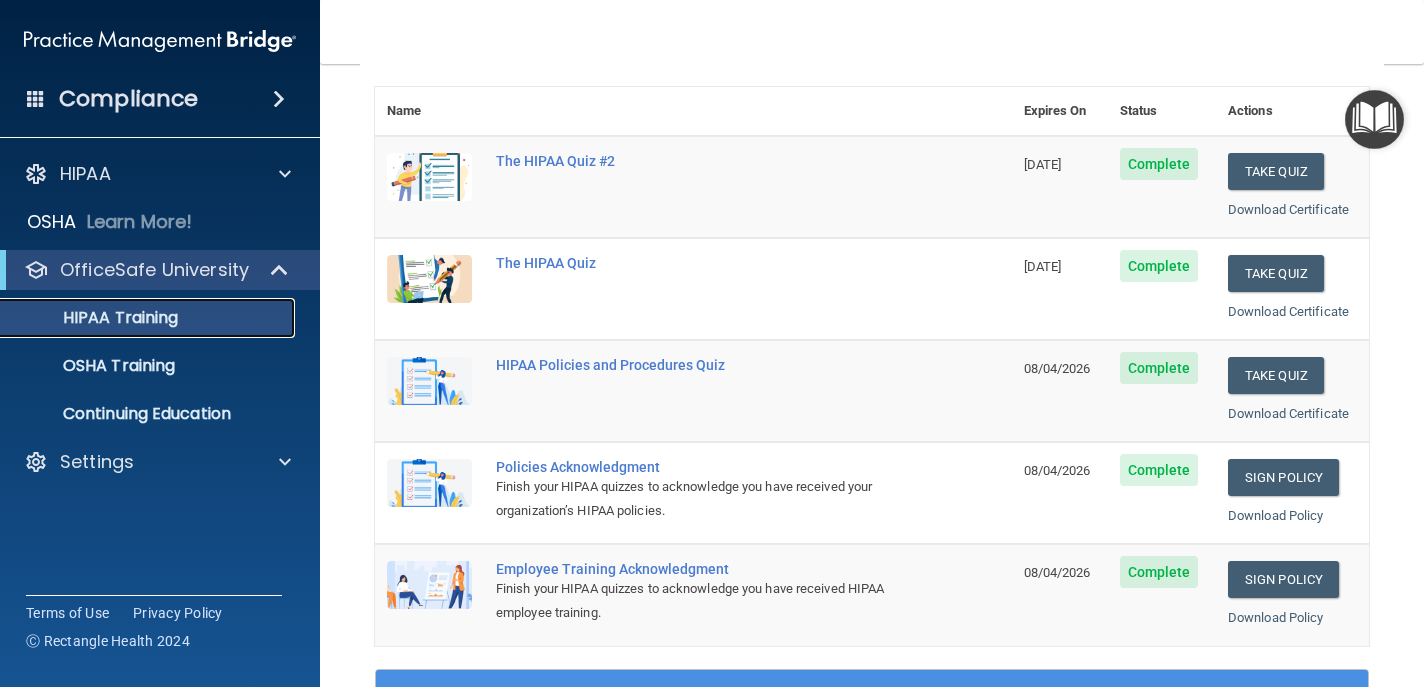 scroll, scrollTop: 0, scrollLeft: 0, axis: both 